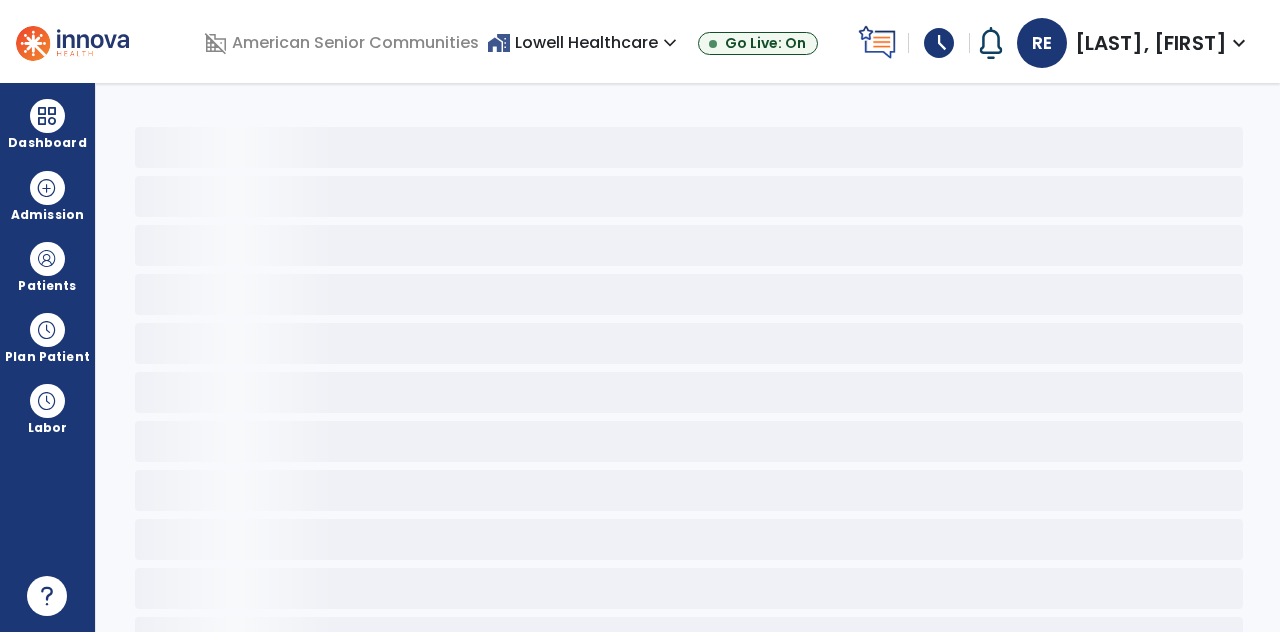 scroll, scrollTop: 0, scrollLeft: 0, axis: both 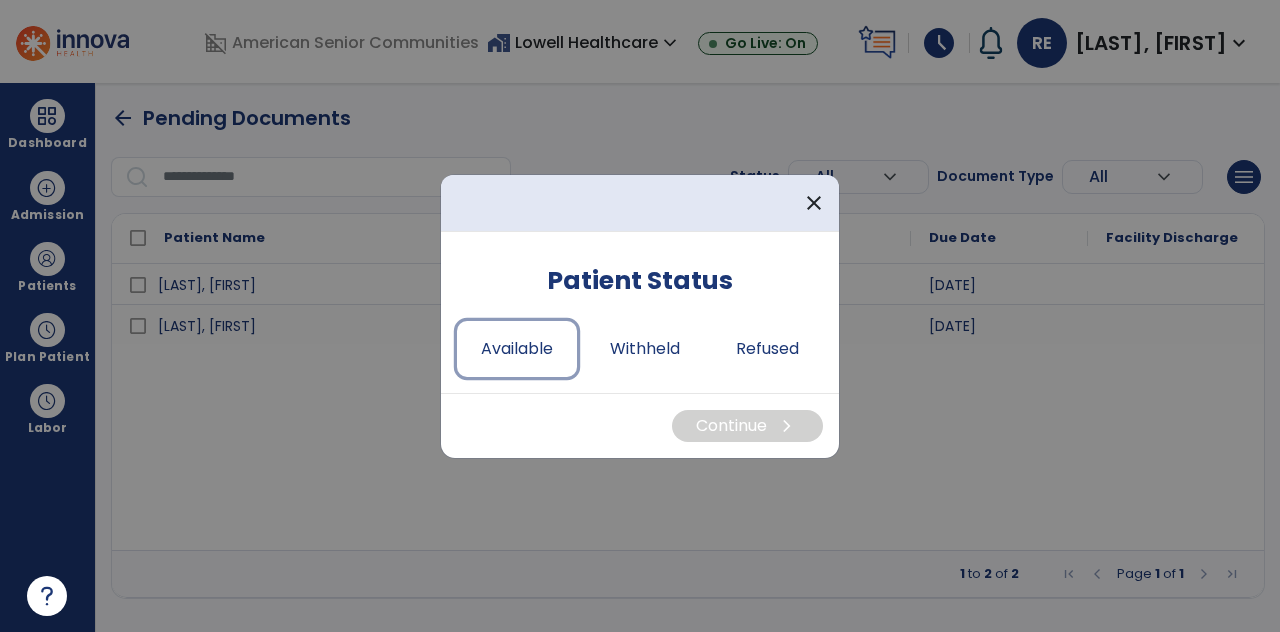 click on "Available" at bounding box center (517, 349) 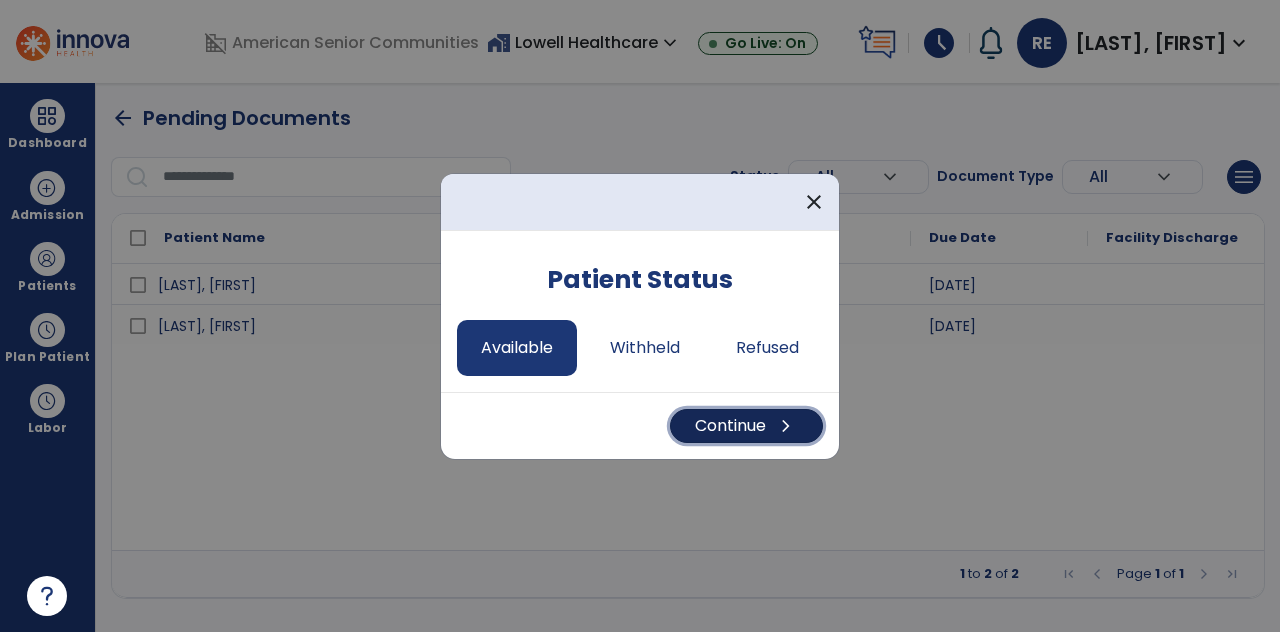 click on "Continue   chevron_right" at bounding box center [746, 426] 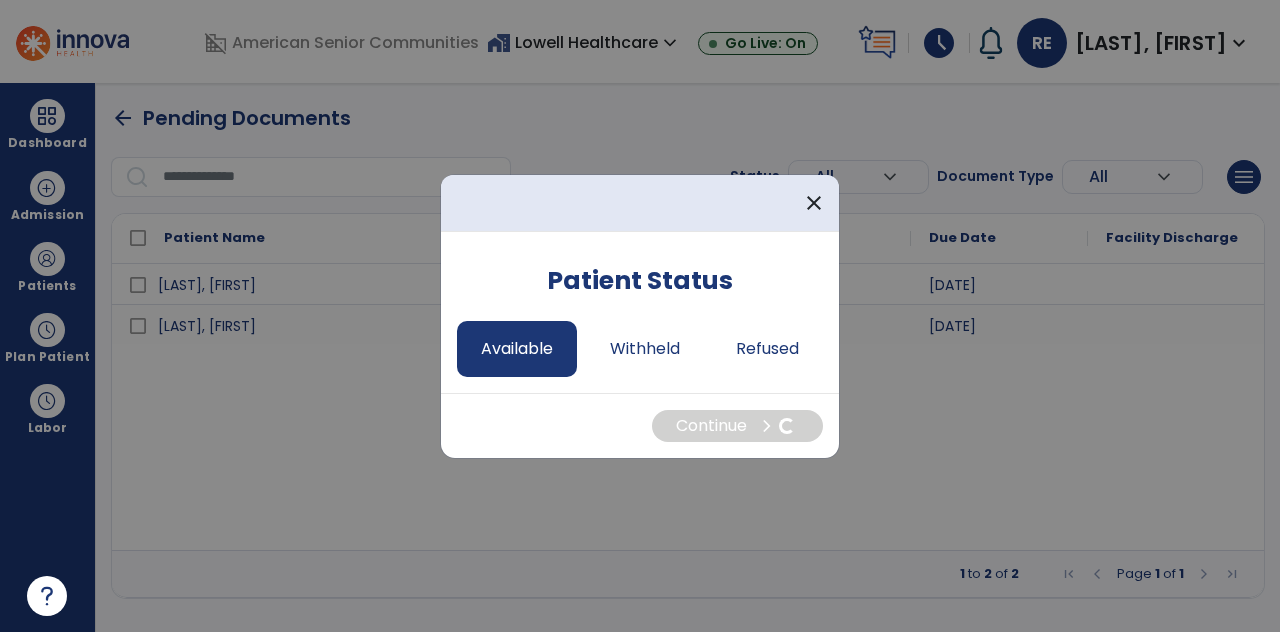 select on "*" 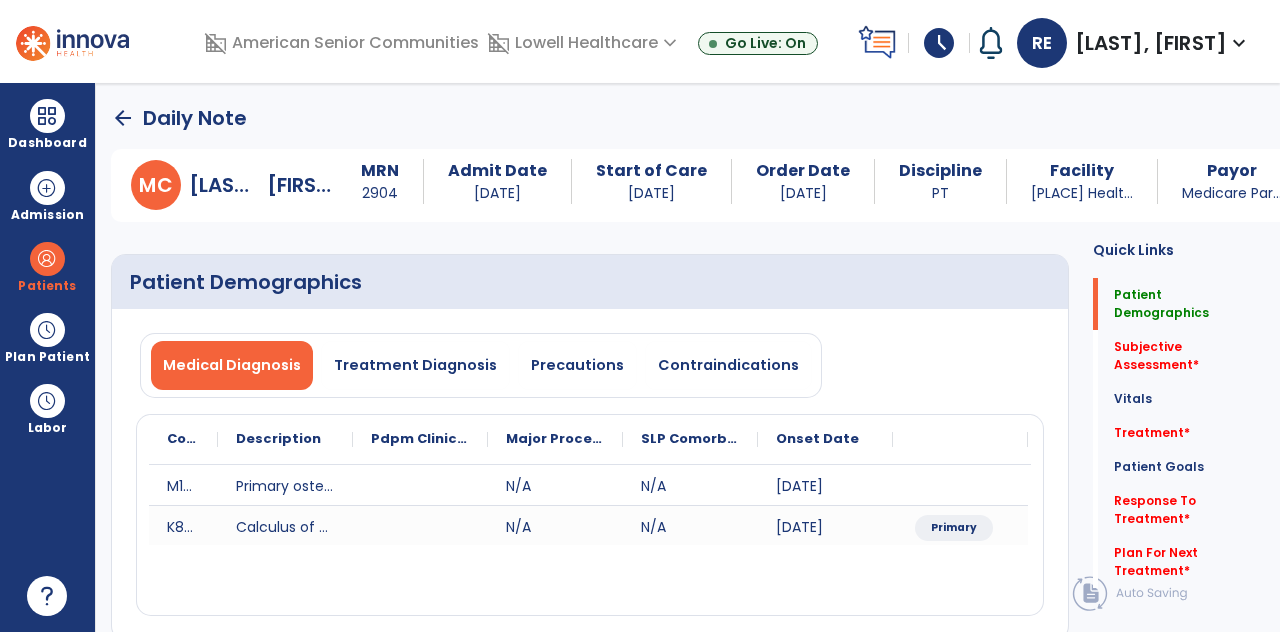 click on "Subjective Assessment   *" 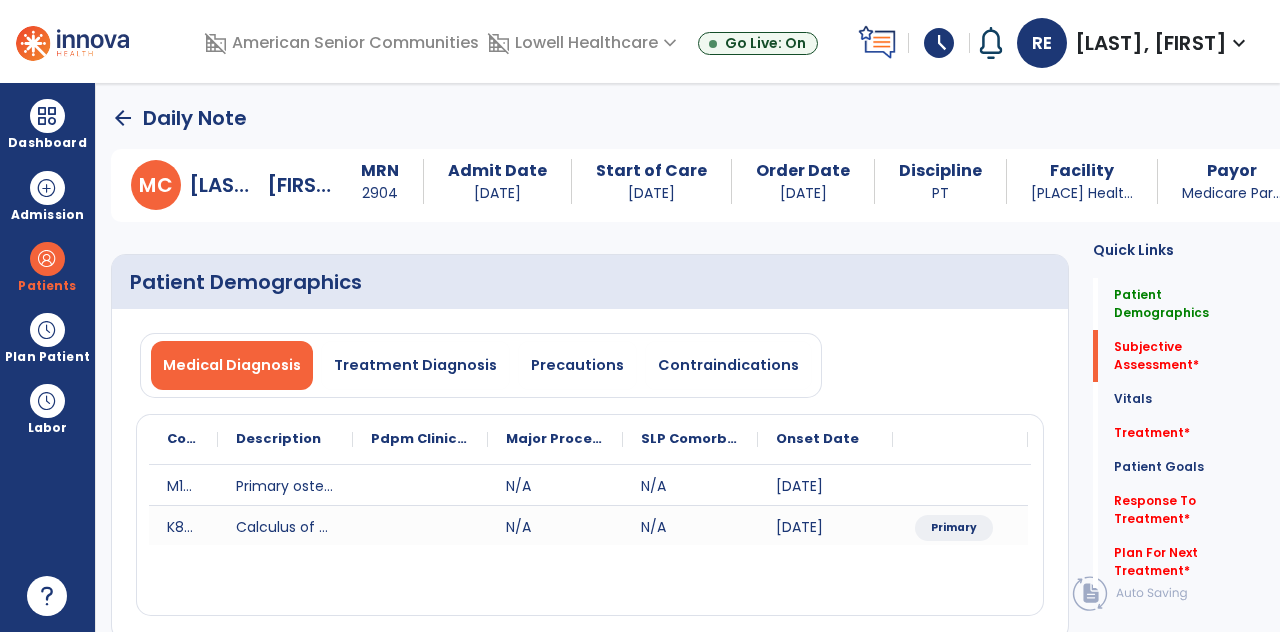 scroll, scrollTop: 60, scrollLeft: 0, axis: vertical 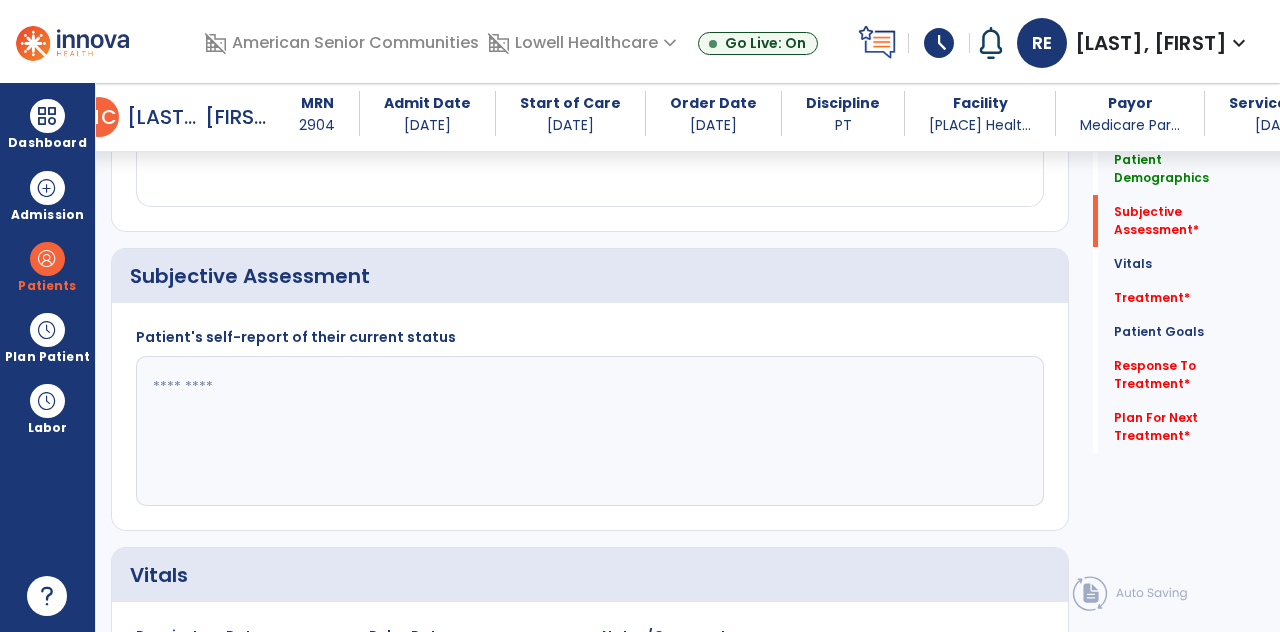 click 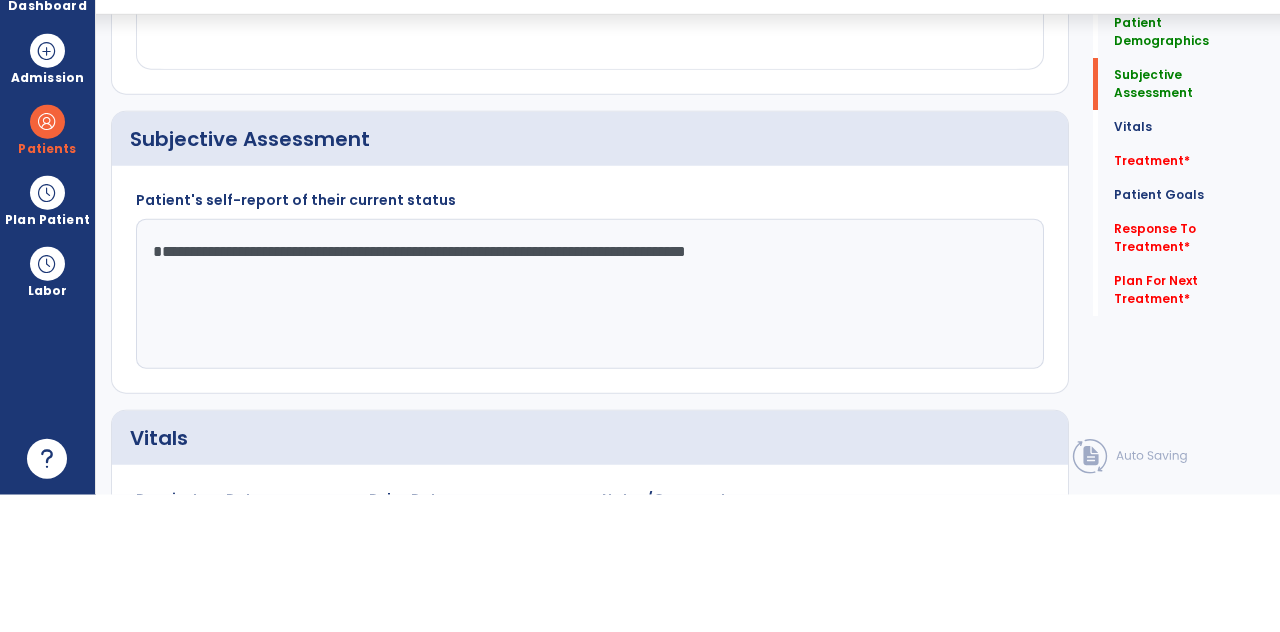 scroll, scrollTop: 89, scrollLeft: 0, axis: vertical 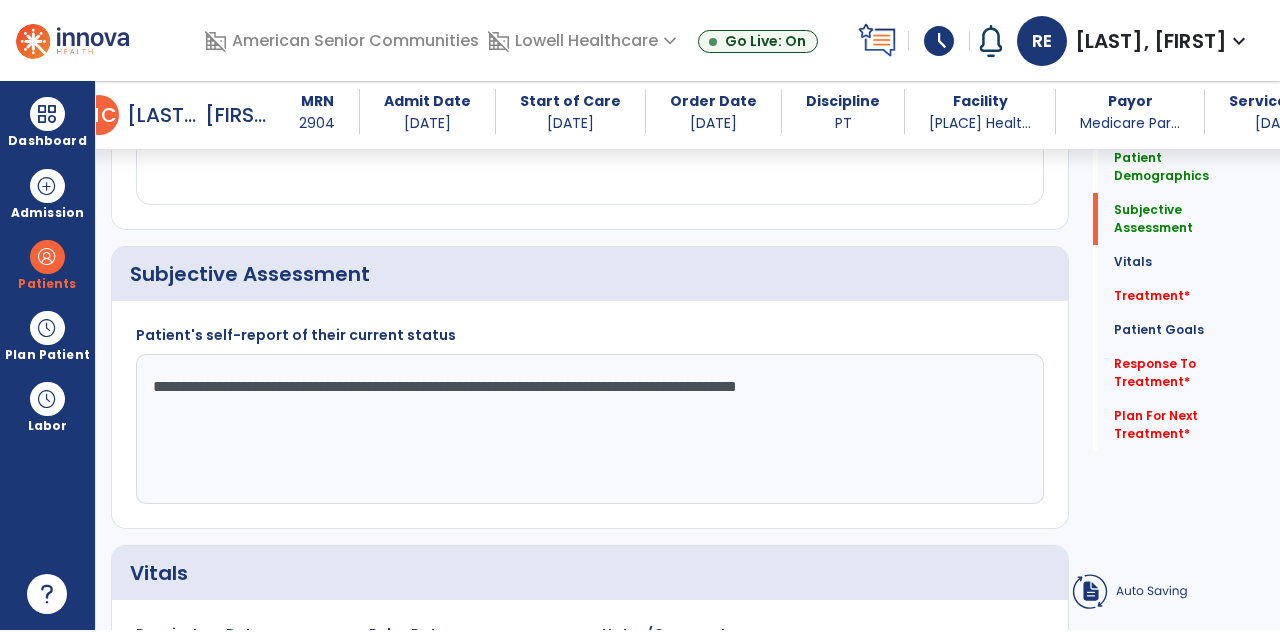 type on "**********" 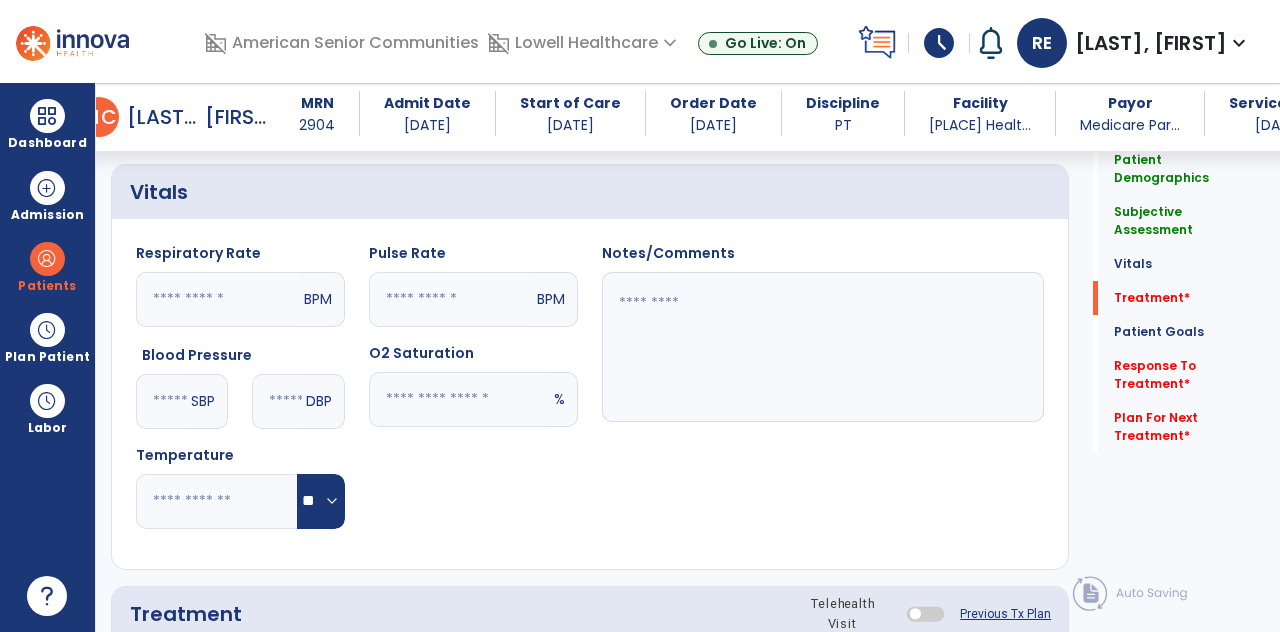 scroll, scrollTop: 1078, scrollLeft: 0, axis: vertical 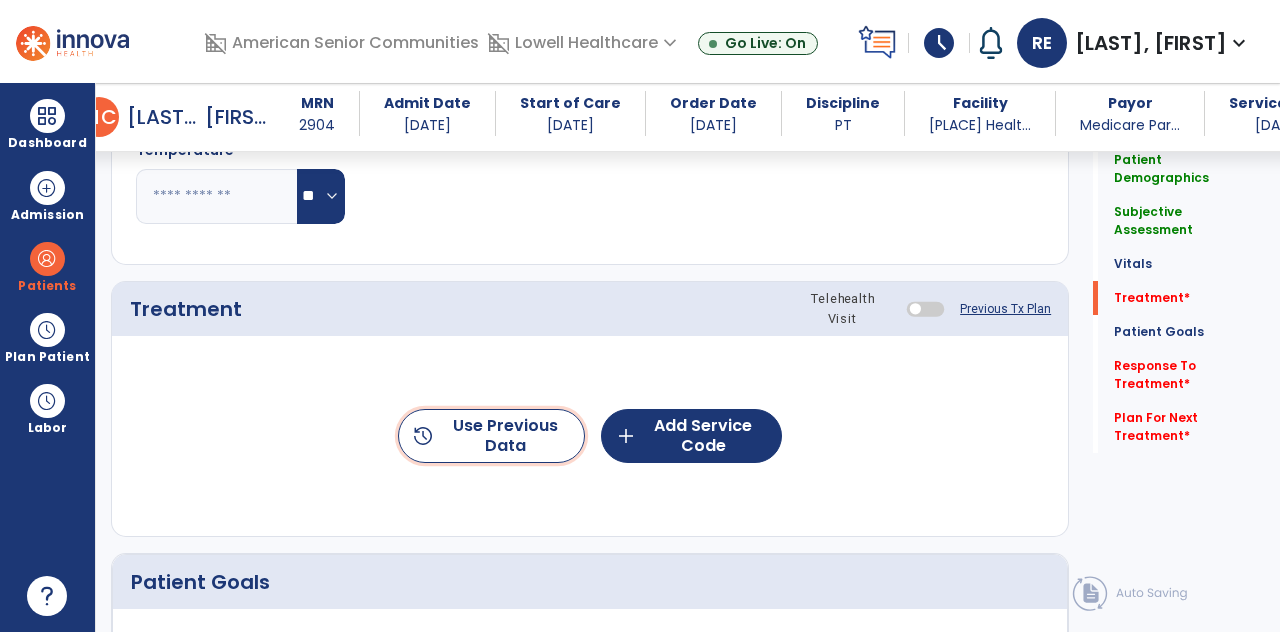 click on "history  Use Previous Data" 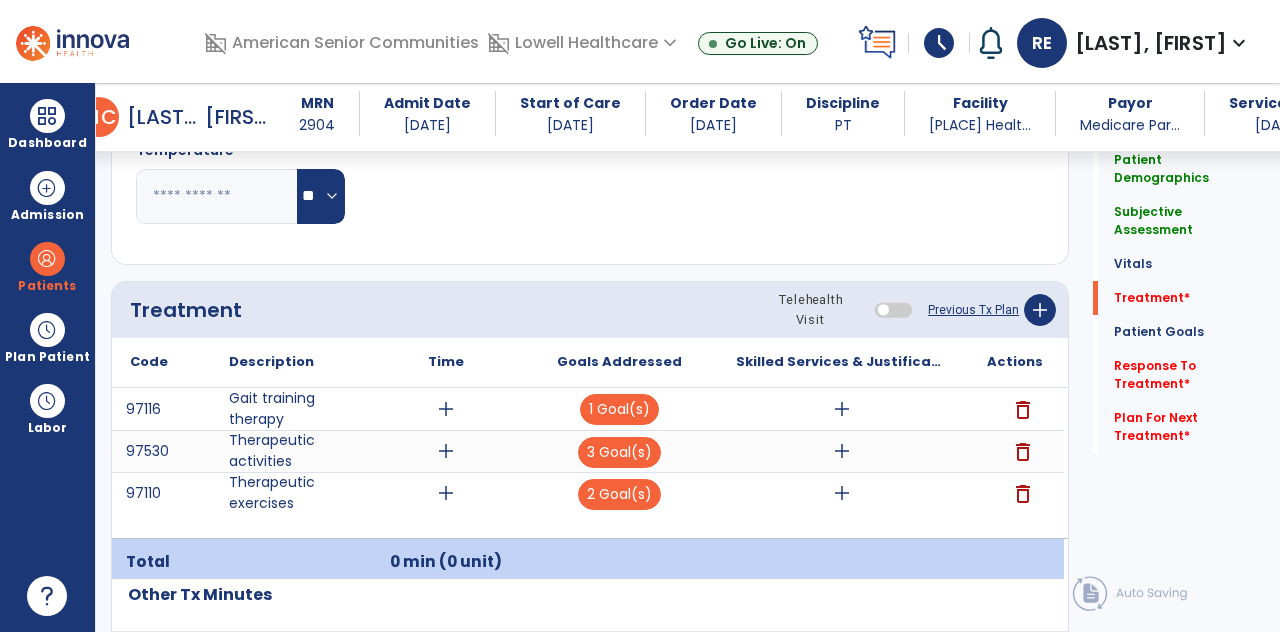 click on "add" at bounding box center (446, 409) 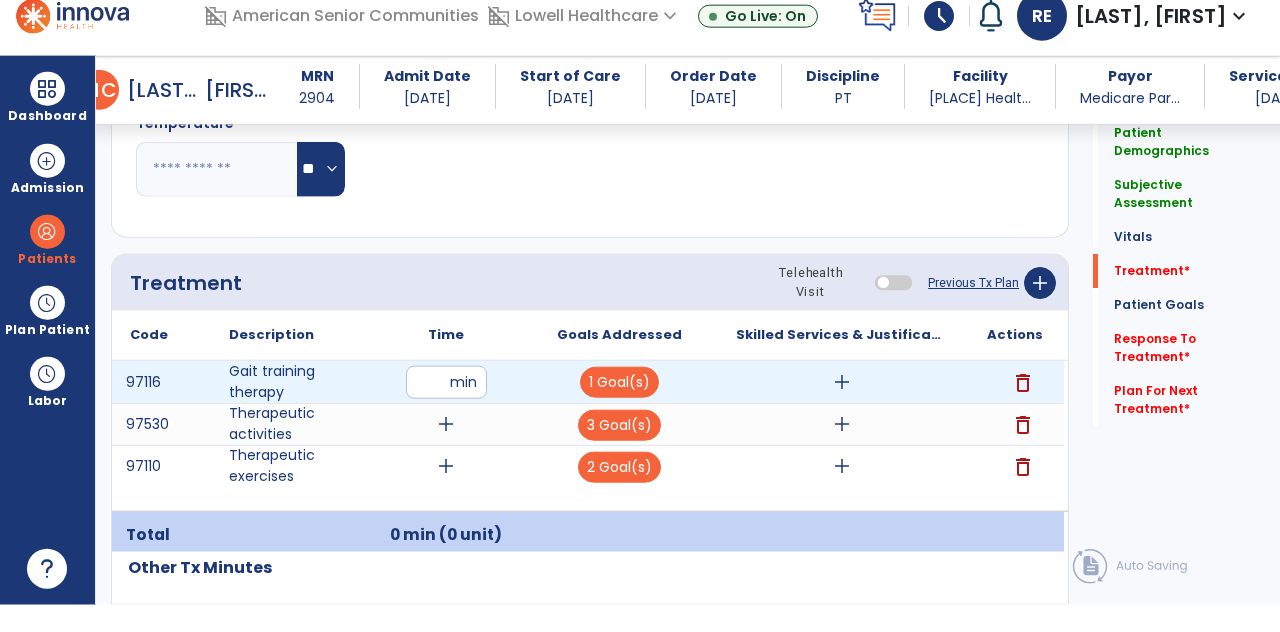 scroll, scrollTop: 89, scrollLeft: 0, axis: vertical 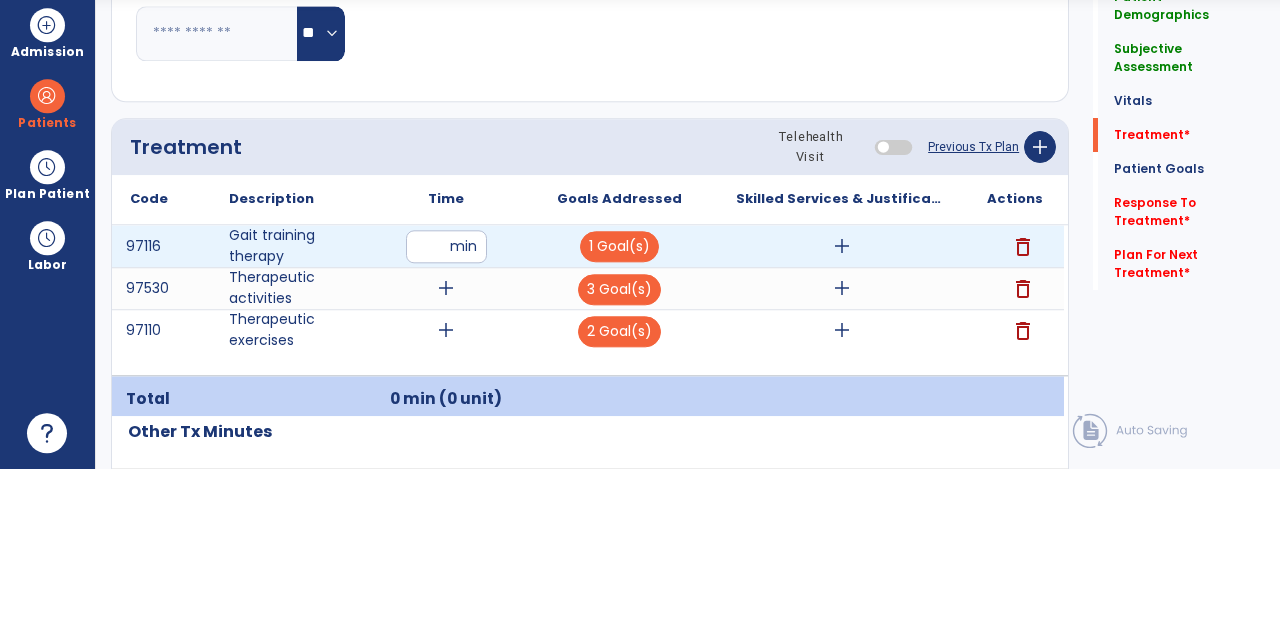 type on "**" 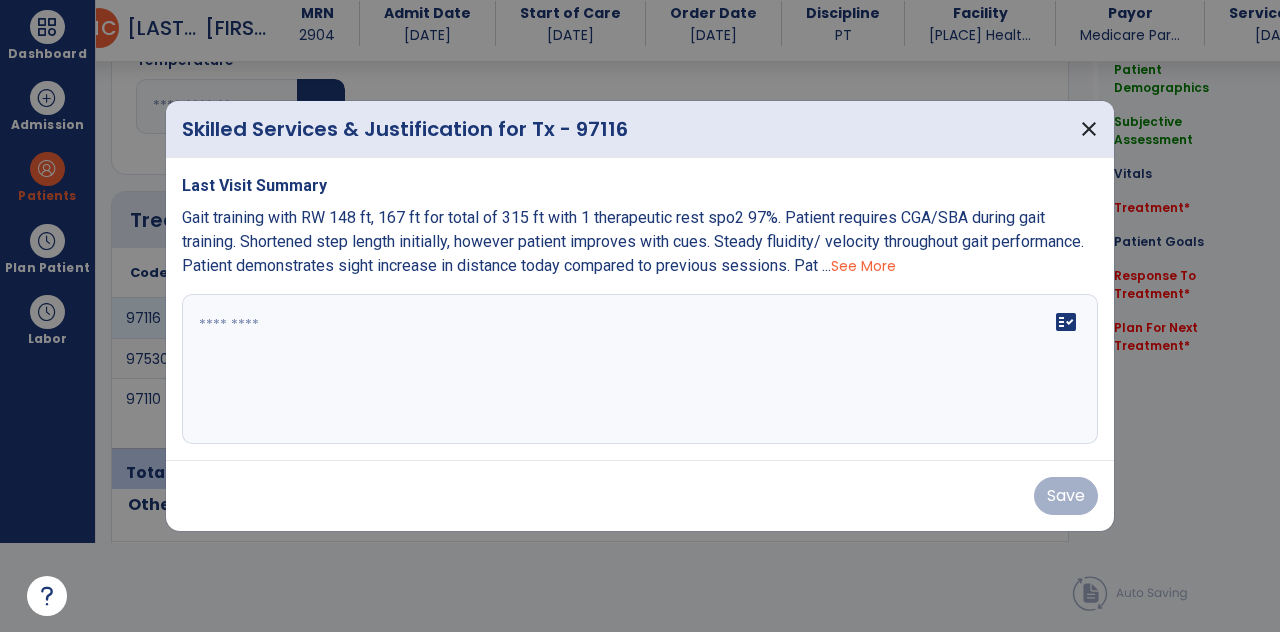 scroll, scrollTop: 0, scrollLeft: 0, axis: both 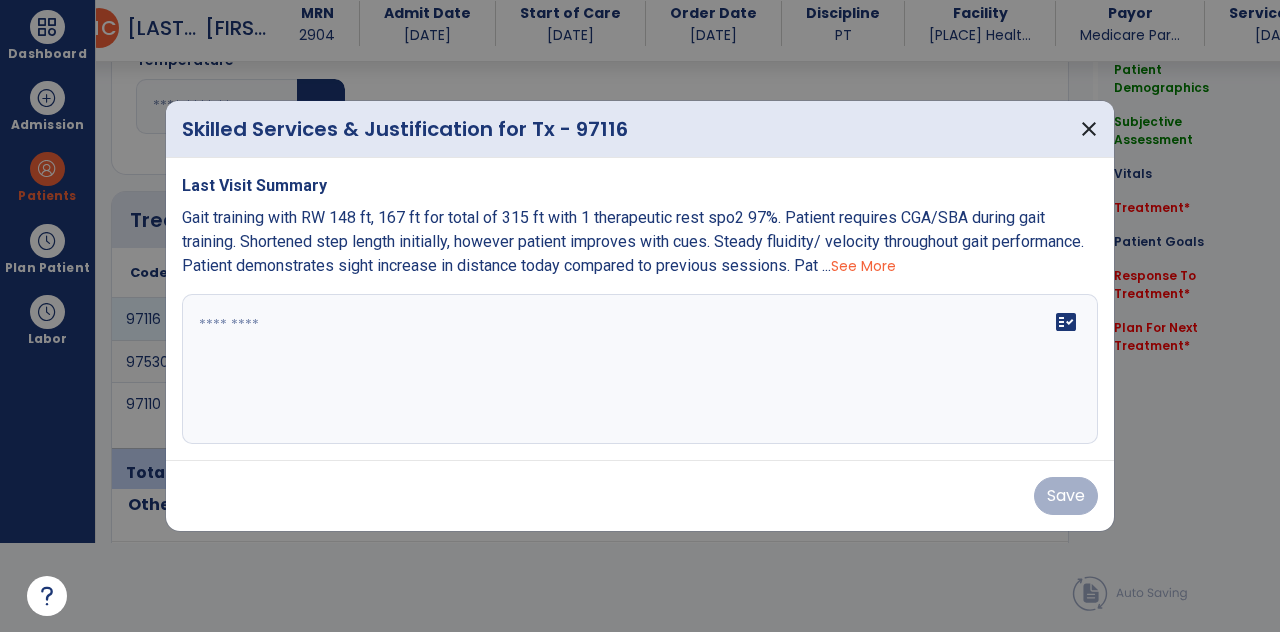 click on "fact_check" at bounding box center [640, 369] 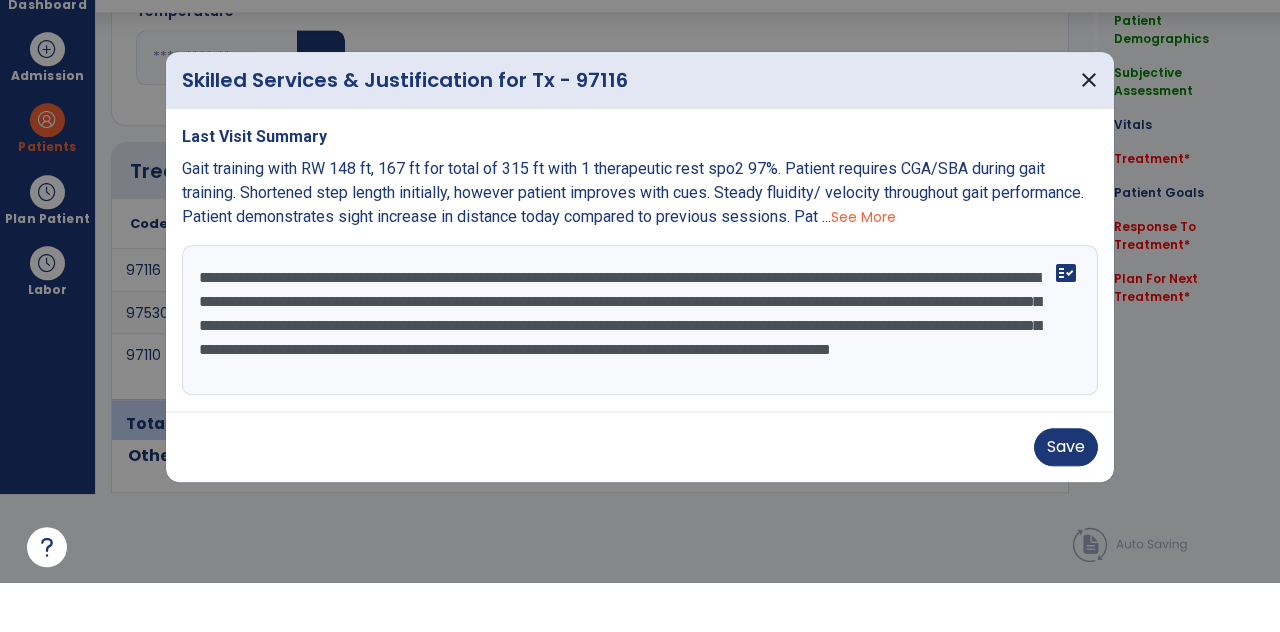 scroll, scrollTop: 15, scrollLeft: 0, axis: vertical 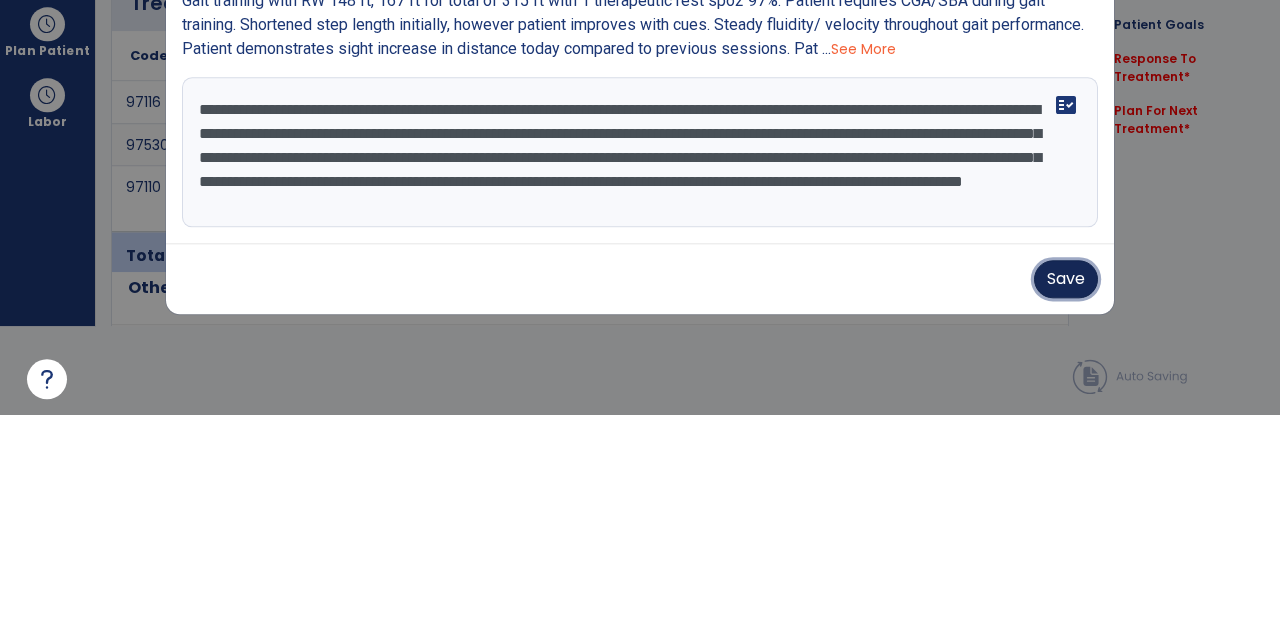 click on "Save" at bounding box center (1066, 496) 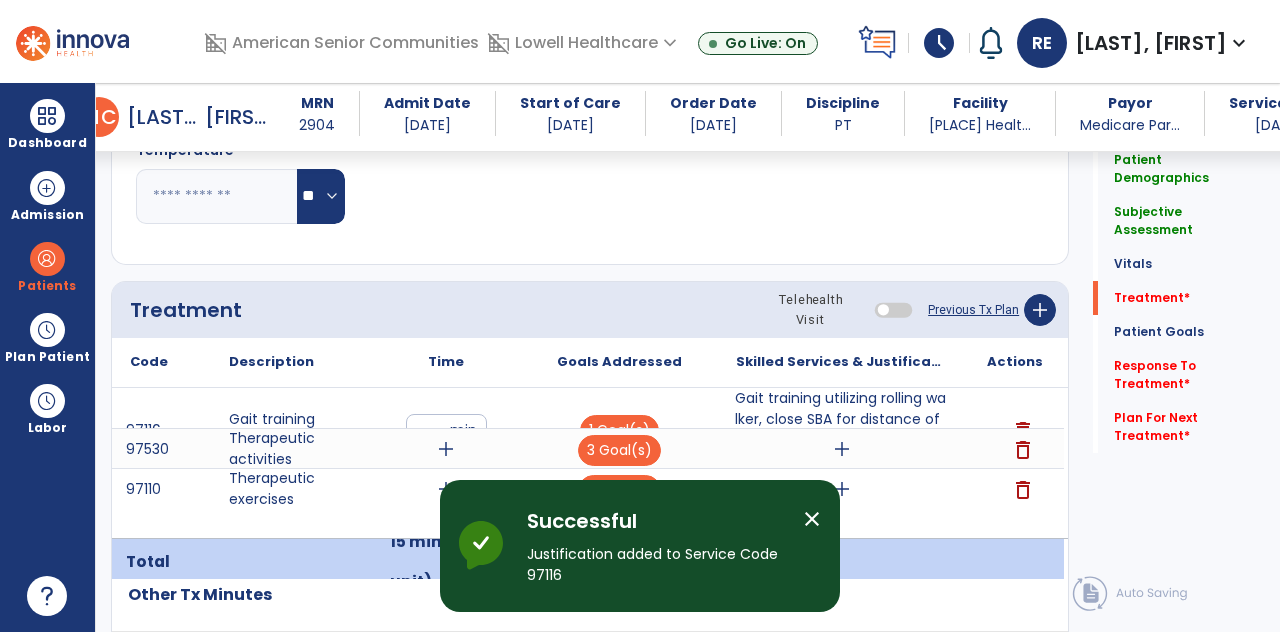 scroll, scrollTop: 89, scrollLeft: 0, axis: vertical 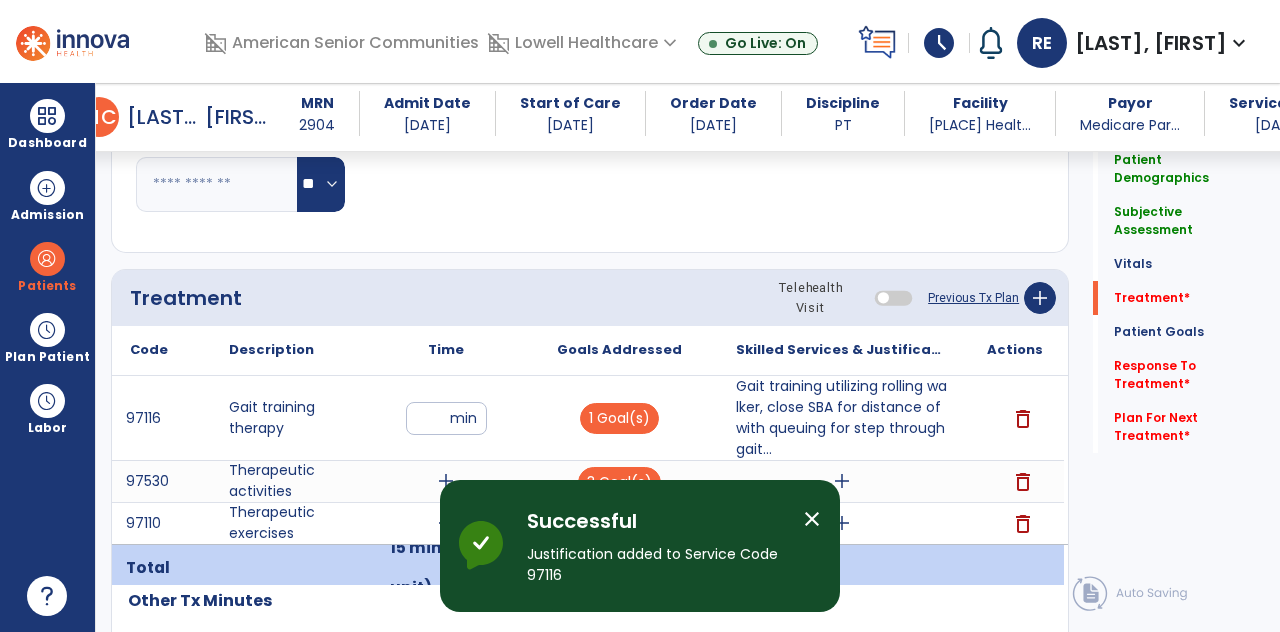 click on "add" at bounding box center [446, 481] 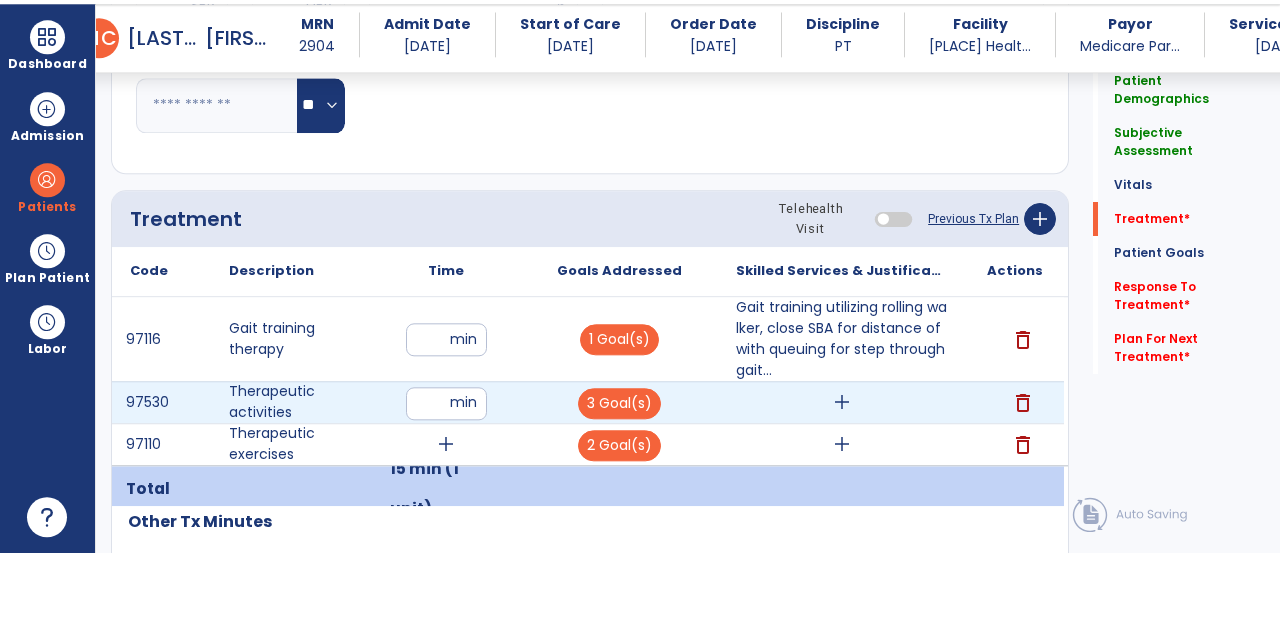 scroll, scrollTop: 89, scrollLeft: 0, axis: vertical 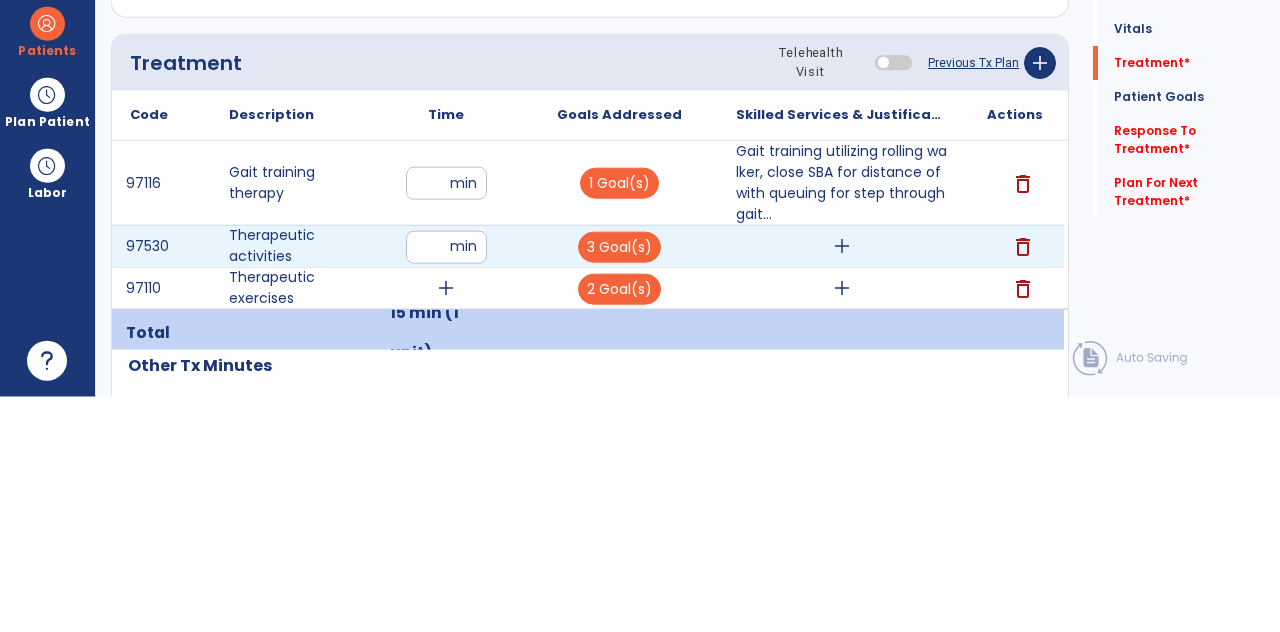 type on "**" 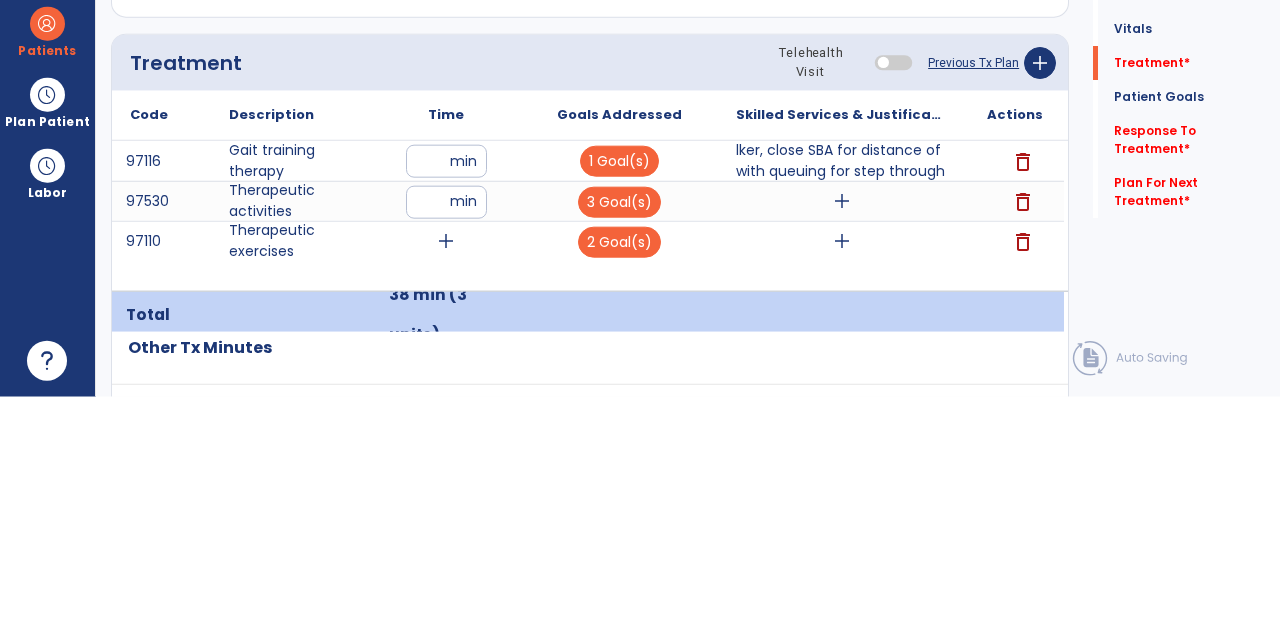 scroll, scrollTop: 89, scrollLeft: 0, axis: vertical 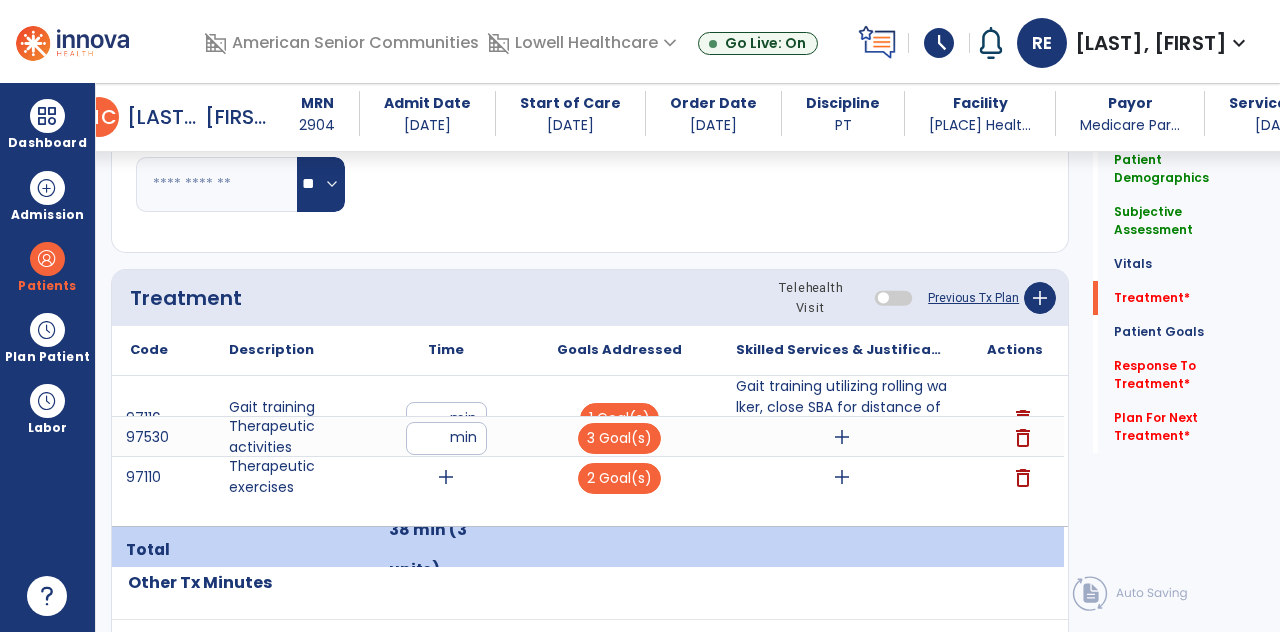 click on "** min" at bounding box center (446, 418) 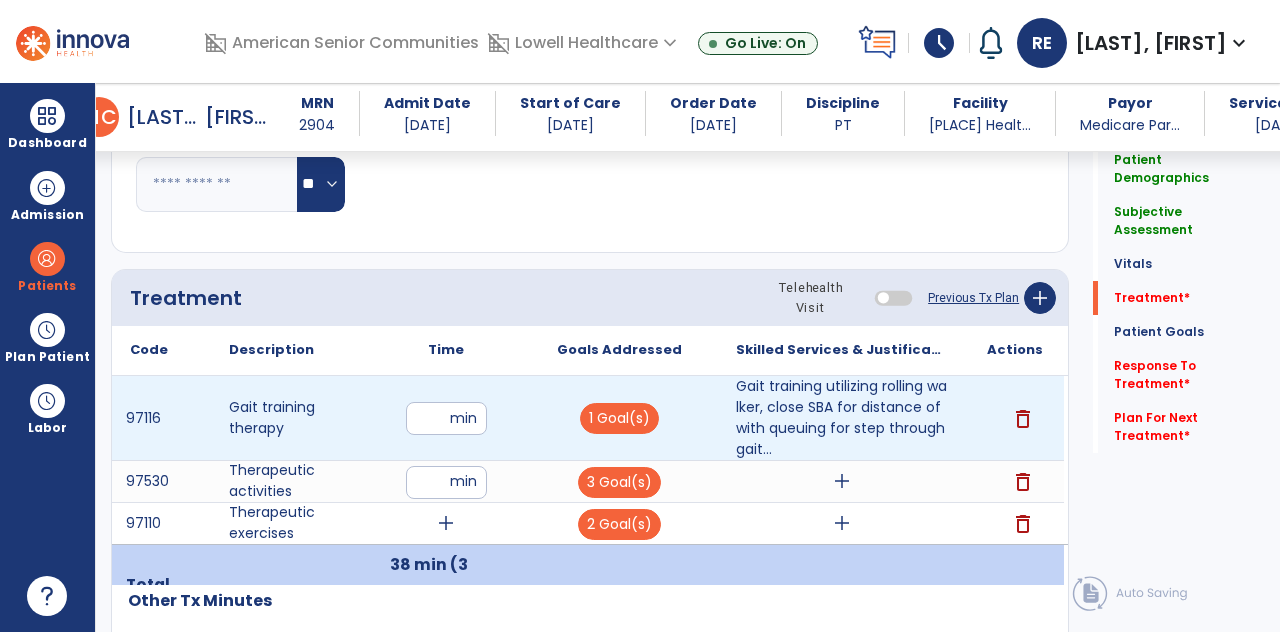 click on "**" at bounding box center [446, 482] 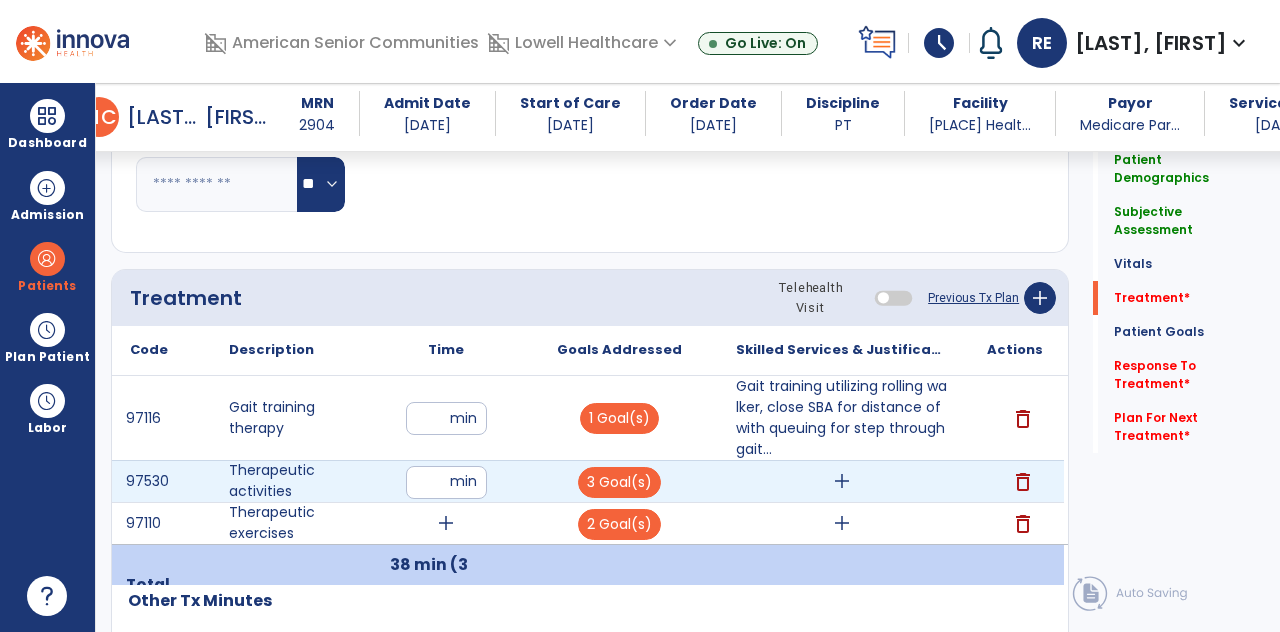 scroll, scrollTop: 89, scrollLeft: 0, axis: vertical 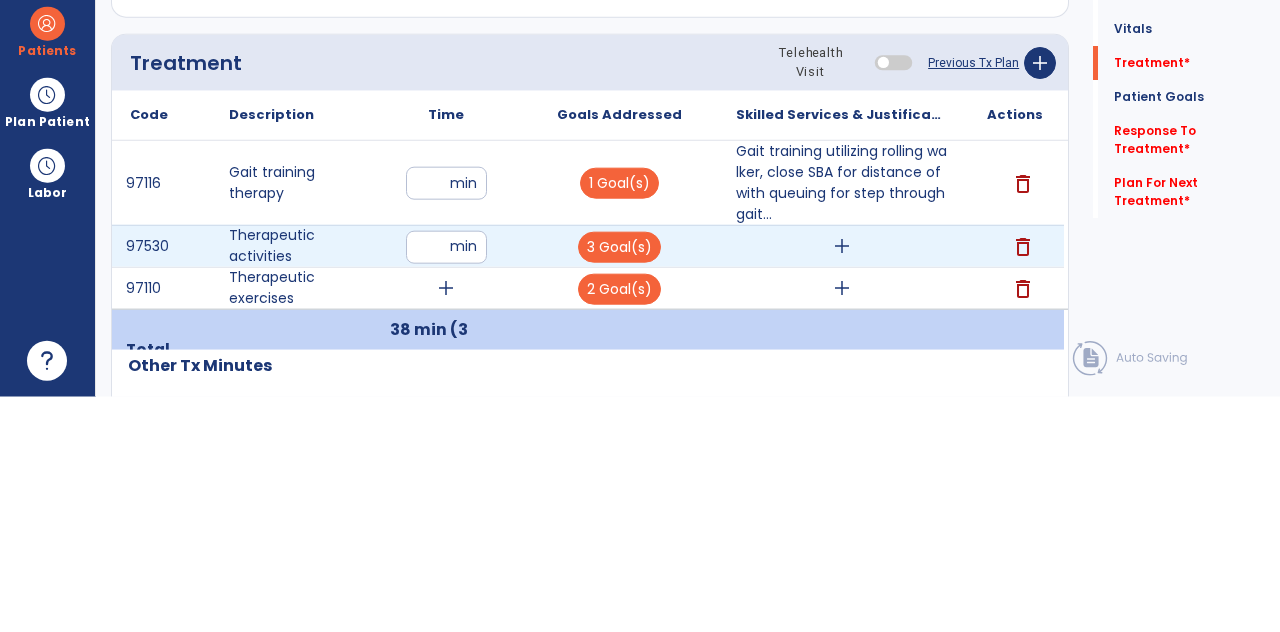 type on "**" 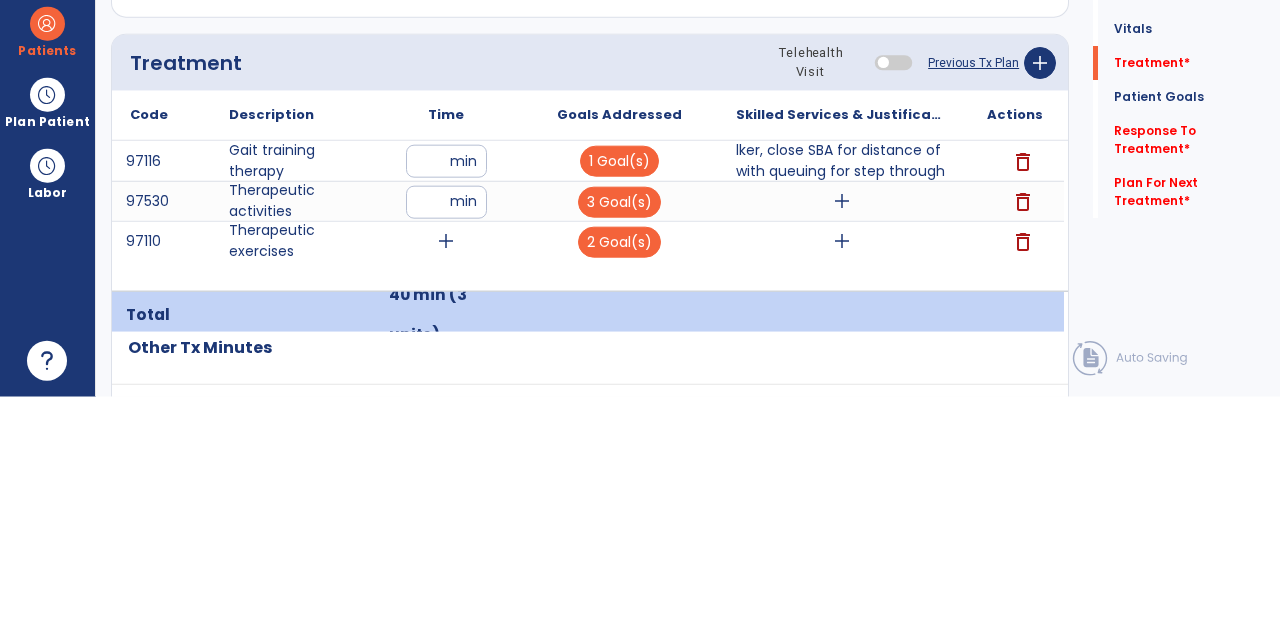 scroll, scrollTop: 89, scrollLeft: 0, axis: vertical 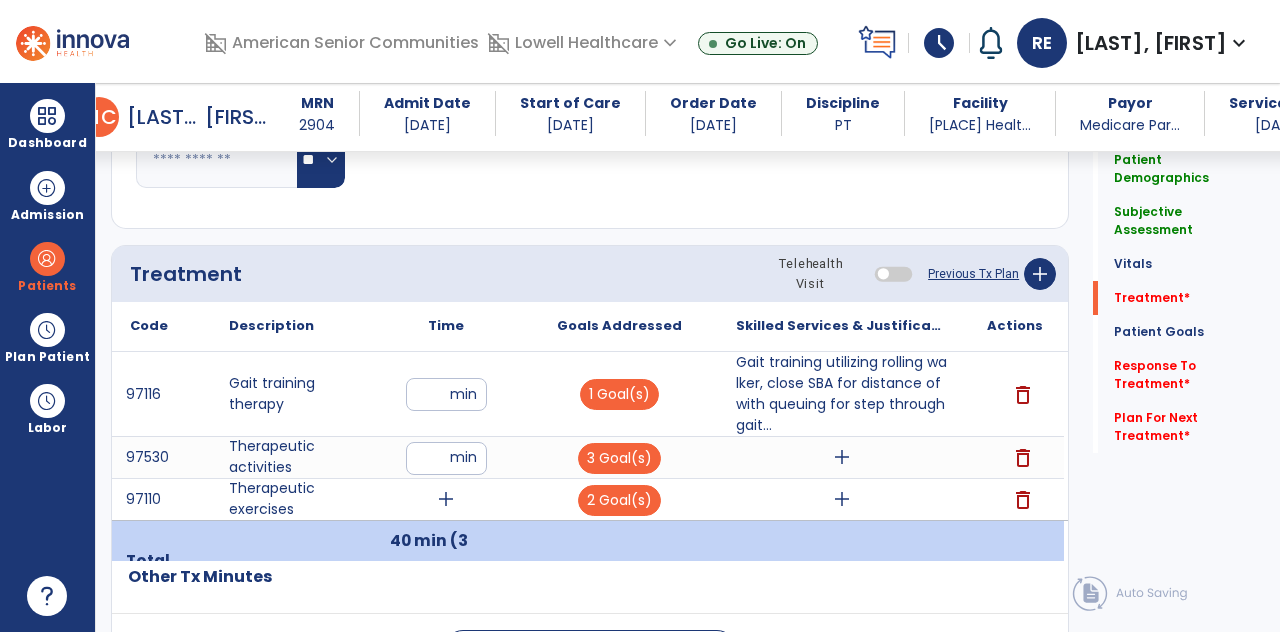 click on "add" at bounding box center (446, 499) 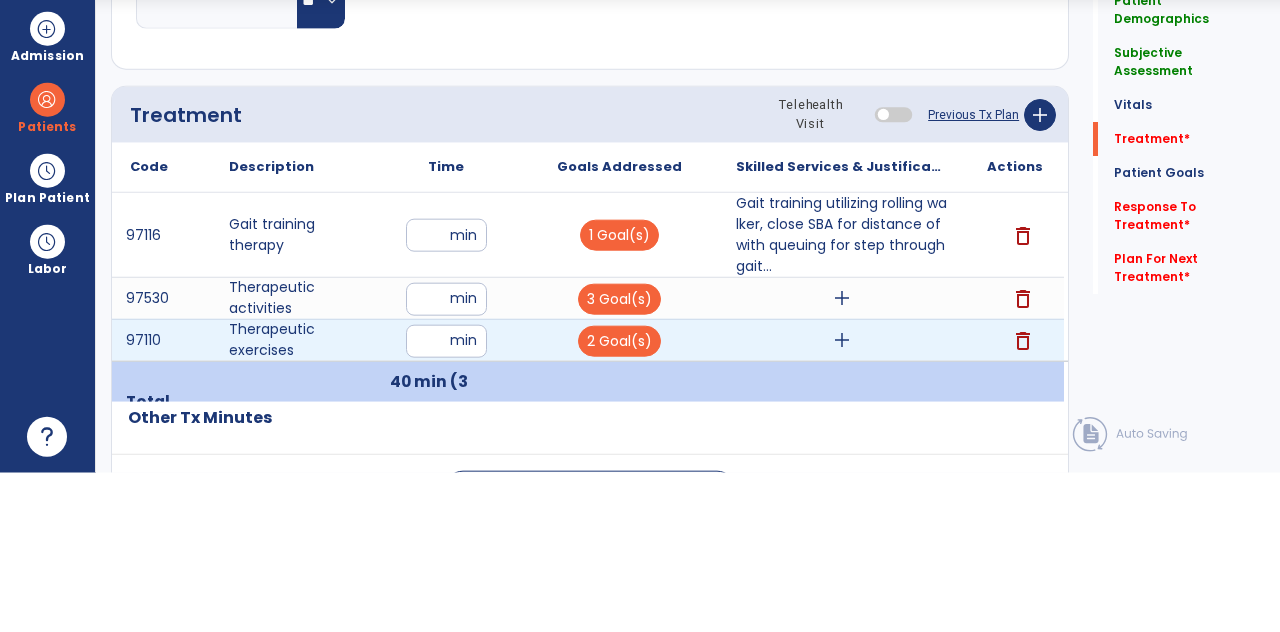 scroll, scrollTop: 89, scrollLeft: 0, axis: vertical 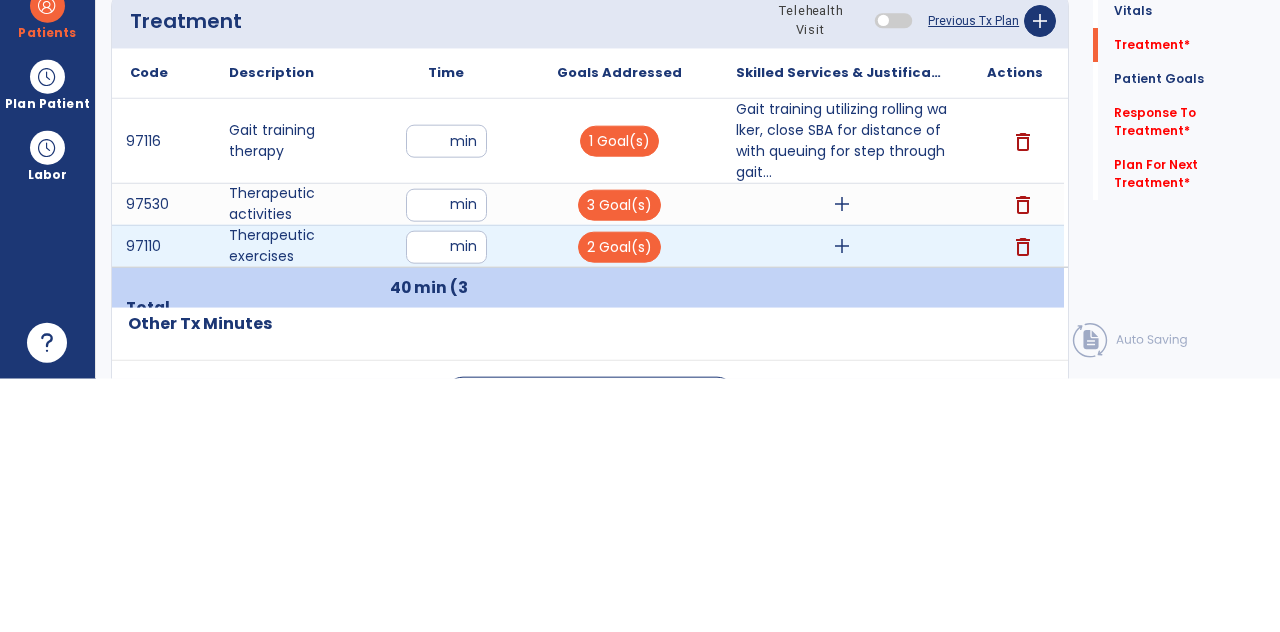 type on "**" 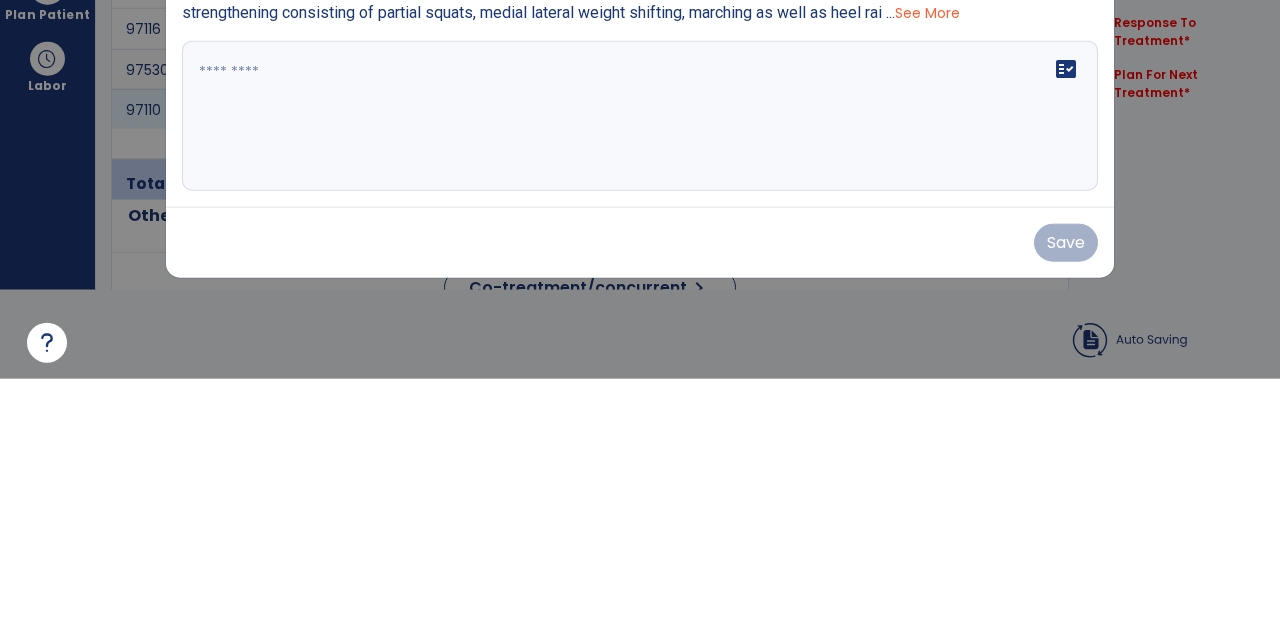 scroll, scrollTop: 0, scrollLeft: 0, axis: both 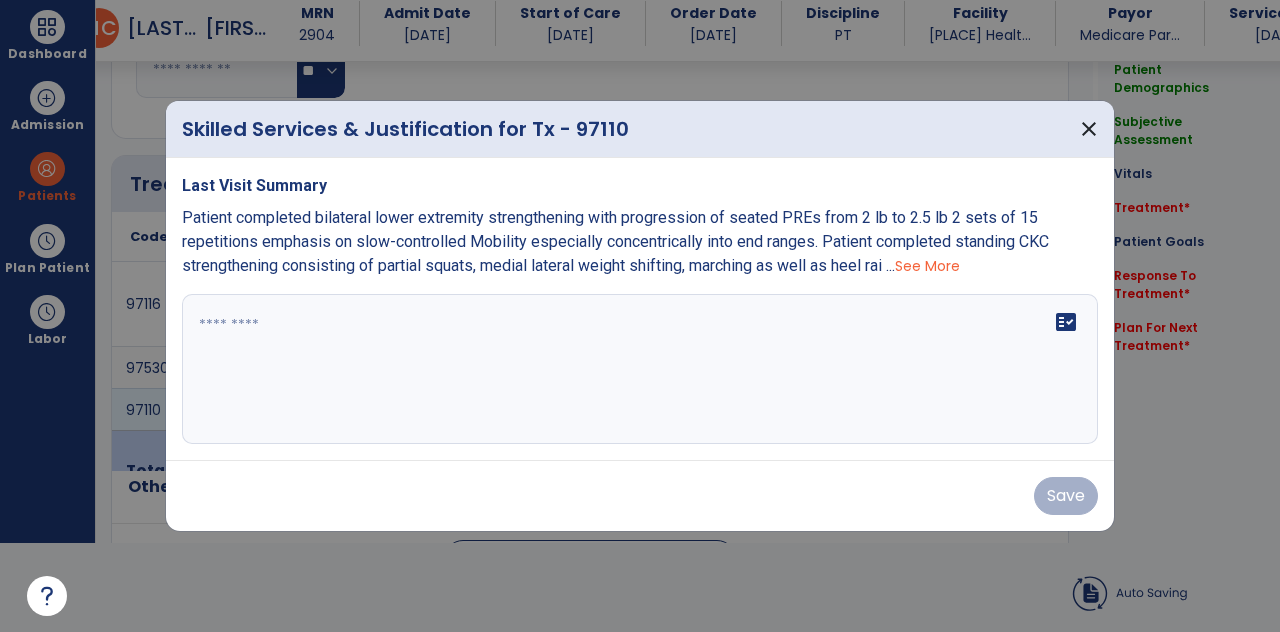 click on "fact_check" at bounding box center [640, 369] 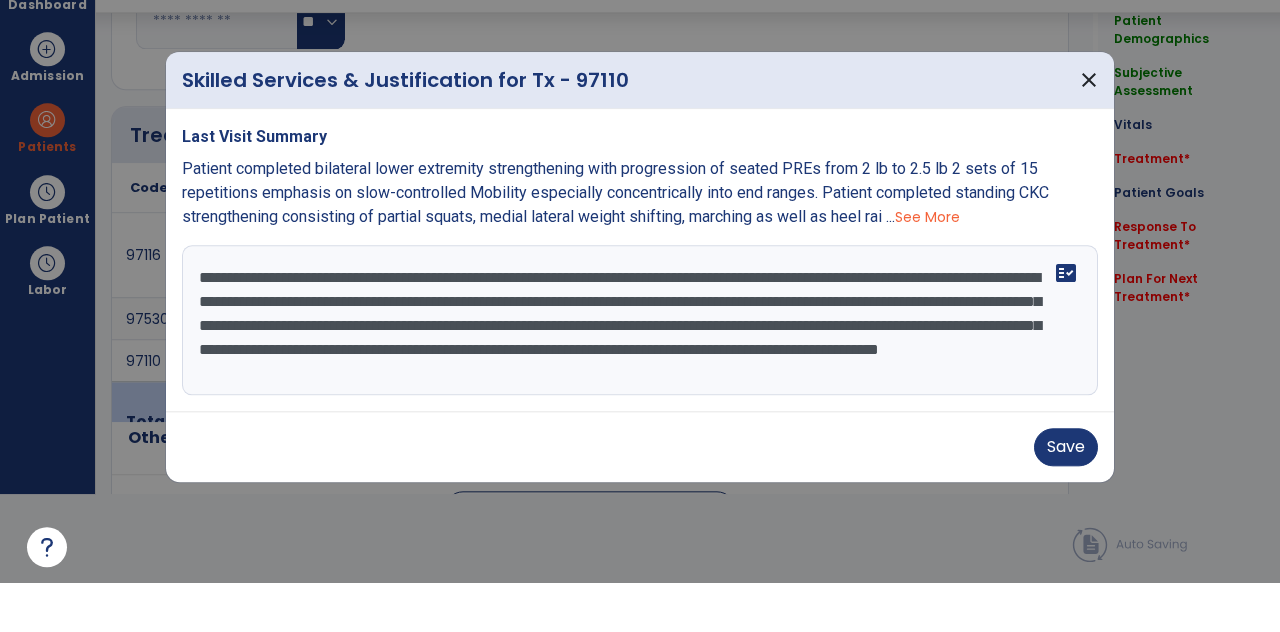scroll, scrollTop: 15, scrollLeft: 0, axis: vertical 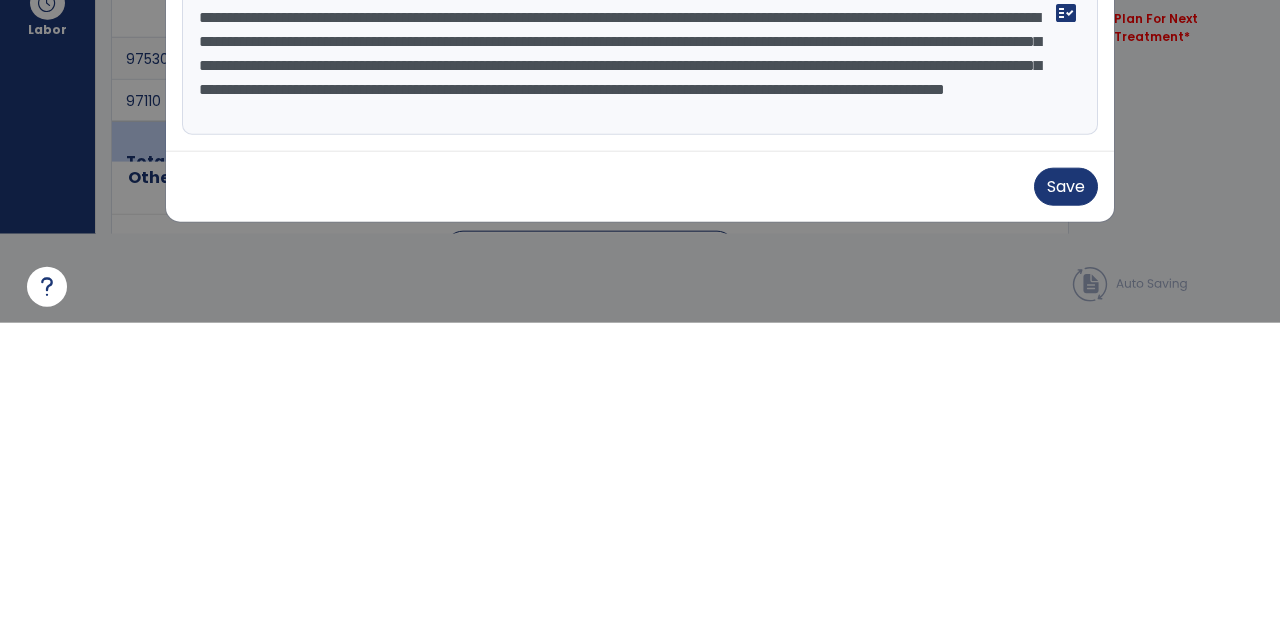 type on "**********" 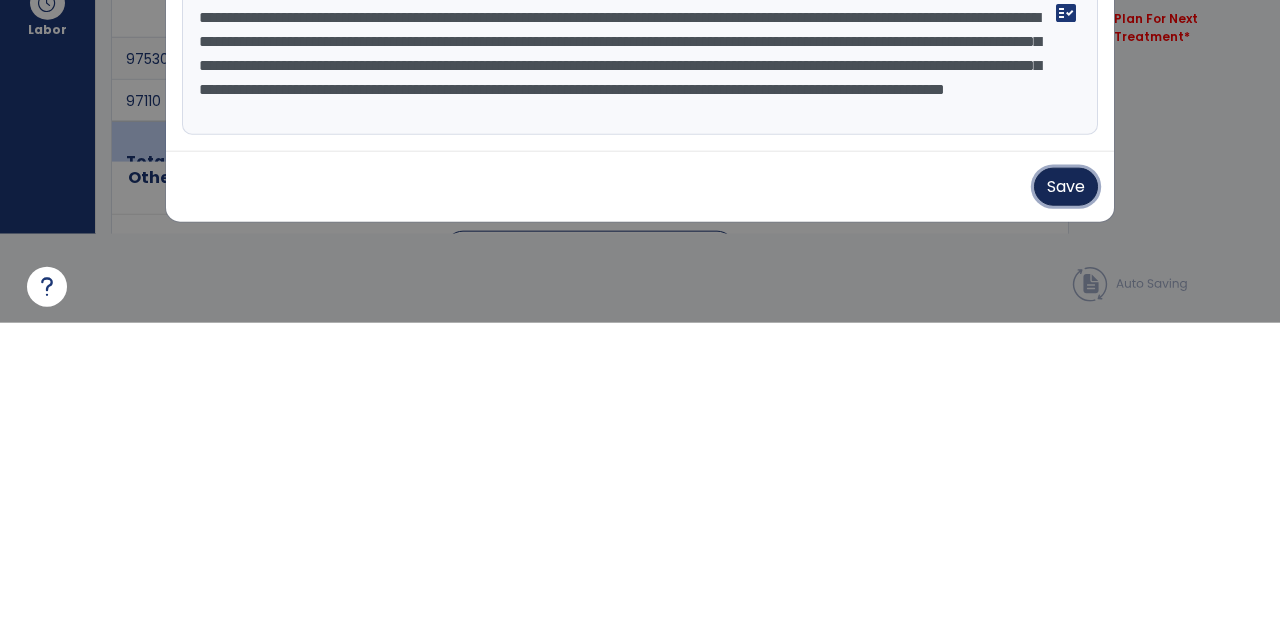 click on "Save" at bounding box center [1066, 496] 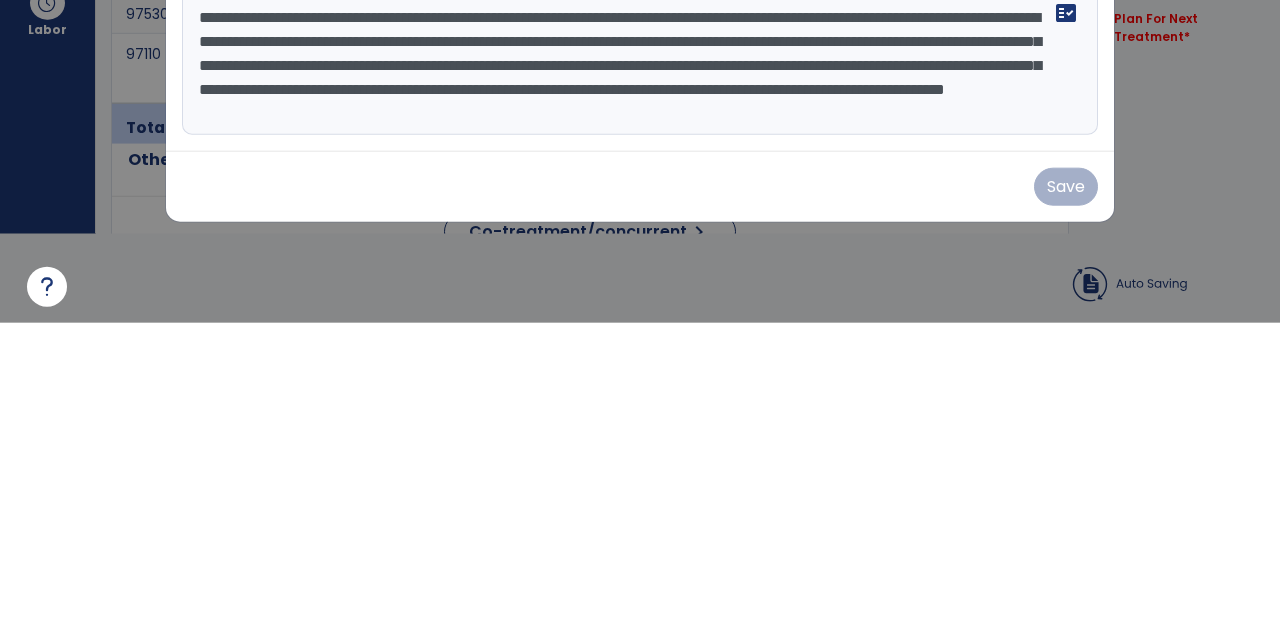 scroll, scrollTop: 89, scrollLeft: 0, axis: vertical 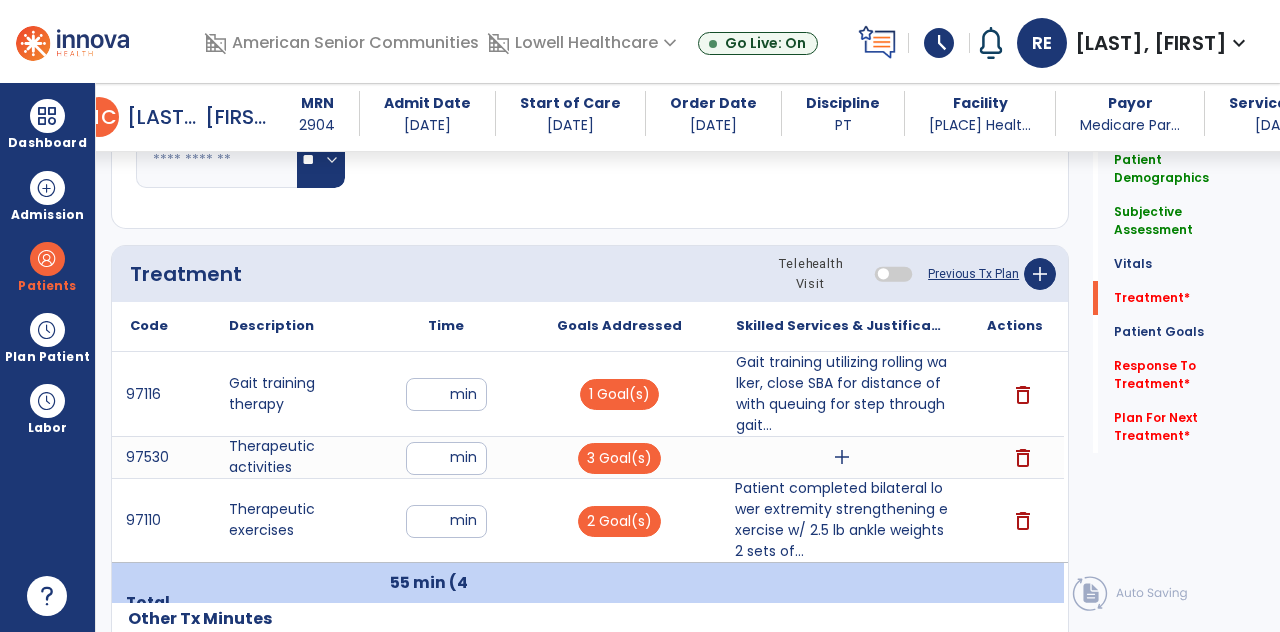 click on "add" at bounding box center (842, 457) 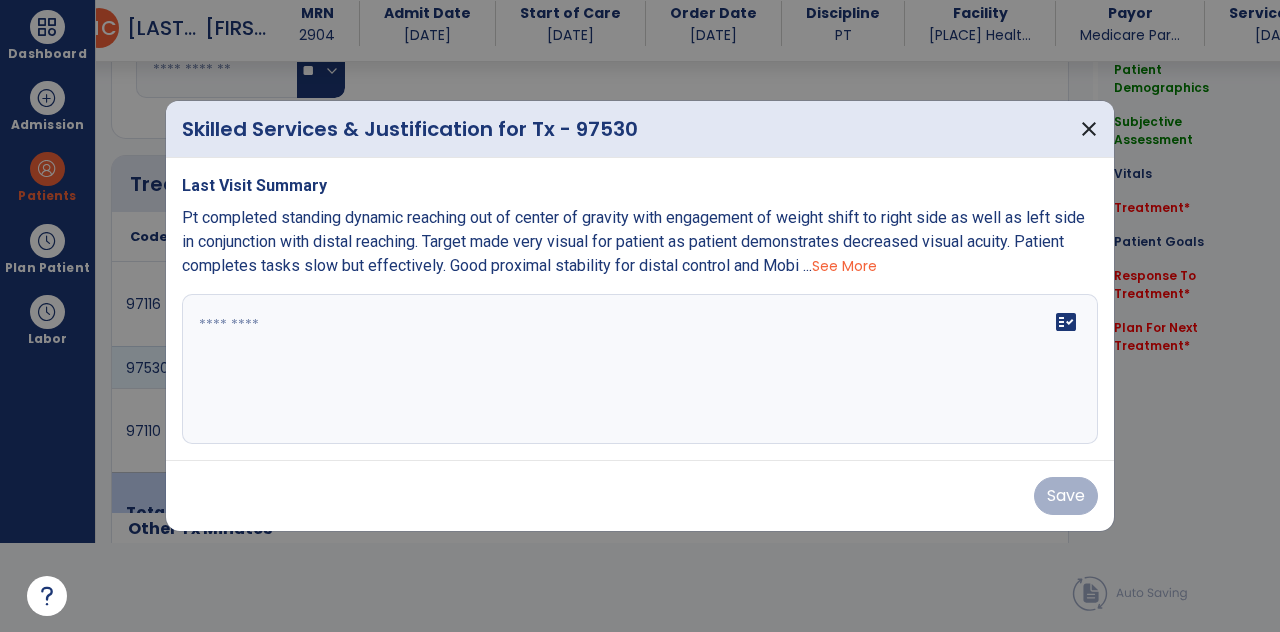 scroll, scrollTop: 0, scrollLeft: 0, axis: both 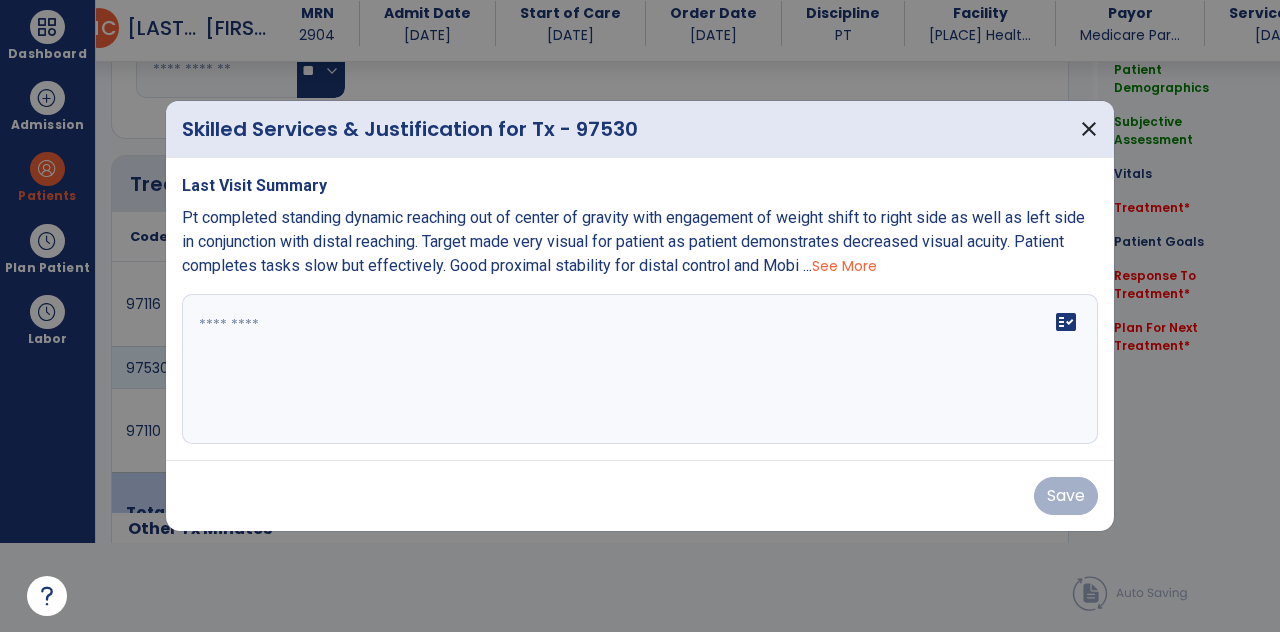 click on "fact_check" at bounding box center (640, 369) 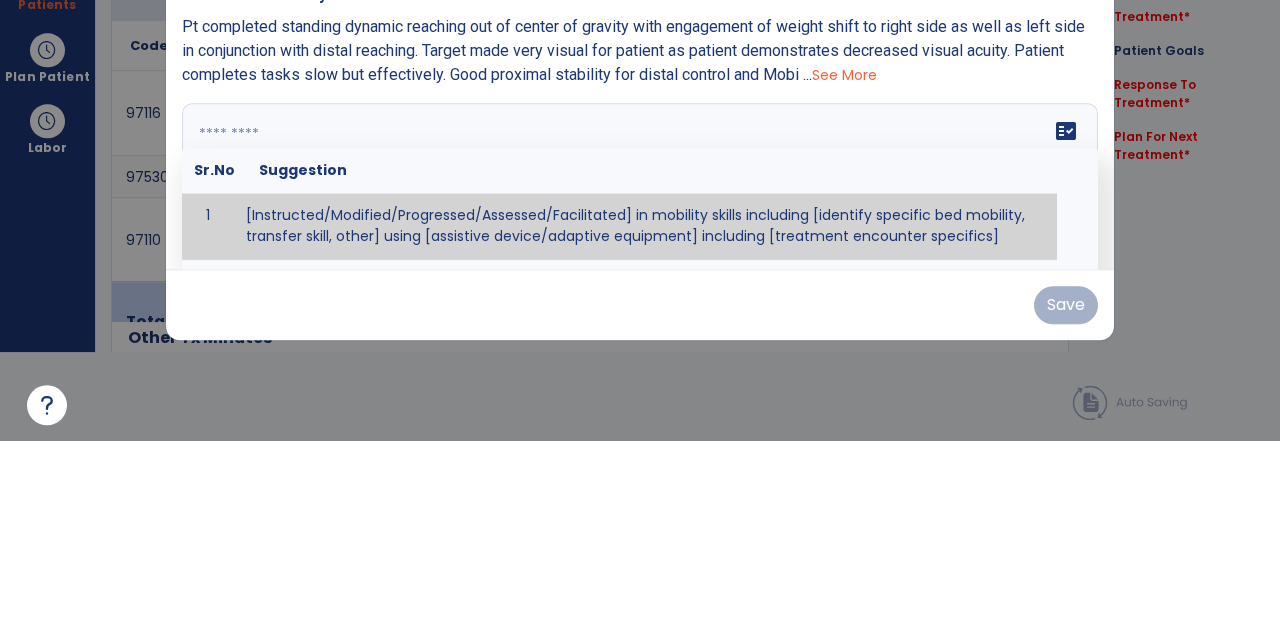 click at bounding box center [638, 369] 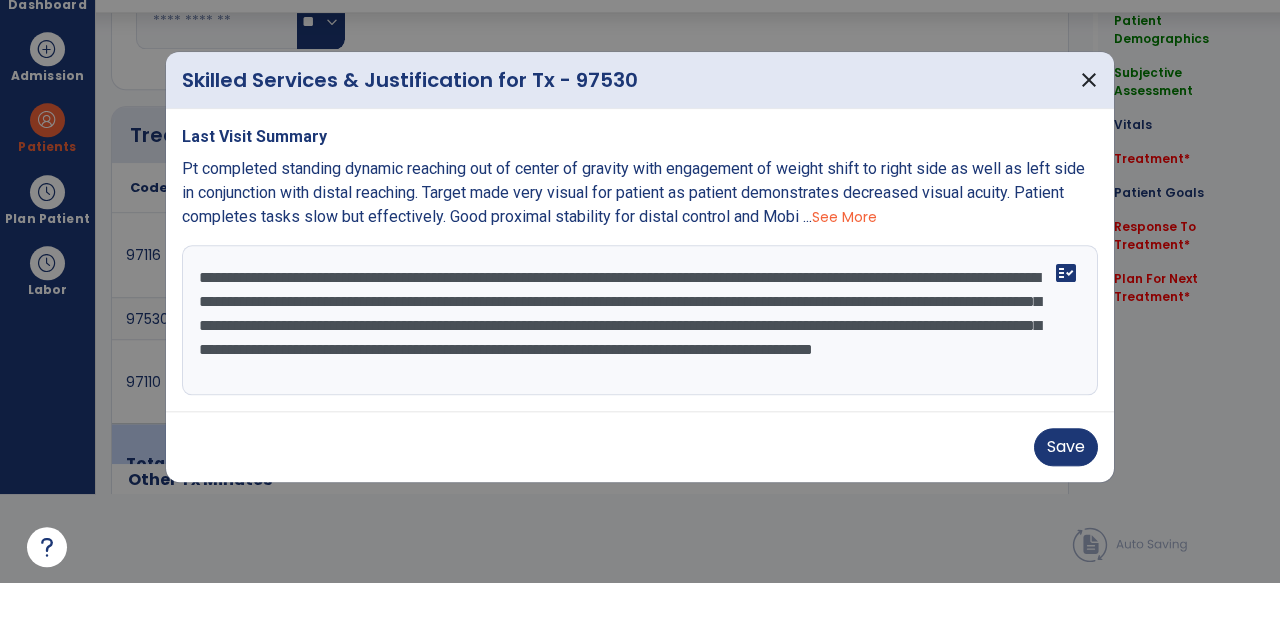 scroll, scrollTop: 0, scrollLeft: 0, axis: both 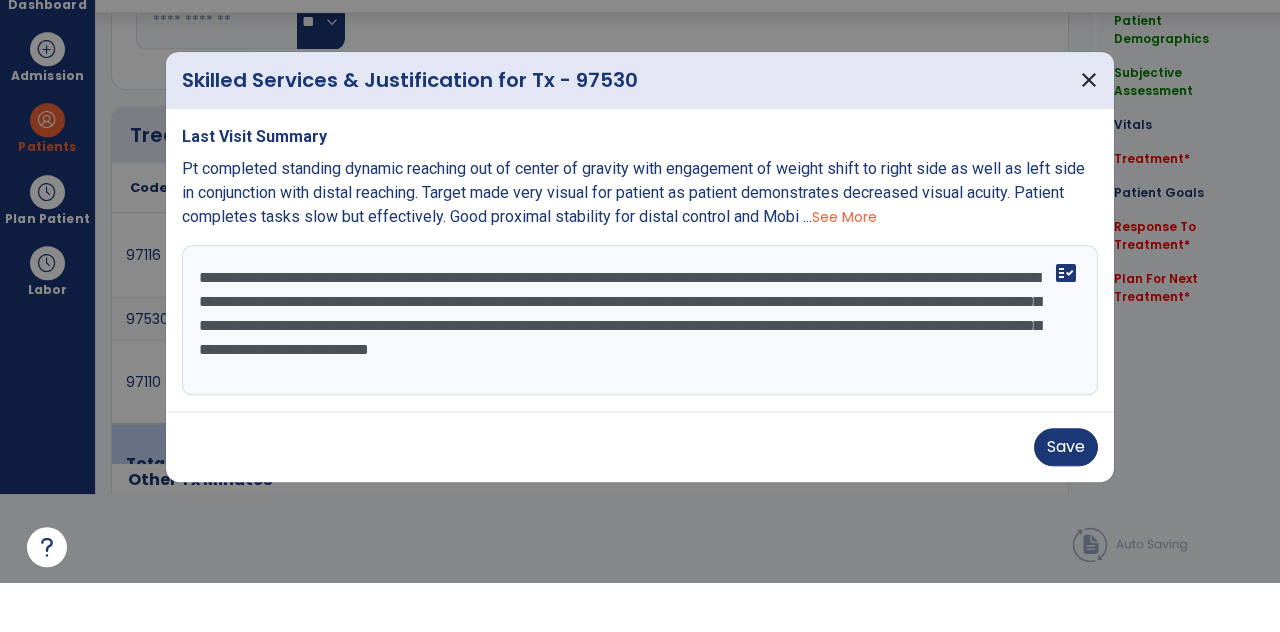 click on "**********" at bounding box center (640, 369) 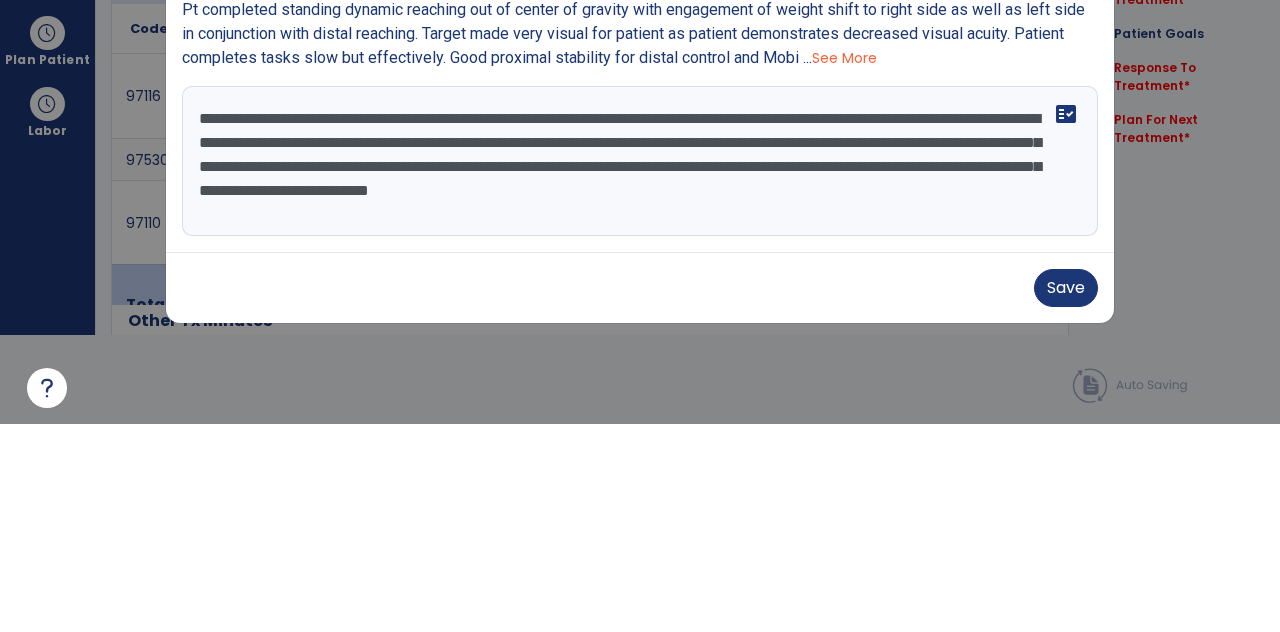click on "**********" at bounding box center [640, 369] 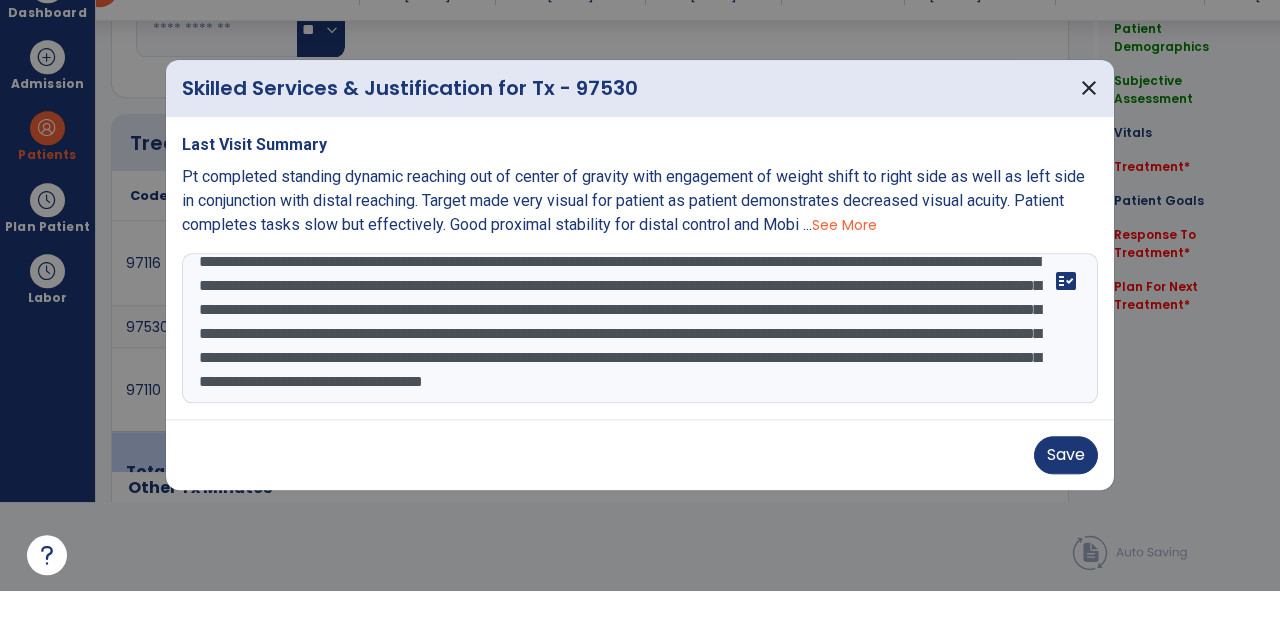 scroll, scrollTop: 63, scrollLeft: 0, axis: vertical 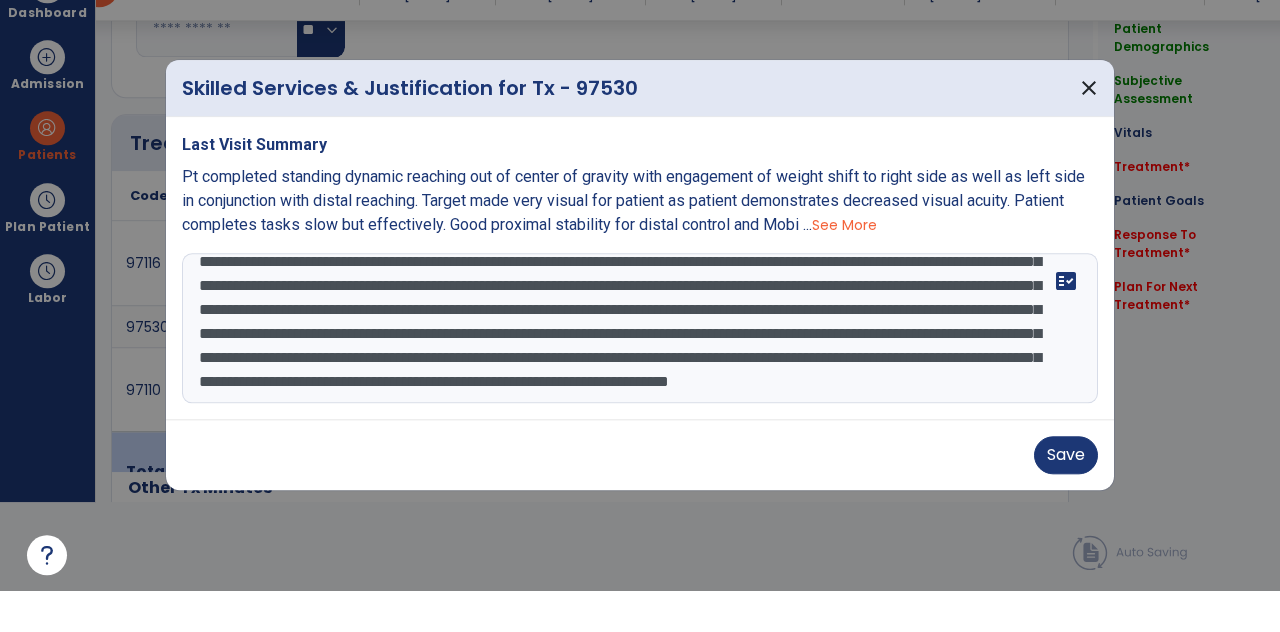 type on "**********" 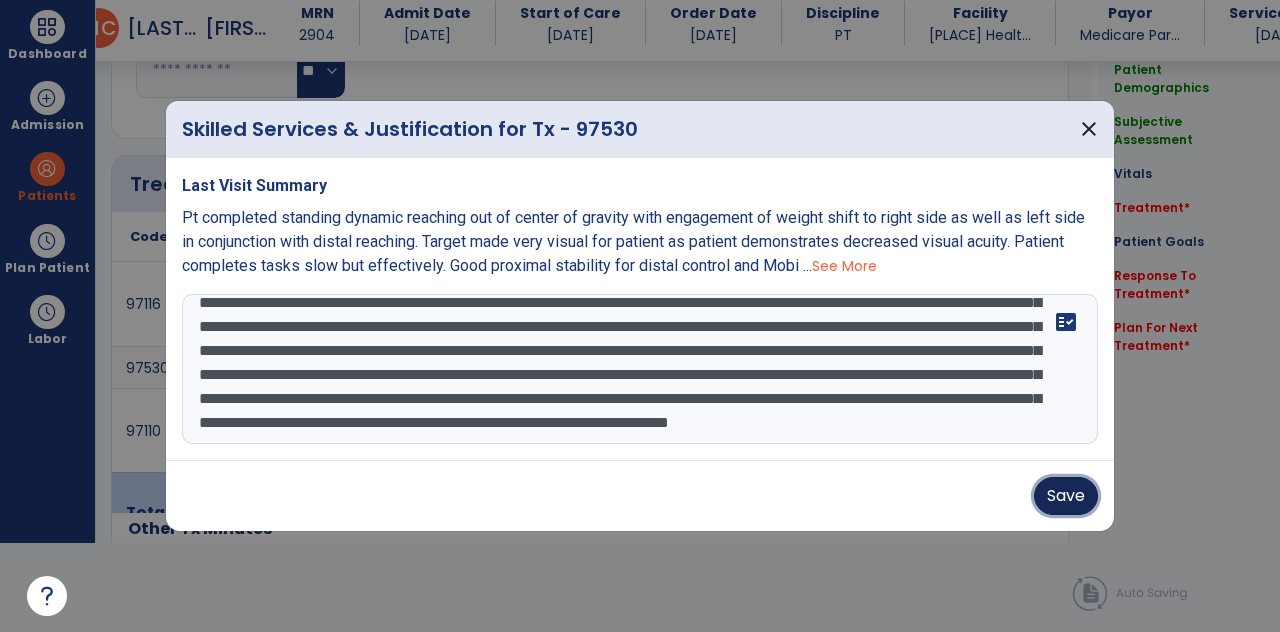 click on "Save" at bounding box center [1066, 496] 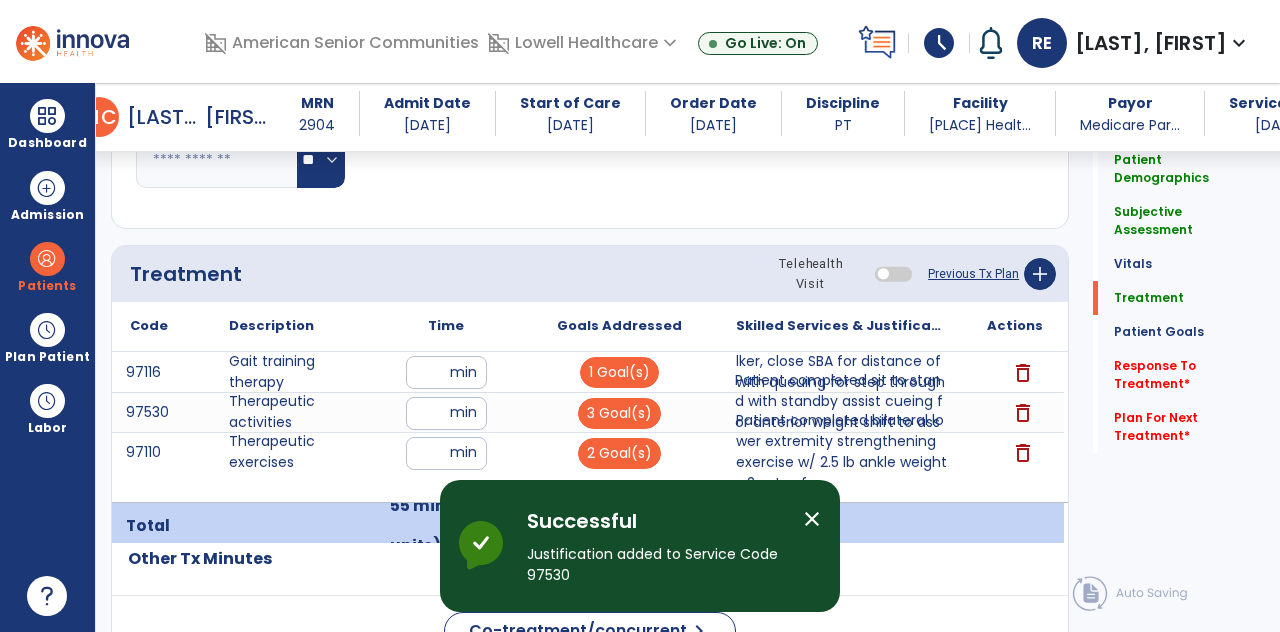 scroll, scrollTop: 89, scrollLeft: 0, axis: vertical 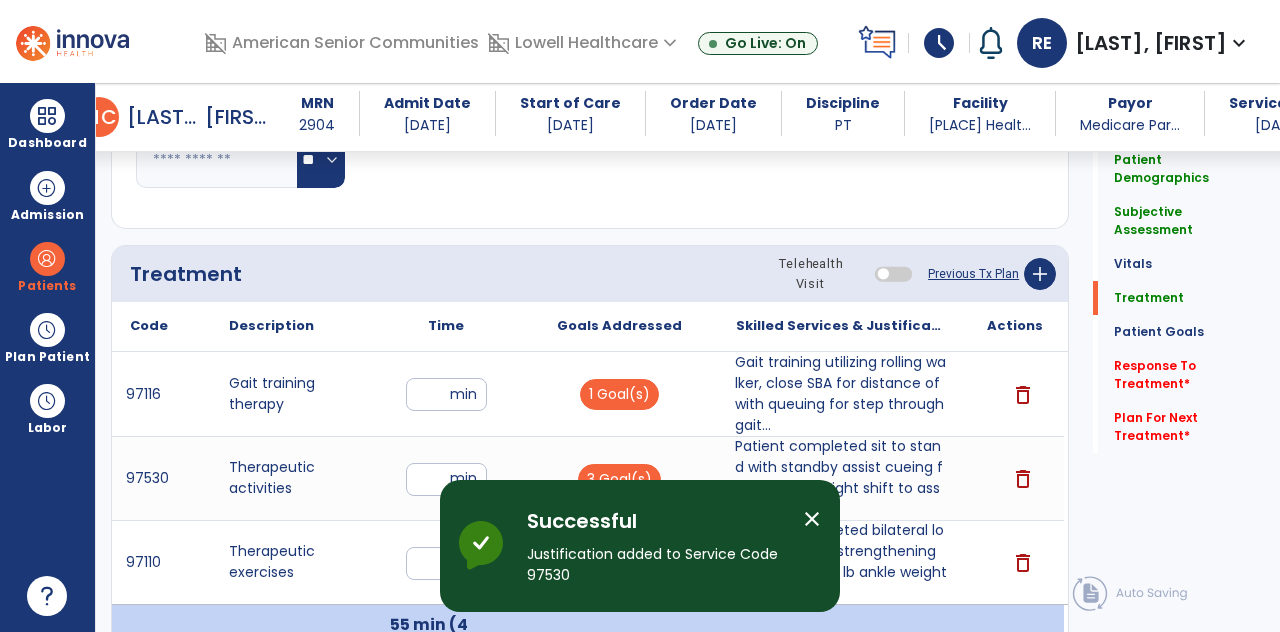 click on "Gait training utilizing rolling walker, close SBA for distance of with queuing for step through gait..." at bounding box center (841, 394) 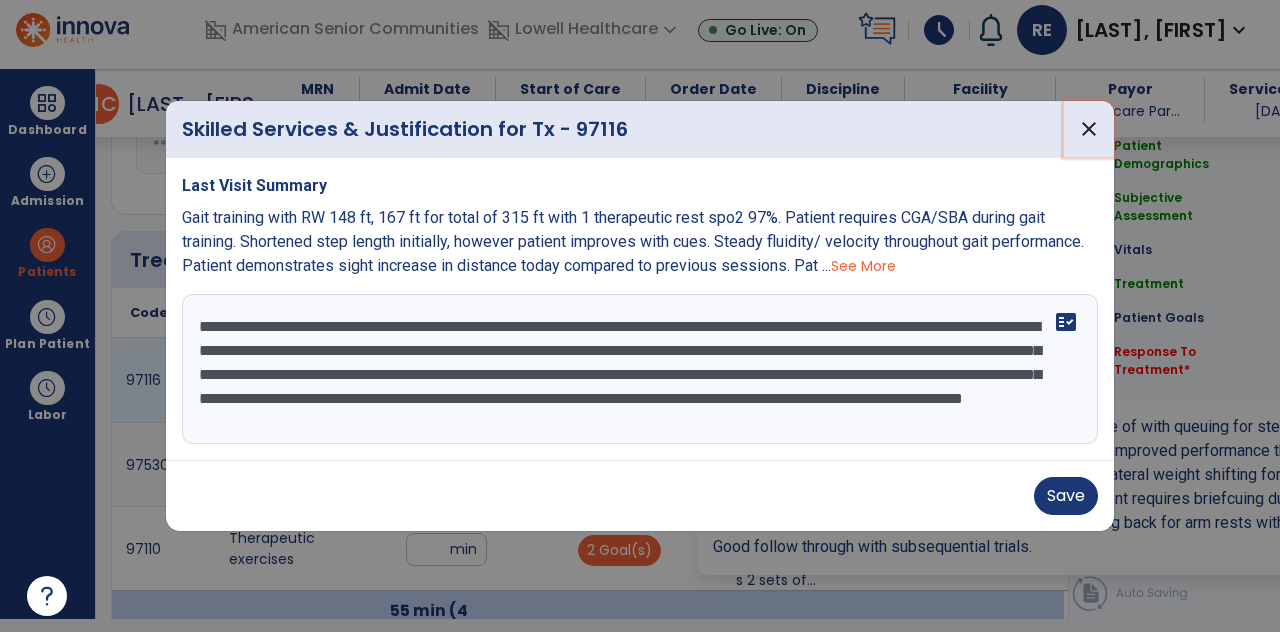 click on "close" at bounding box center (1089, 129) 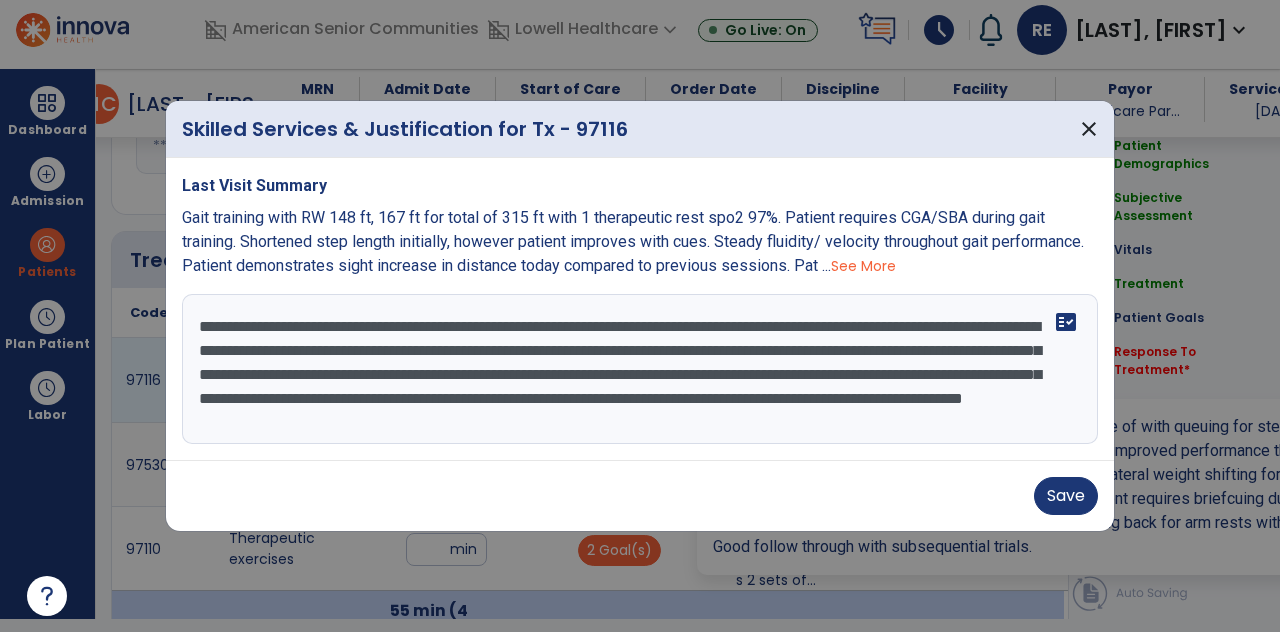 scroll, scrollTop: 13, scrollLeft: 0, axis: vertical 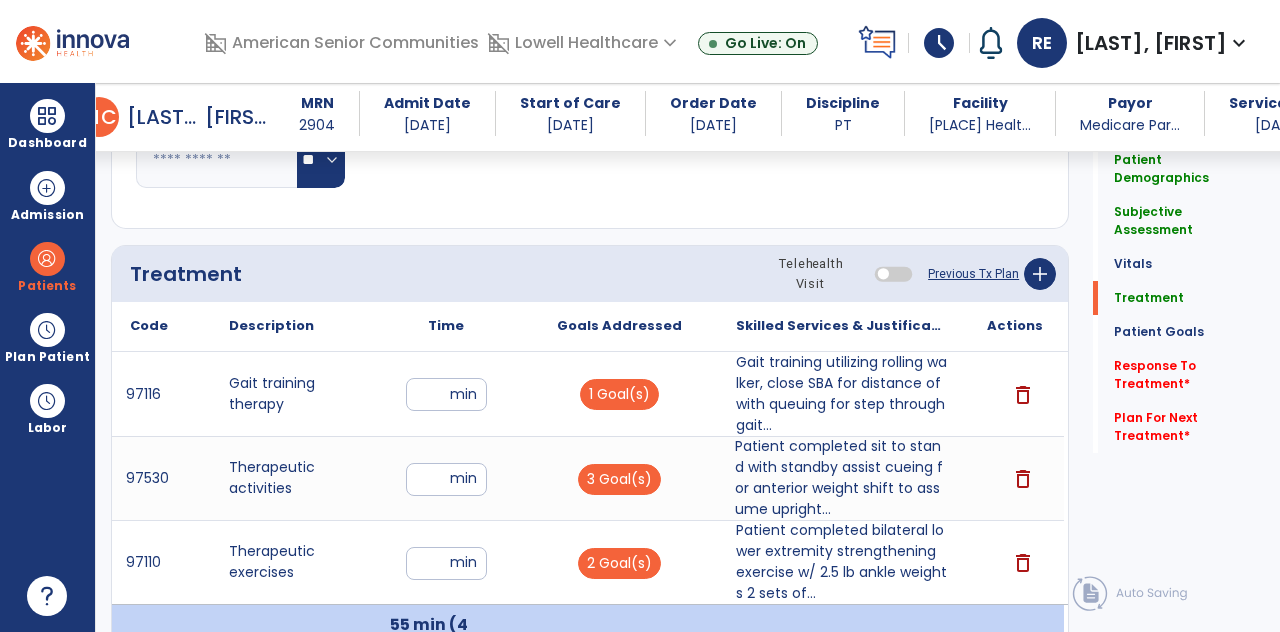 click on "Patient completed sit to stand with standby assist cueing for anterior weight shift to assume upright..." at bounding box center [841, 478] 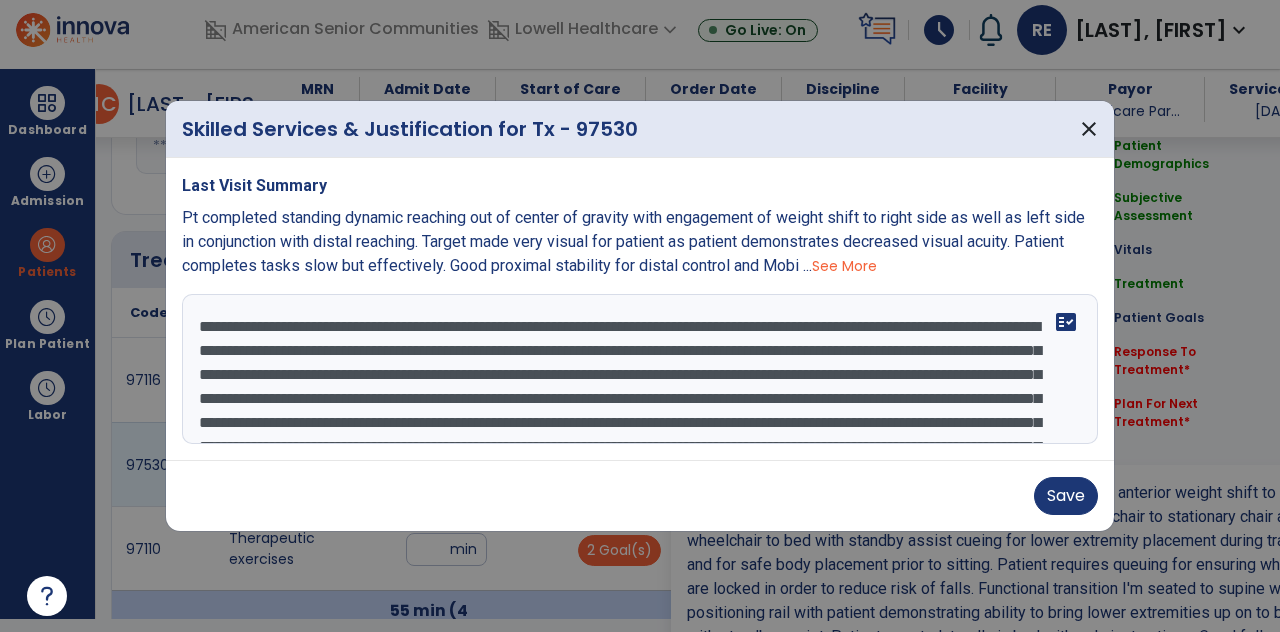 scroll, scrollTop: 0, scrollLeft: 0, axis: both 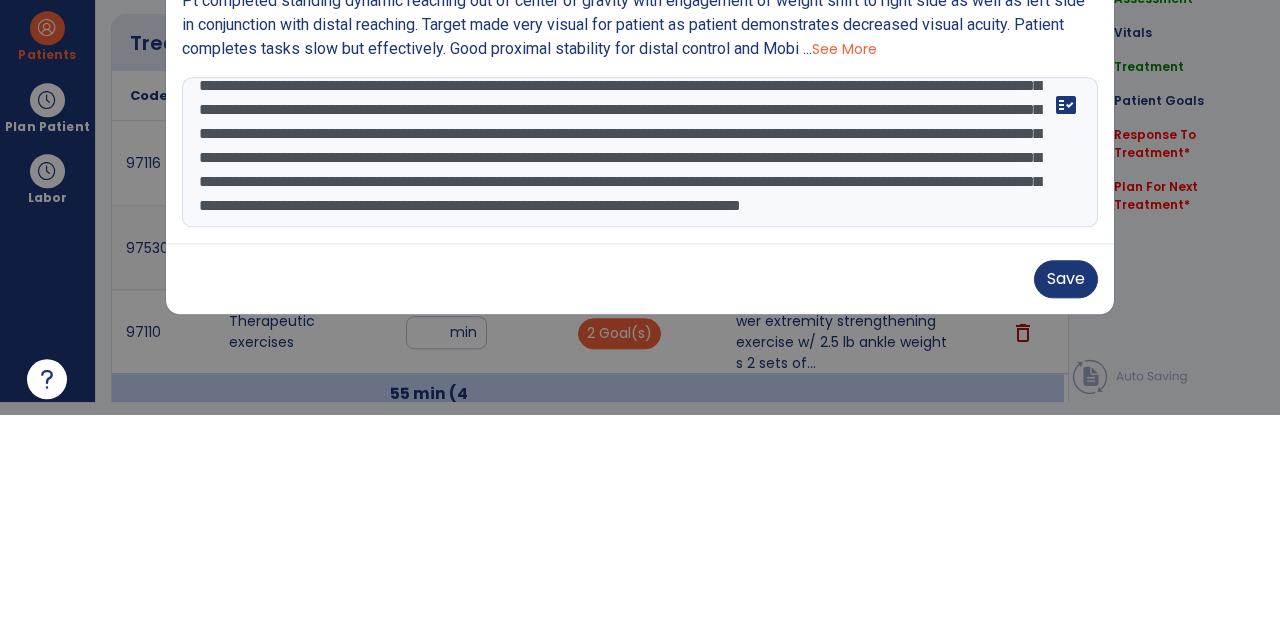type on "**********" 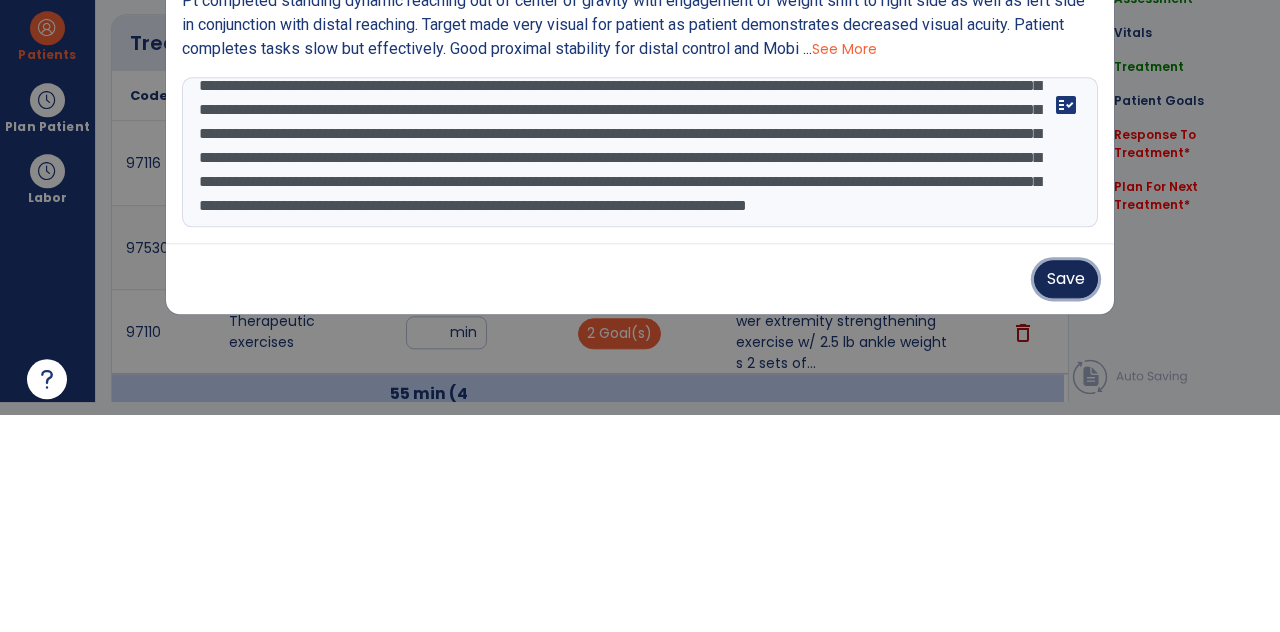 click on "Save" at bounding box center [1066, 496] 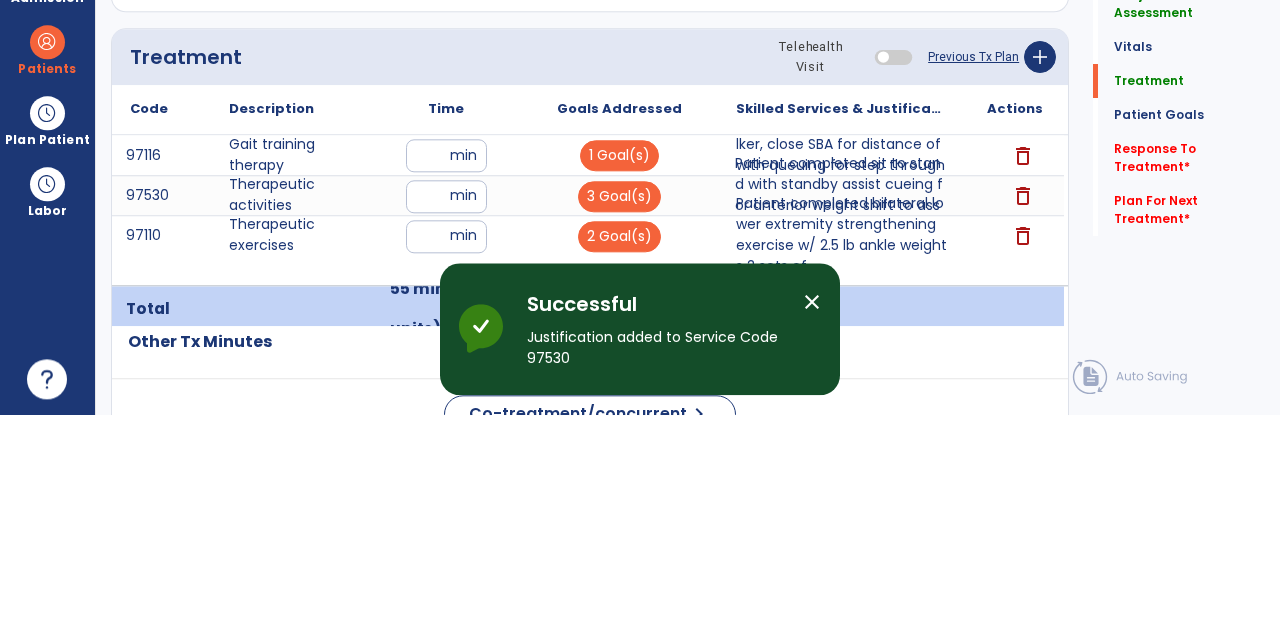 scroll, scrollTop: 13, scrollLeft: 0, axis: vertical 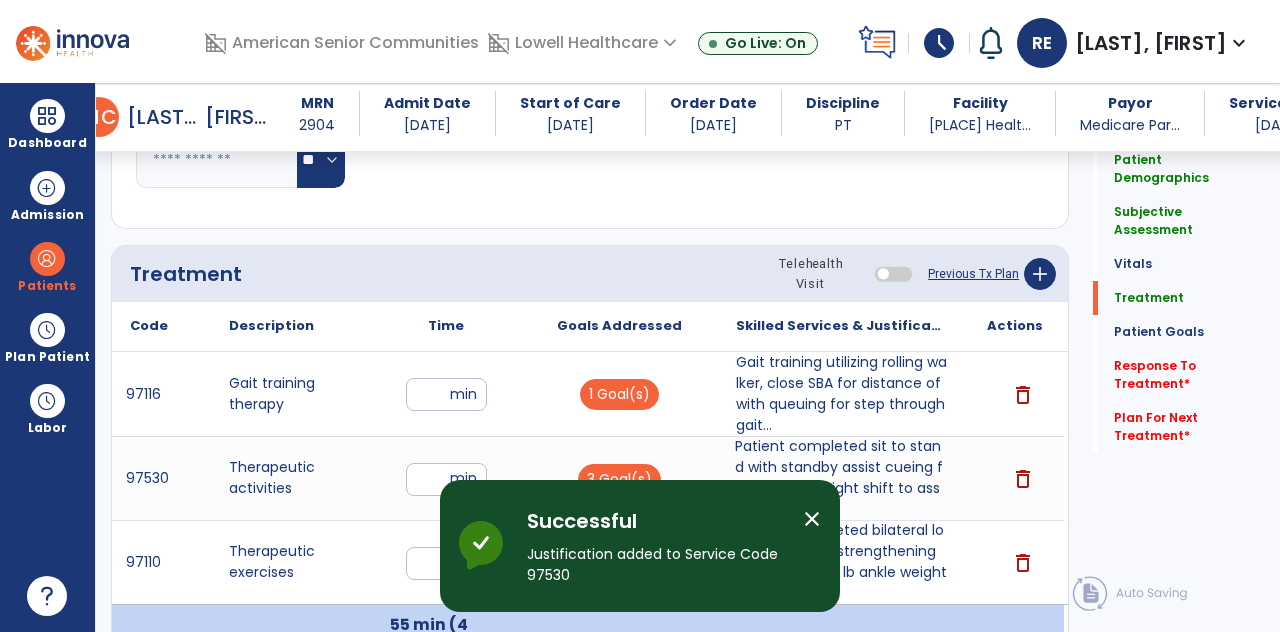 click on "Response To Treatment   *" 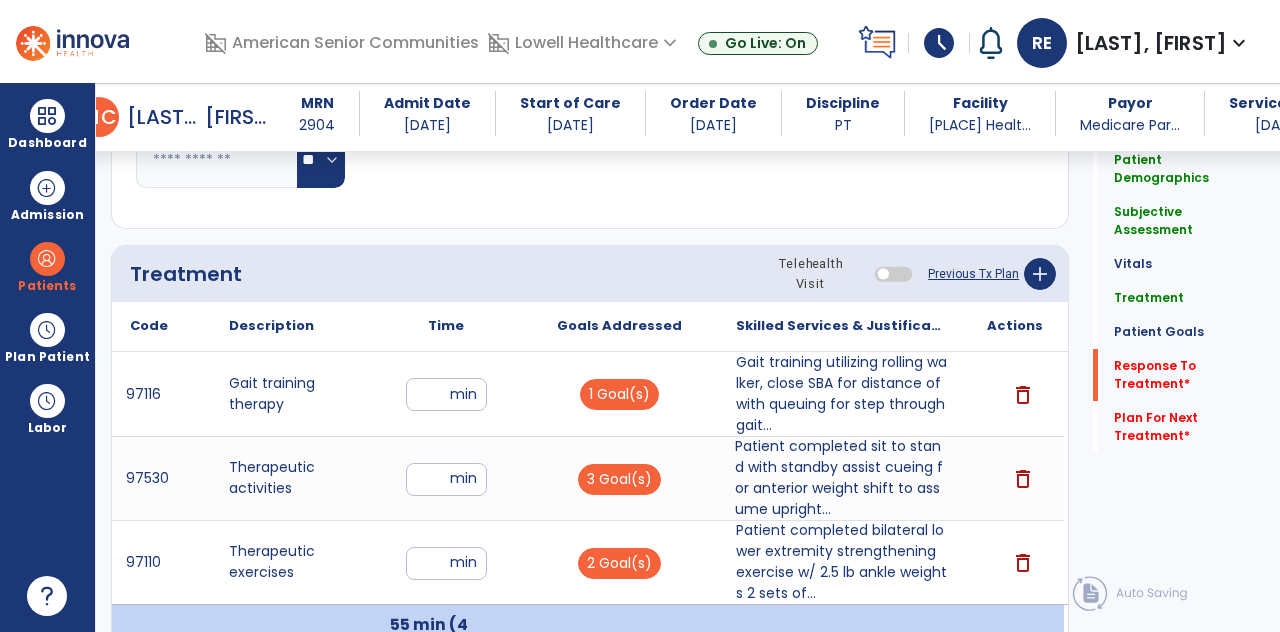 scroll, scrollTop: 79, scrollLeft: 0, axis: vertical 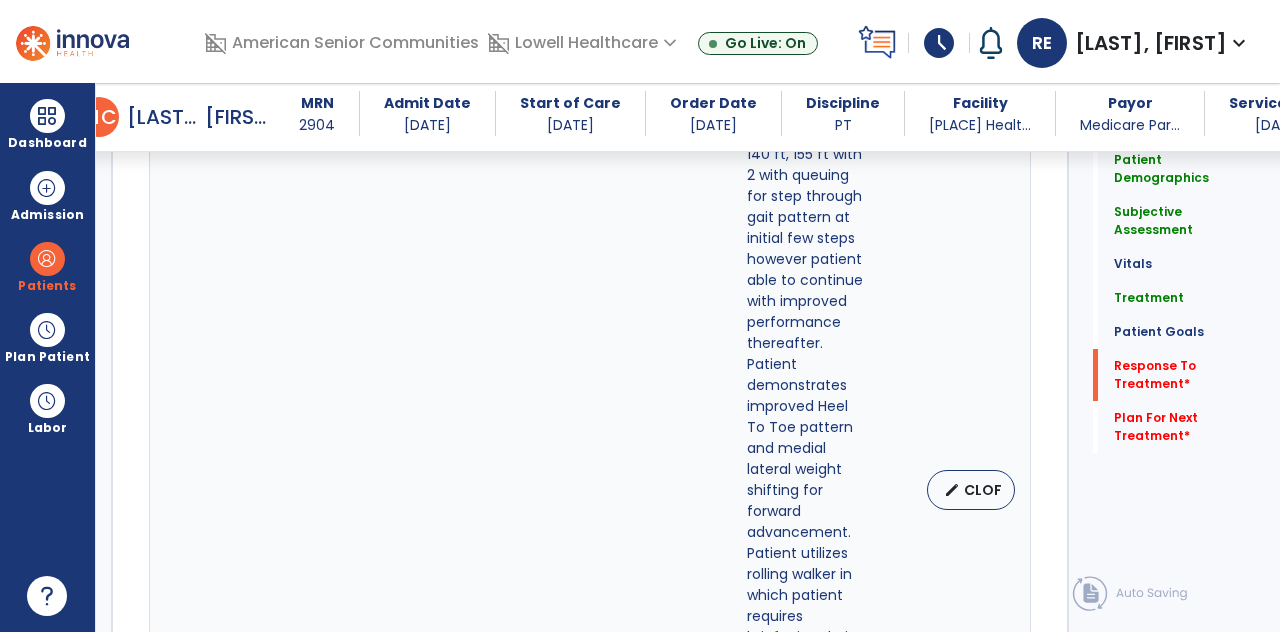 click 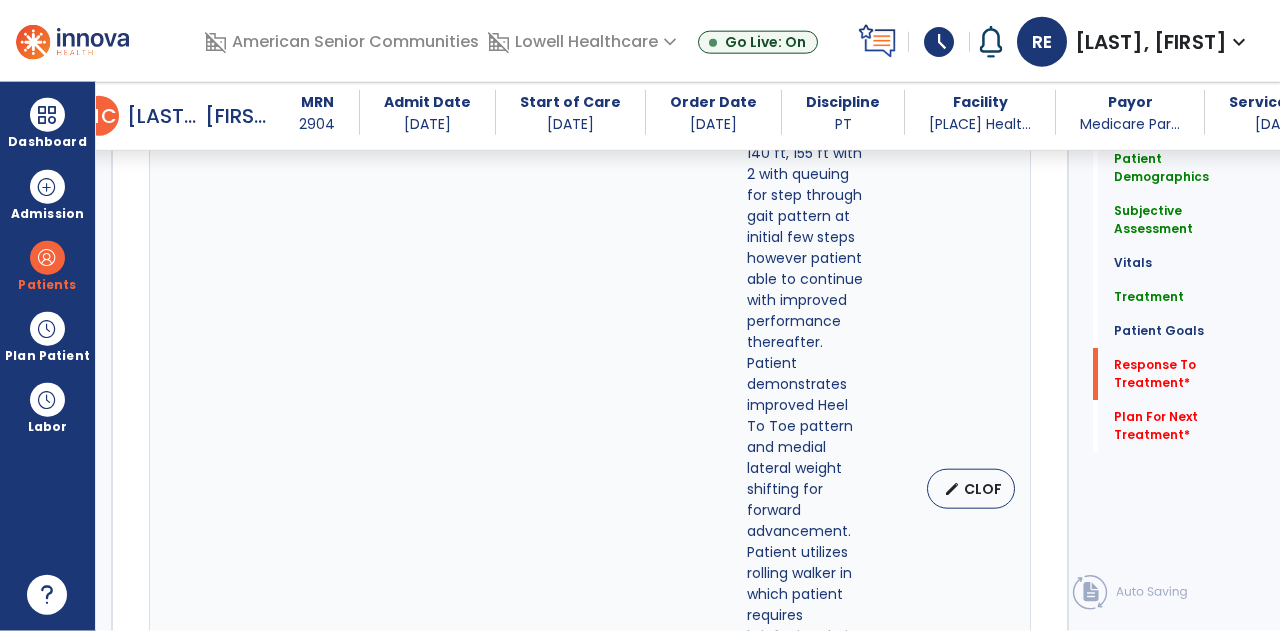 scroll, scrollTop: 89, scrollLeft: 0, axis: vertical 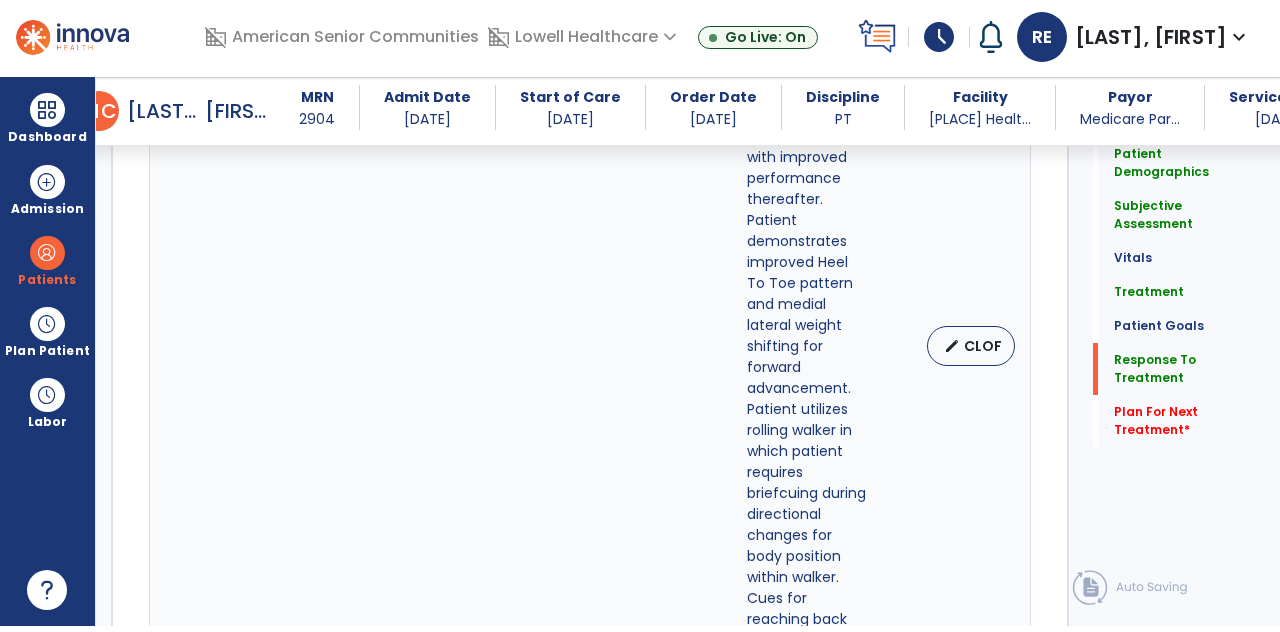 type on "**********" 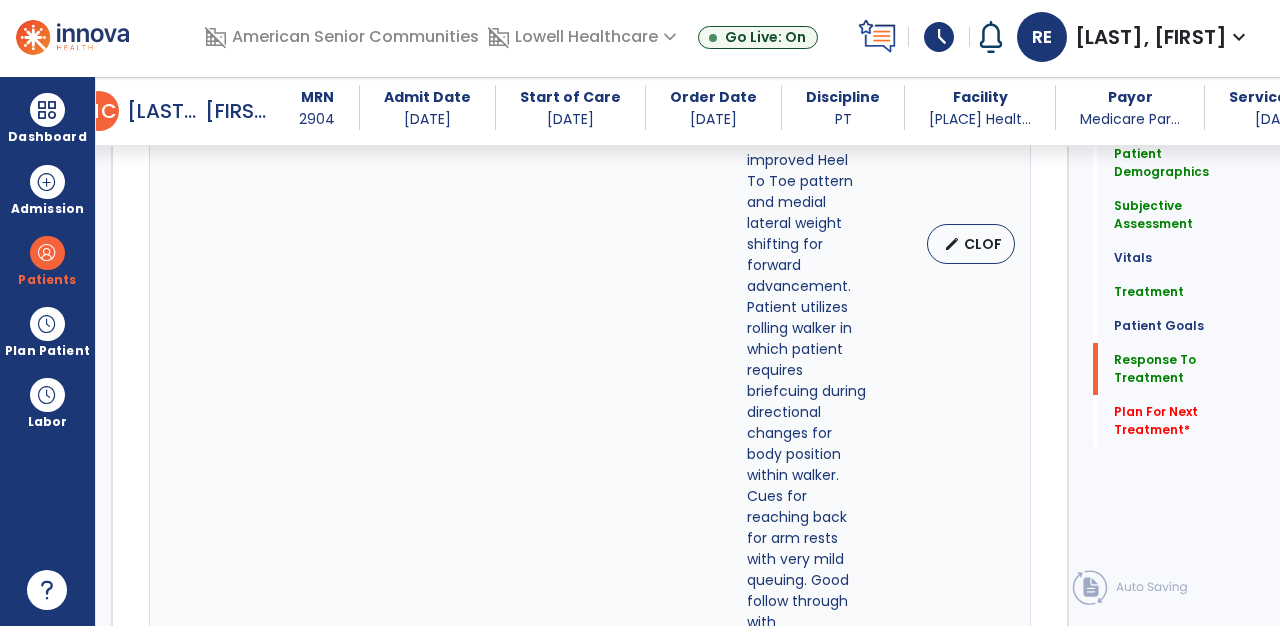 click on "Plan for next treatment" 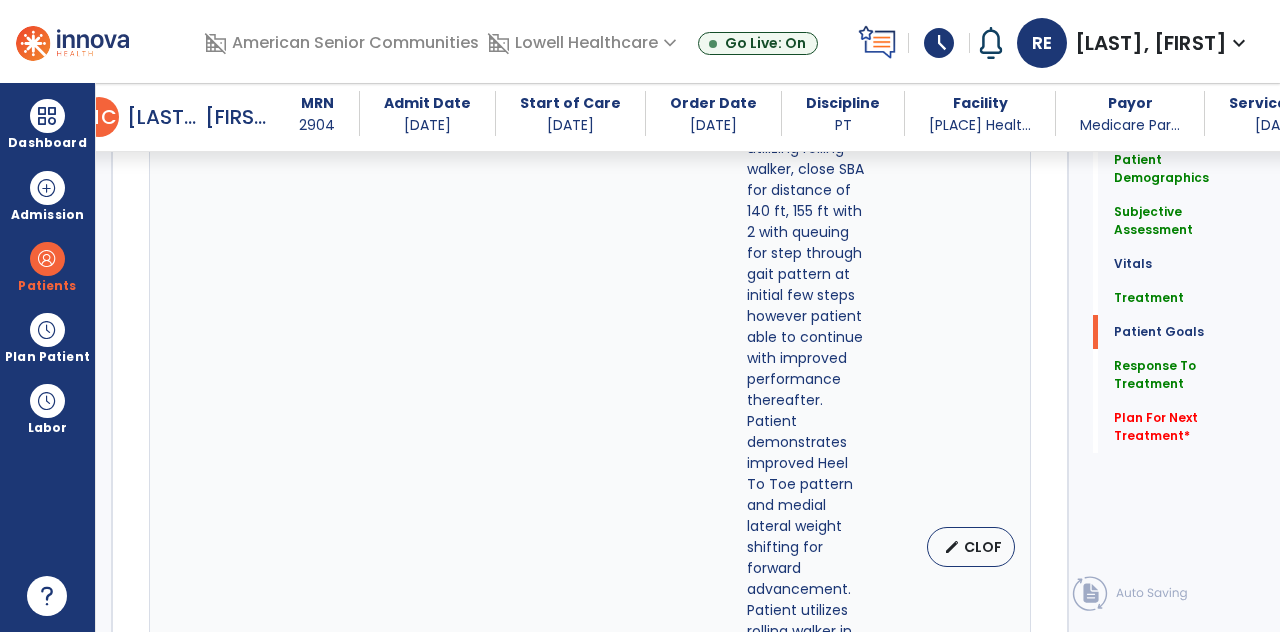 scroll, scrollTop: 1907, scrollLeft: 0, axis: vertical 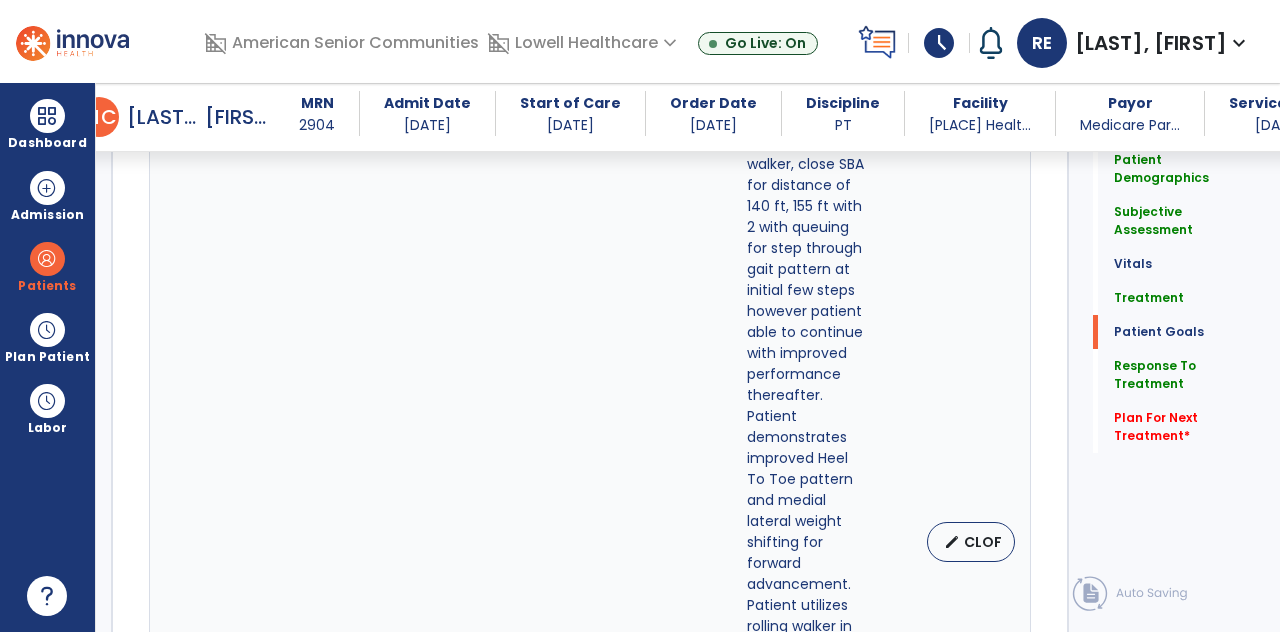 click on "Treatment" 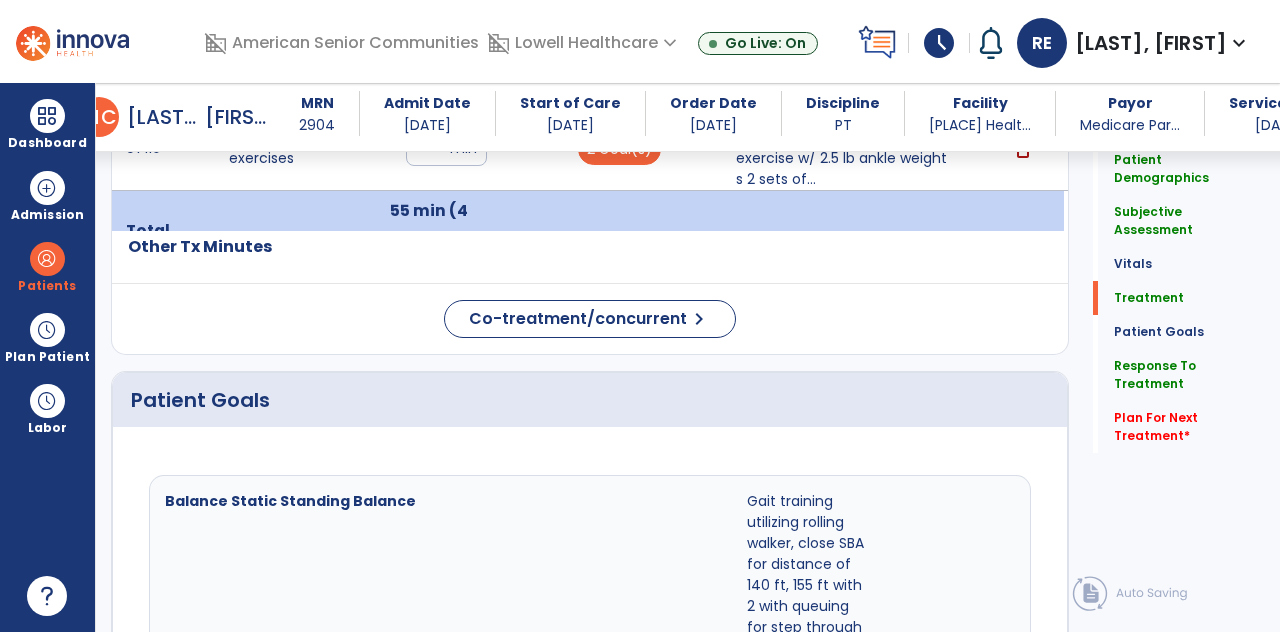 scroll, scrollTop: 1212, scrollLeft: 0, axis: vertical 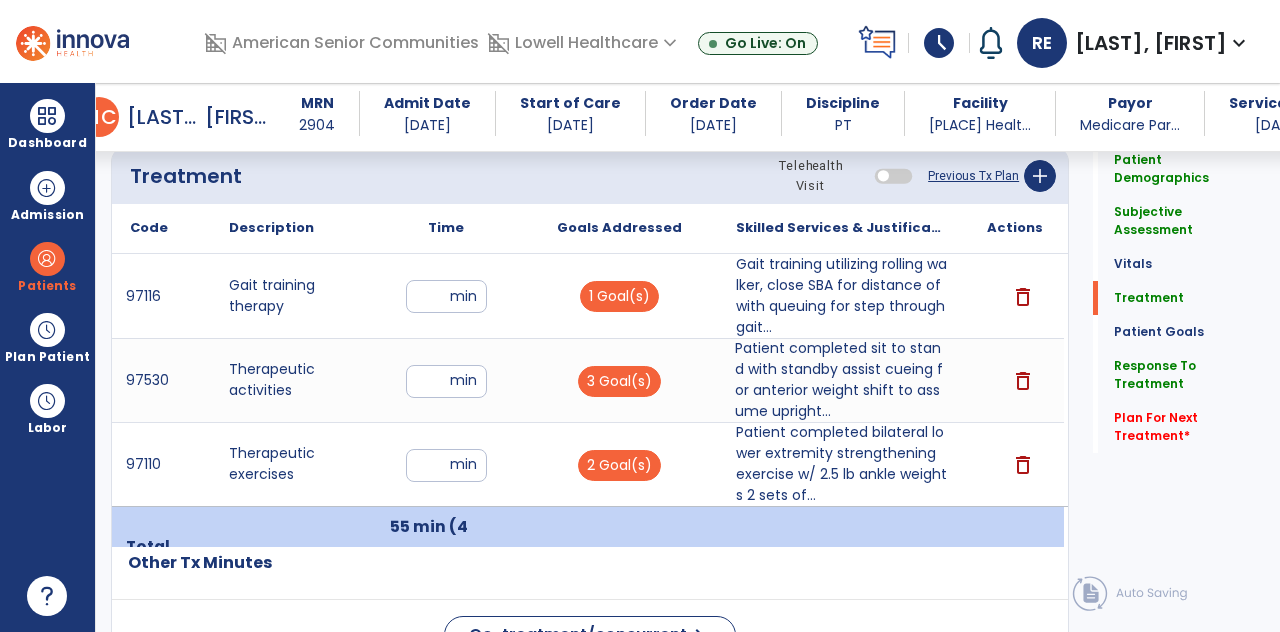click on "Skilled Services & Justification for Tx" at bounding box center [841, 228] 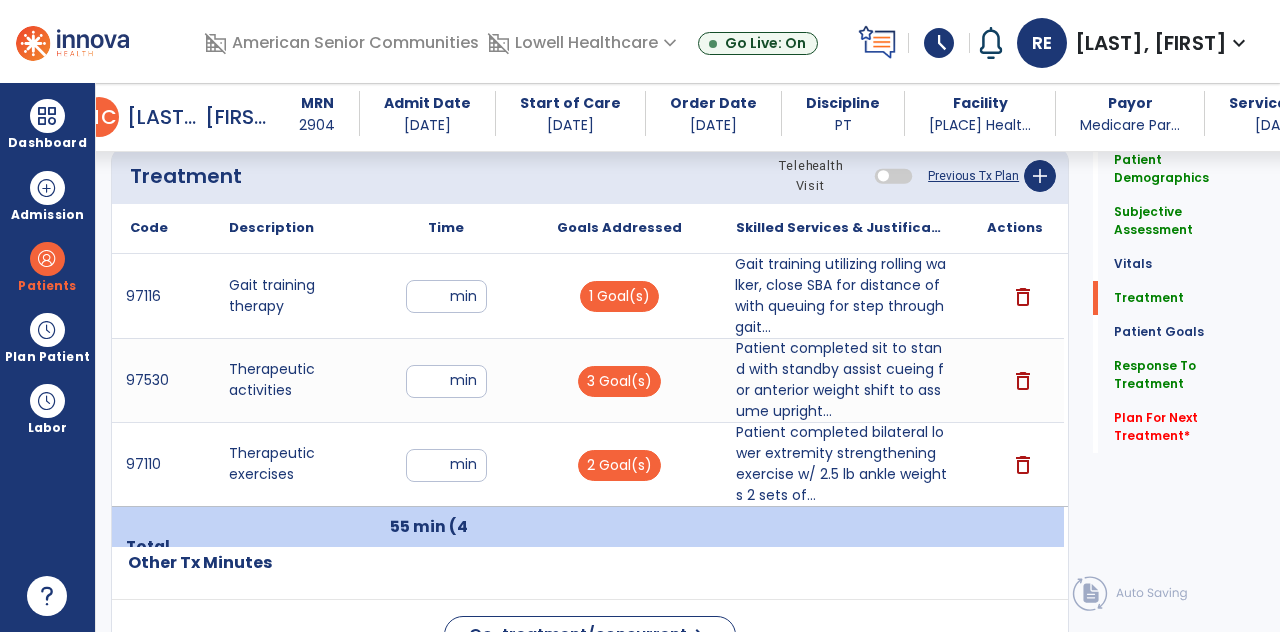 scroll, scrollTop: 20, scrollLeft: 0, axis: vertical 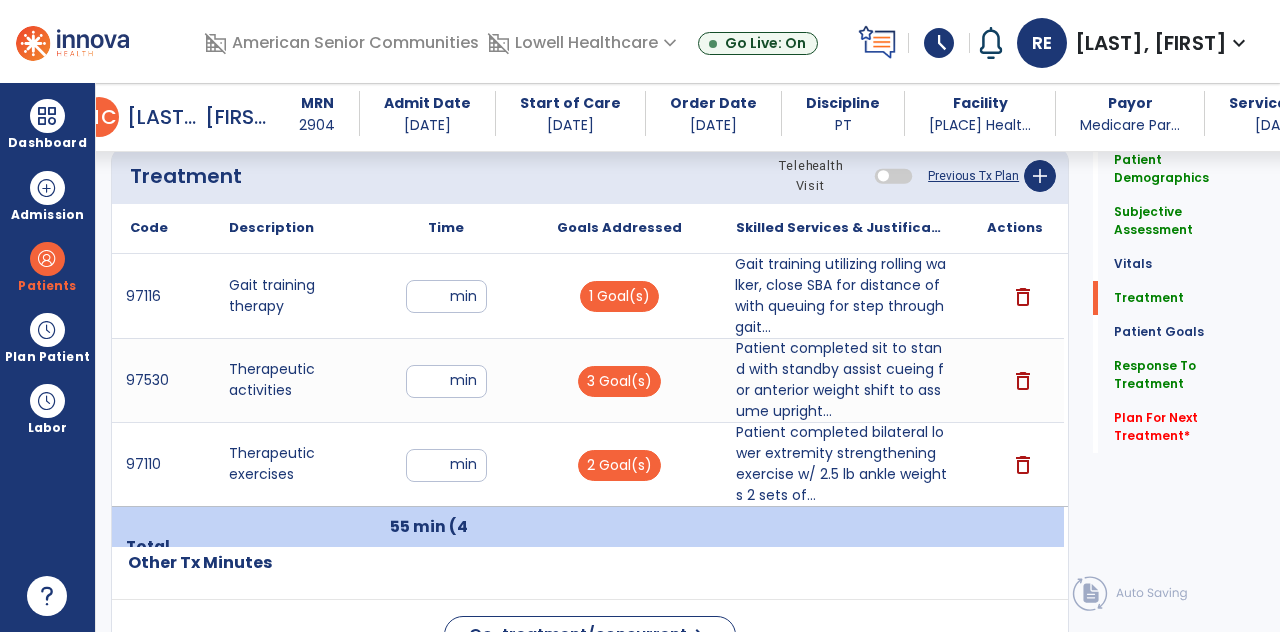 click on "Gait training utilizing rolling walker, close SBA for distance of with queuing for step through gait..." at bounding box center (841, 296) 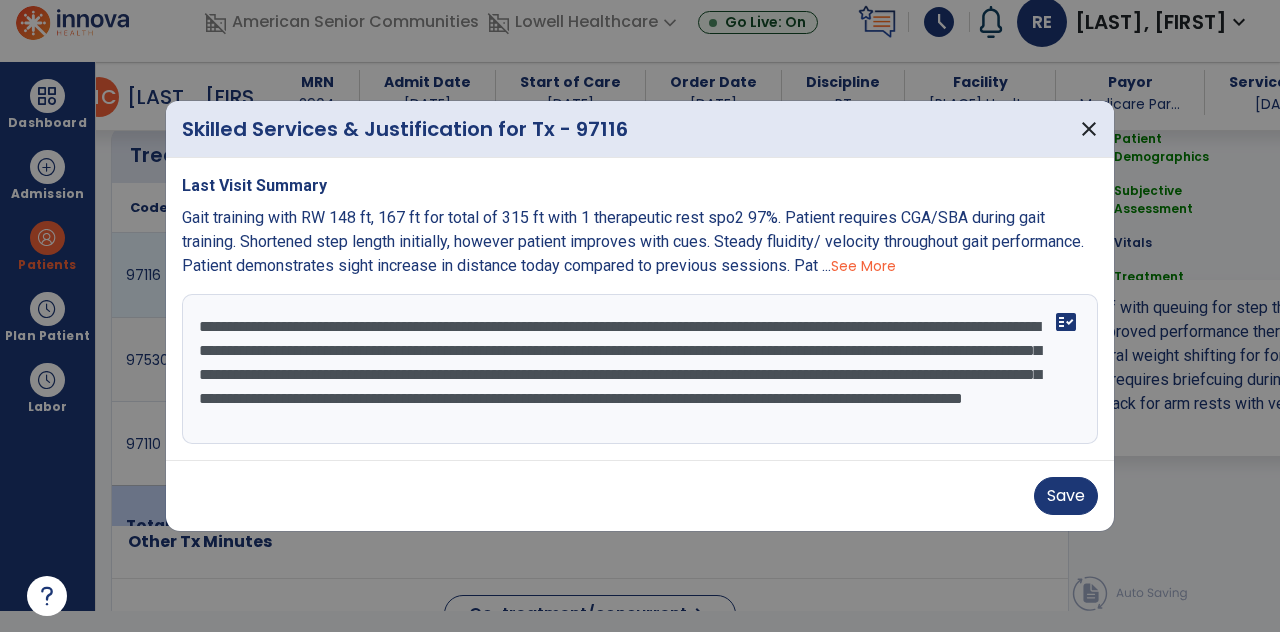 click on "**********" at bounding box center (640, 369) 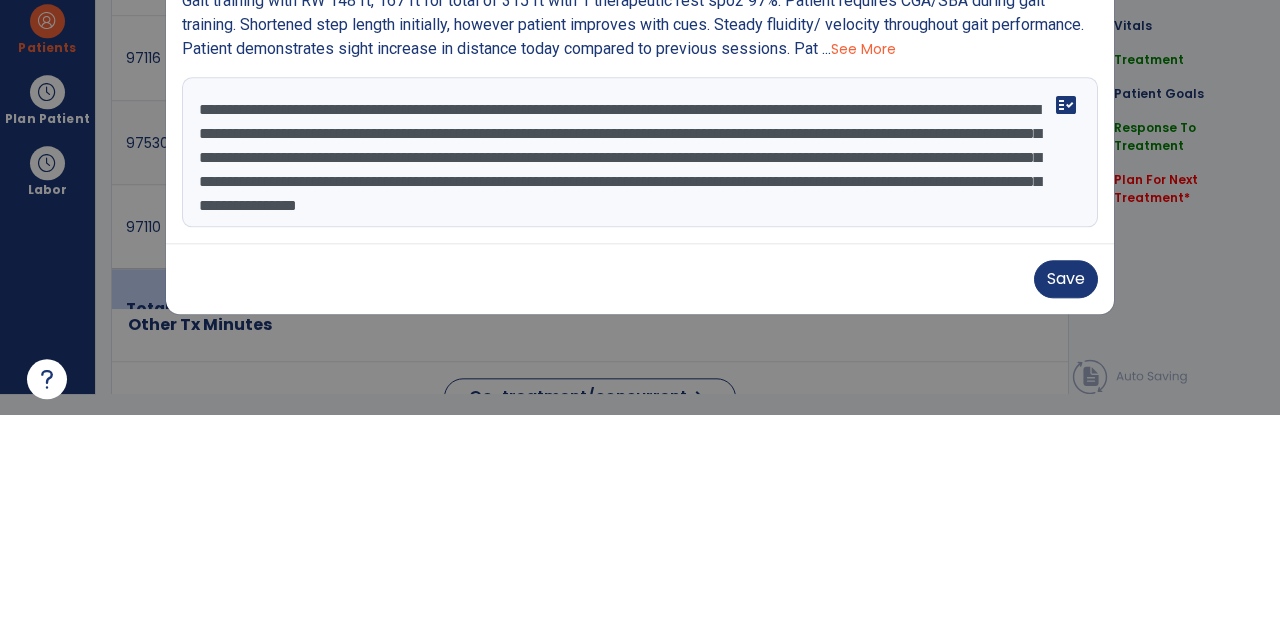 click on "**********" at bounding box center [640, 369] 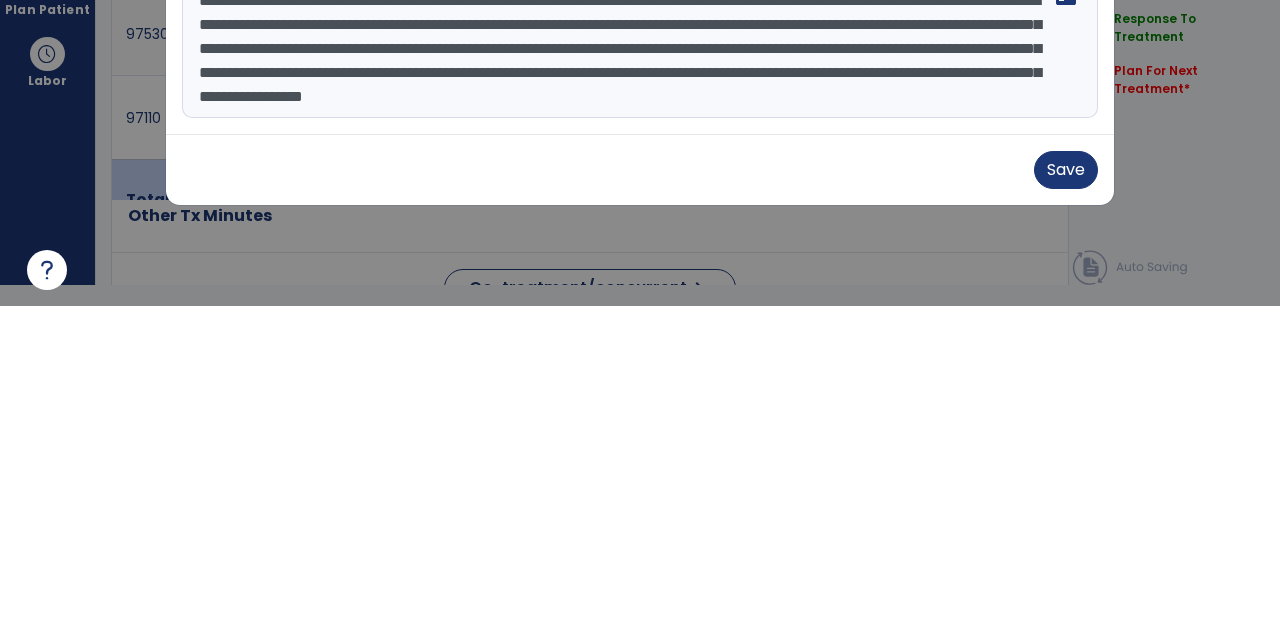click at bounding box center [640, 316] 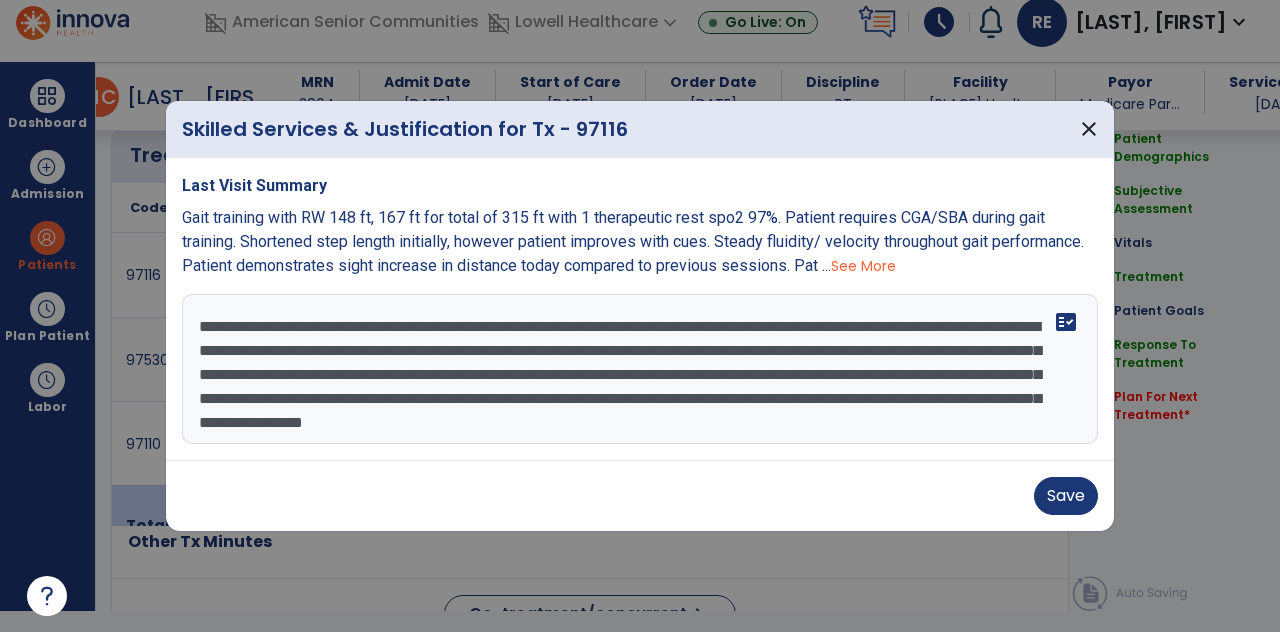 scroll, scrollTop: 24, scrollLeft: 0, axis: vertical 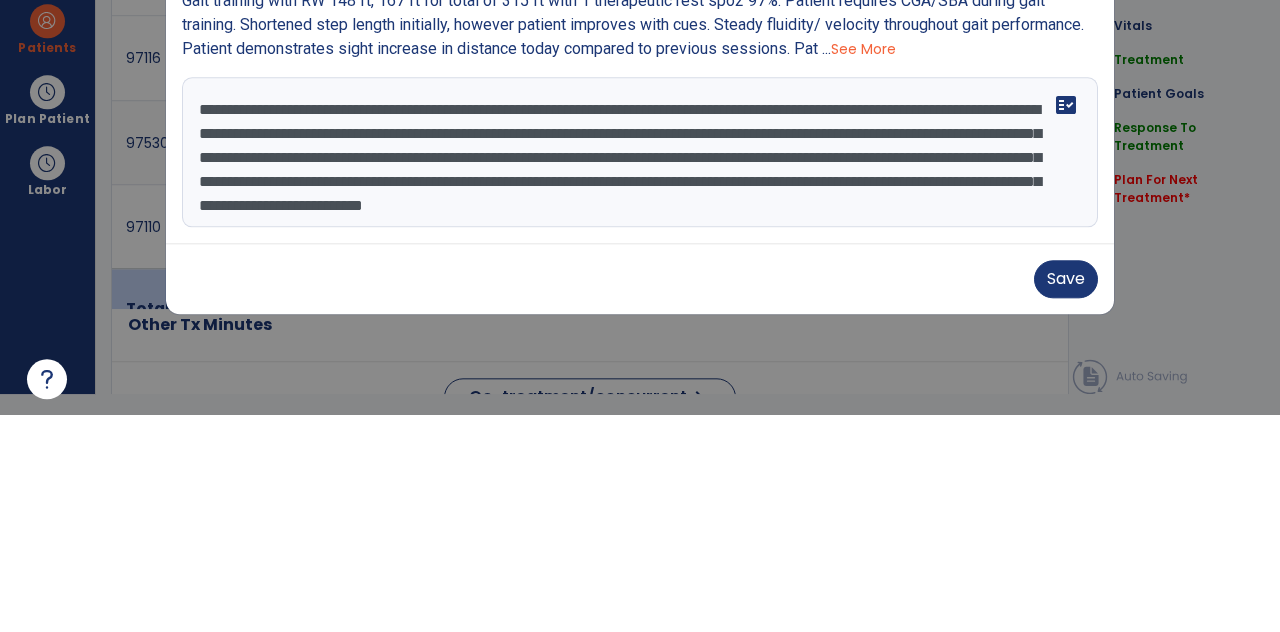 type on "**********" 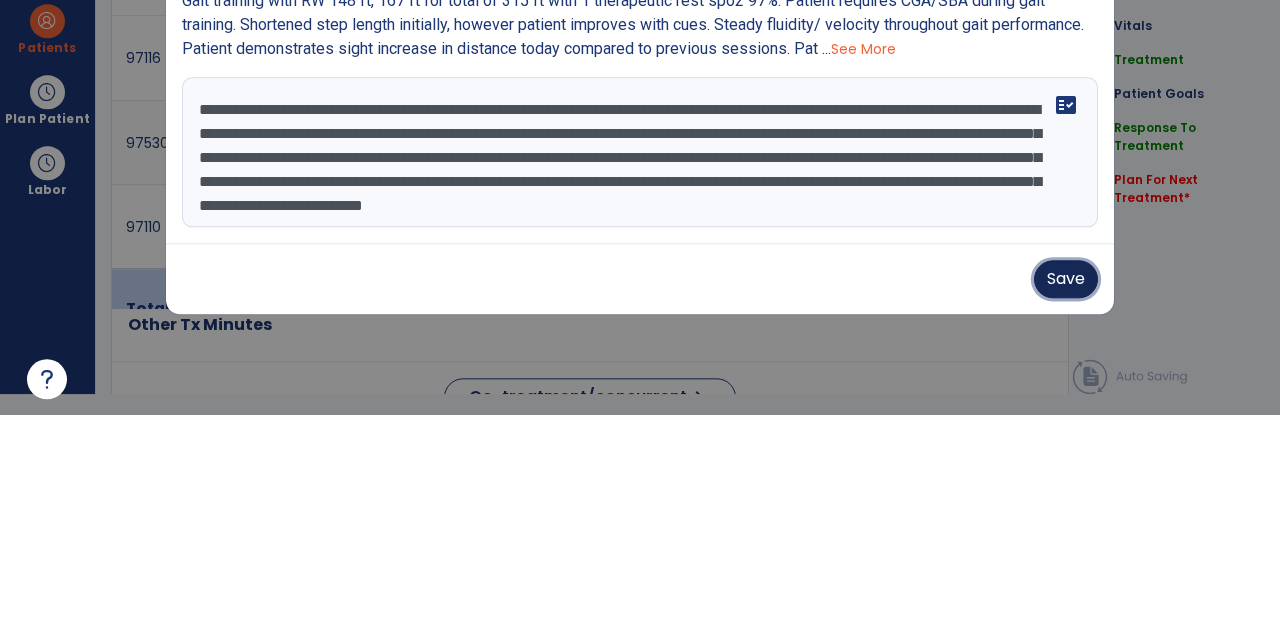 click on "Save" at bounding box center (1066, 496) 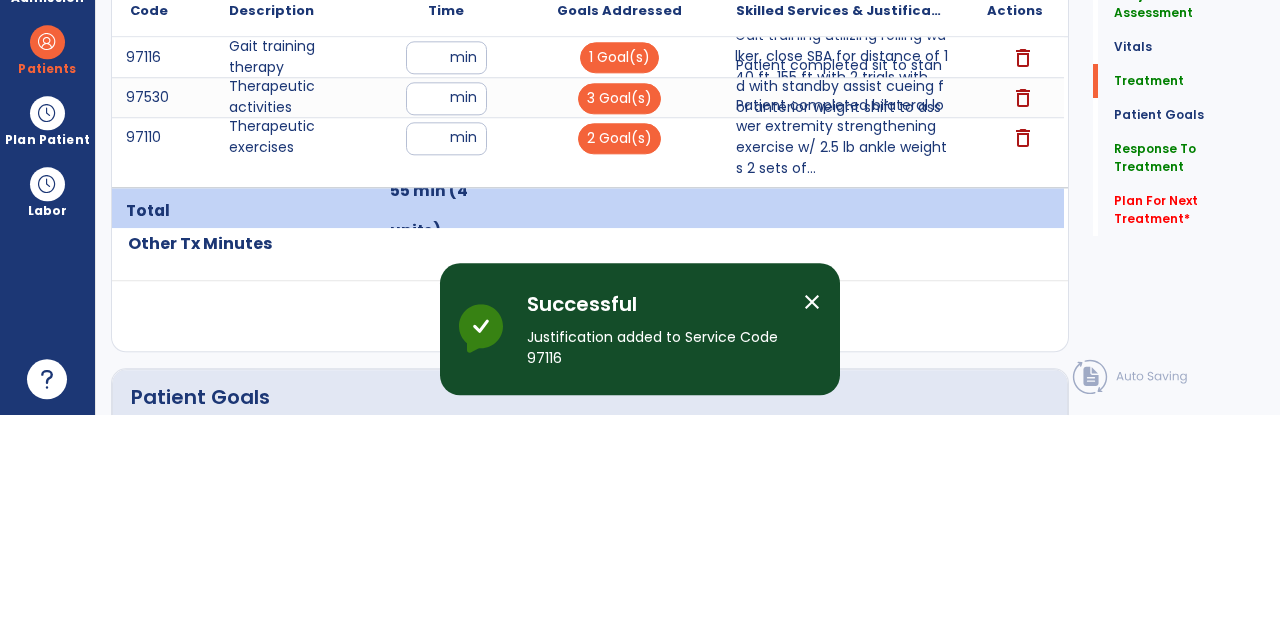 scroll, scrollTop: 20, scrollLeft: 0, axis: vertical 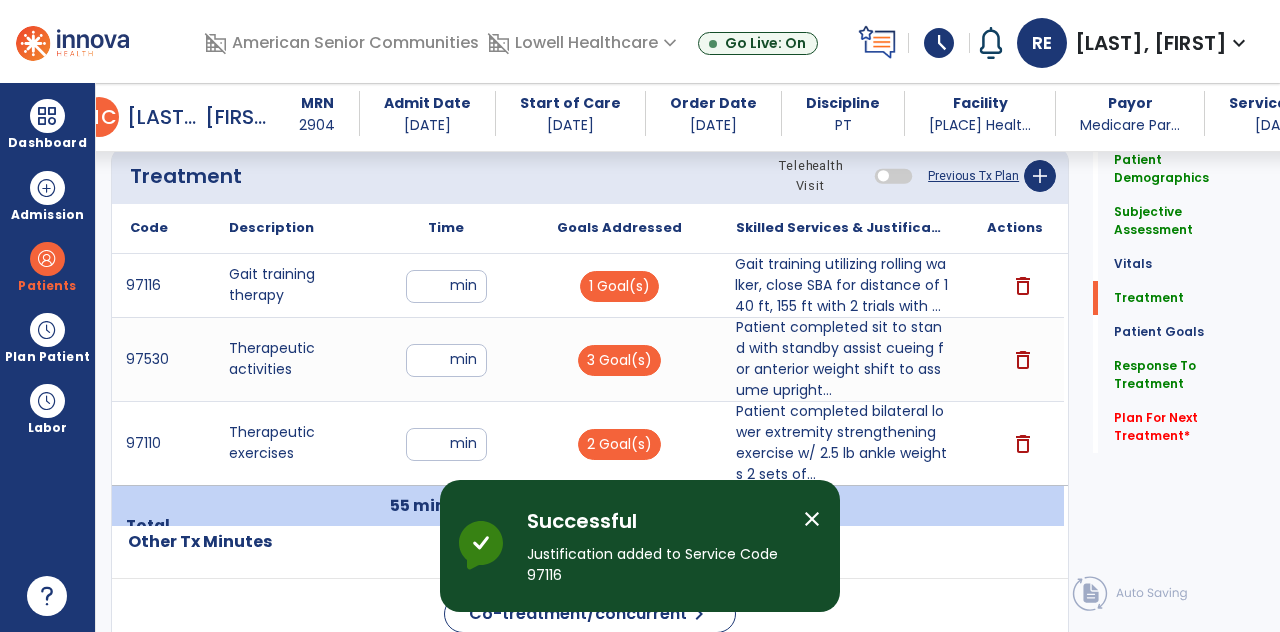 click on "Plan For Next Treatment   *" 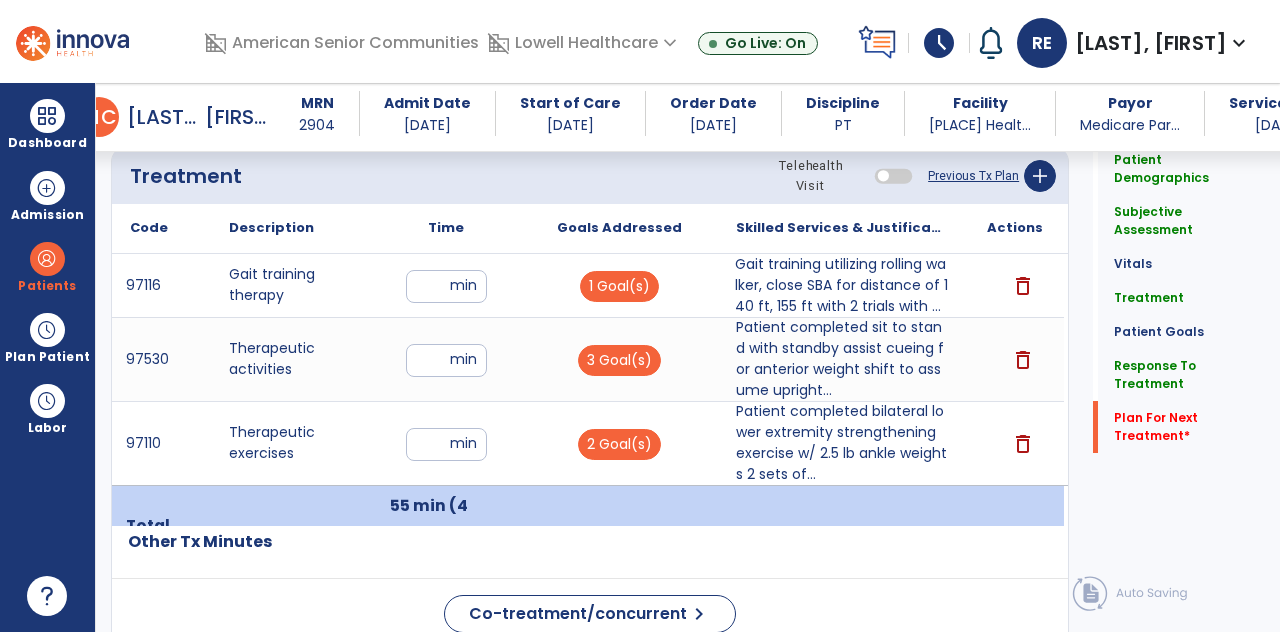 scroll, scrollTop: 1430, scrollLeft: 0, axis: vertical 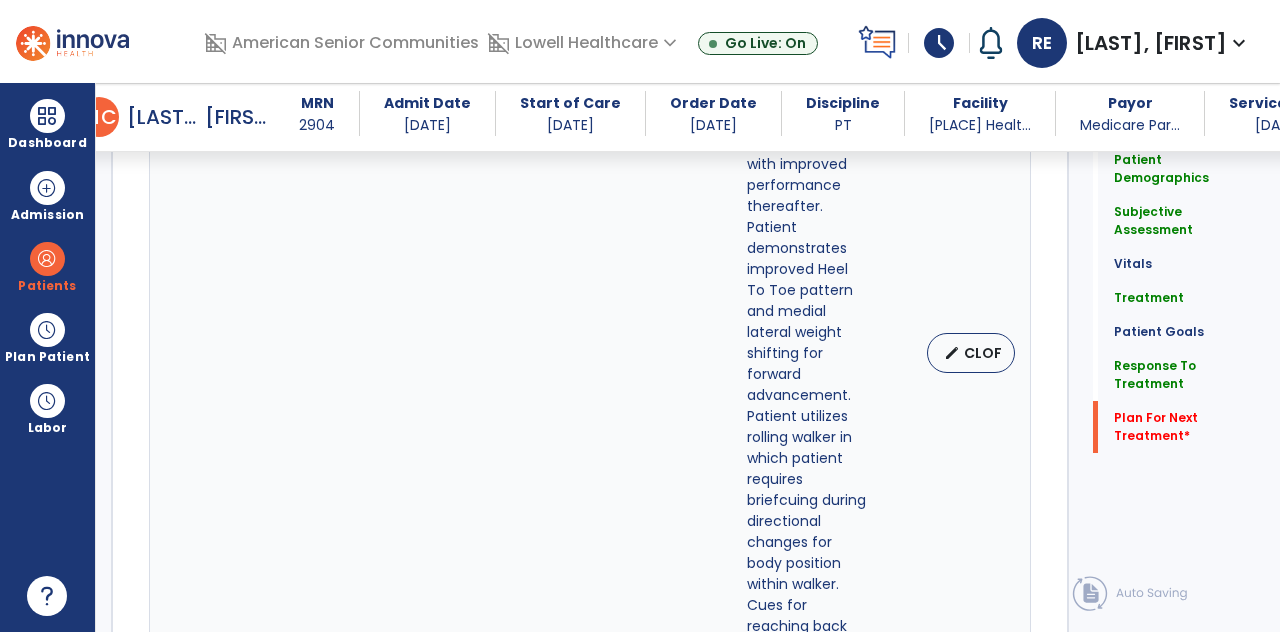 click 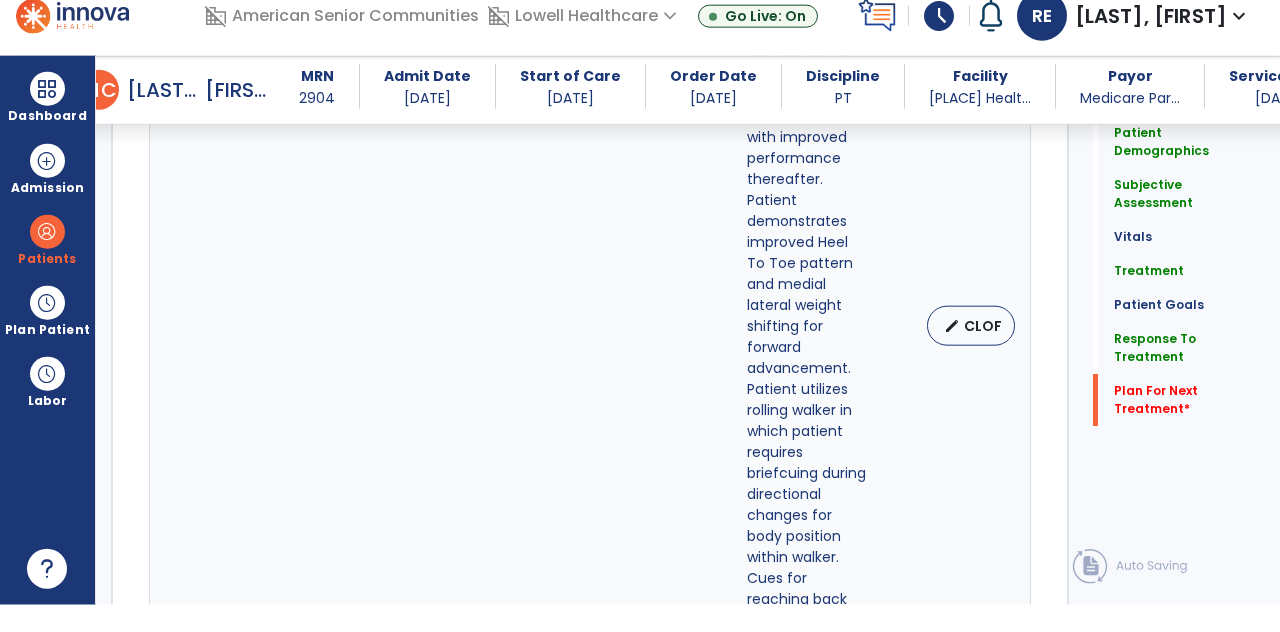 scroll, scrollTop: 96, scrollLeft: 0, axis: vertical 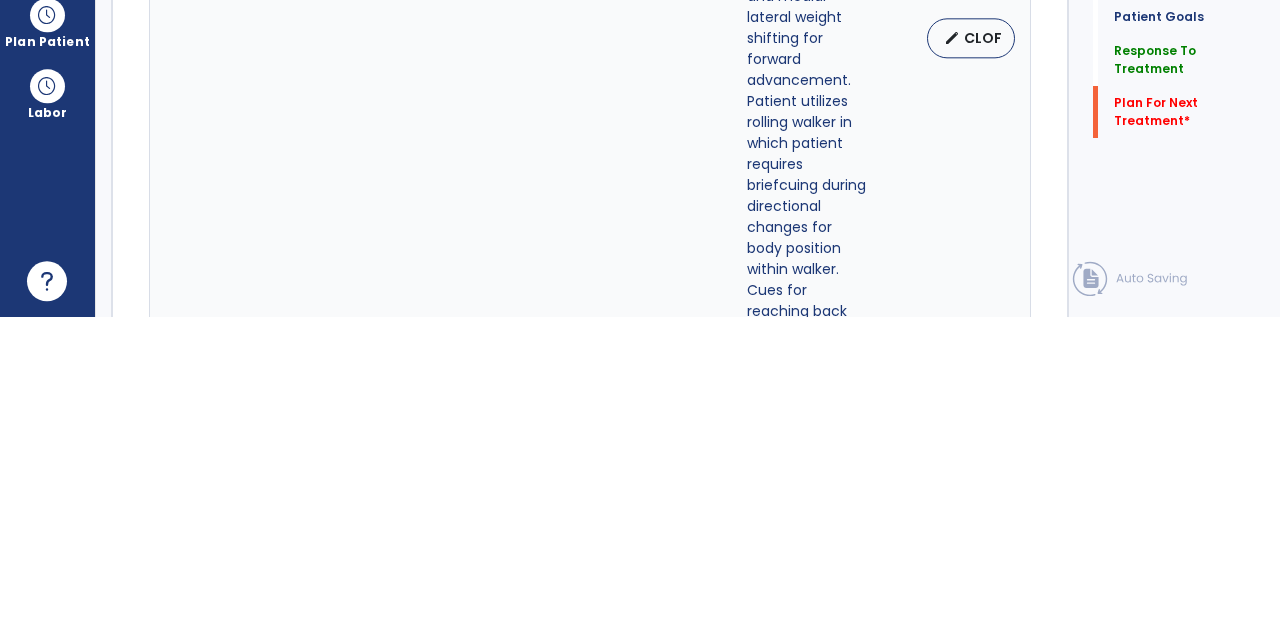 type on "*" 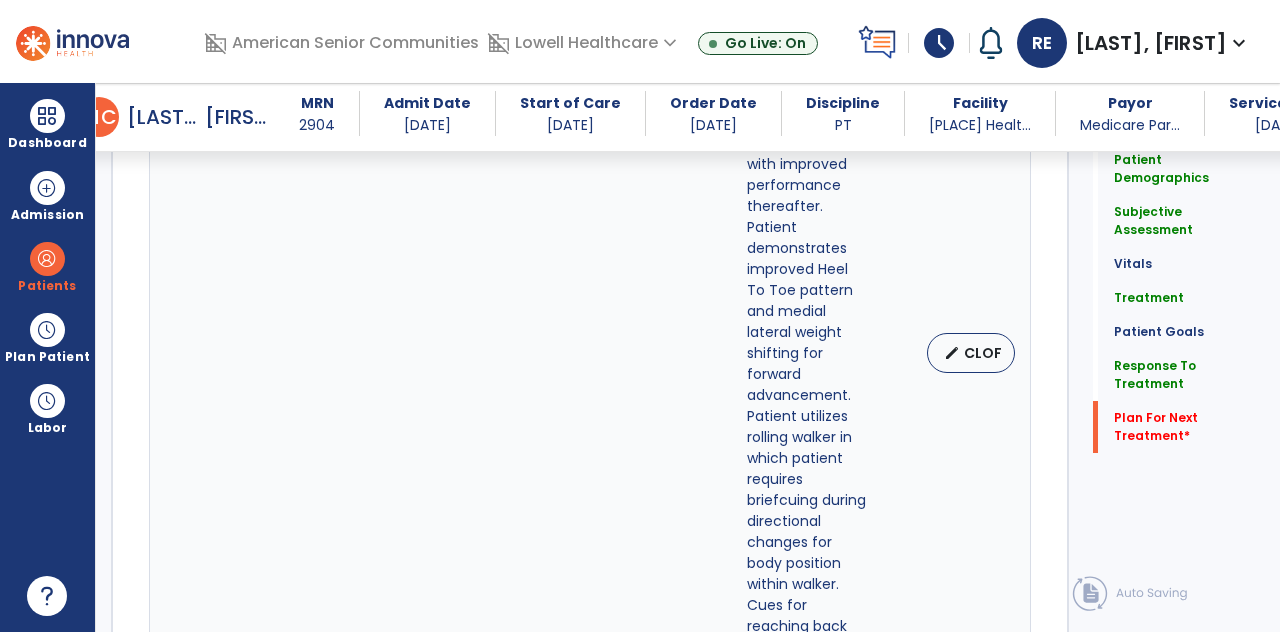 click on "Subjective Assessment" 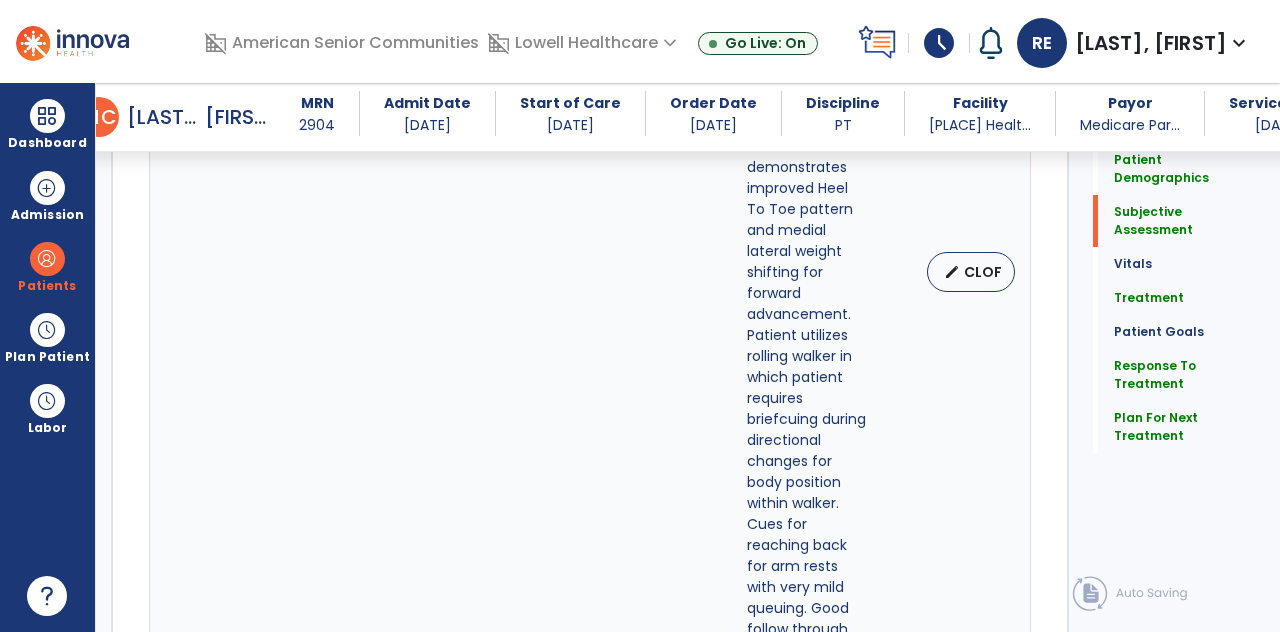 click on "Plan For Next Treatment" 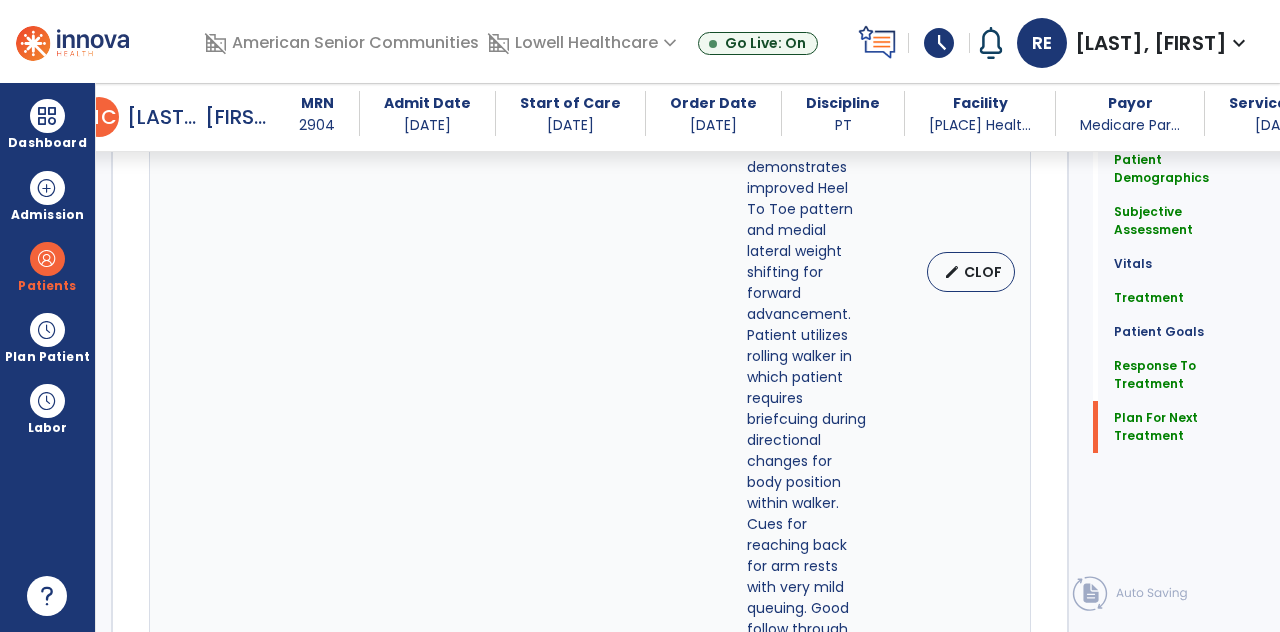 scroll, scrollTop: 89, scrollLeft: 0, axis: vertical 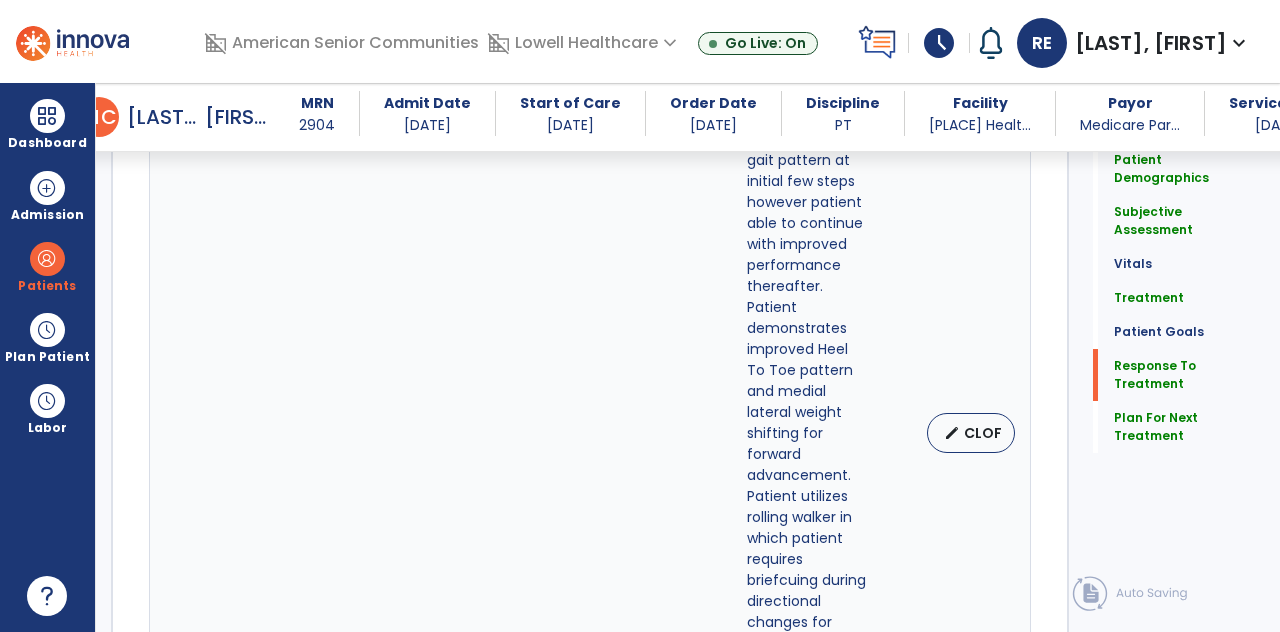 click on "**********" 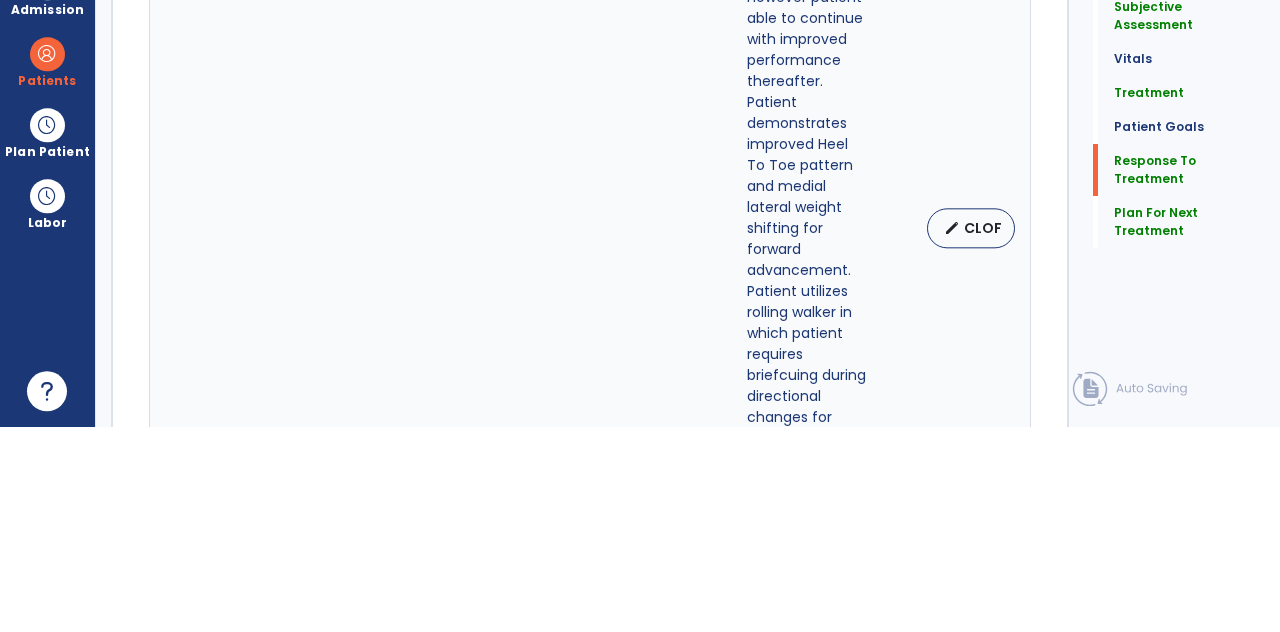 scroll, scrollTop: 96, scrollLeft: 0, axis: vertical 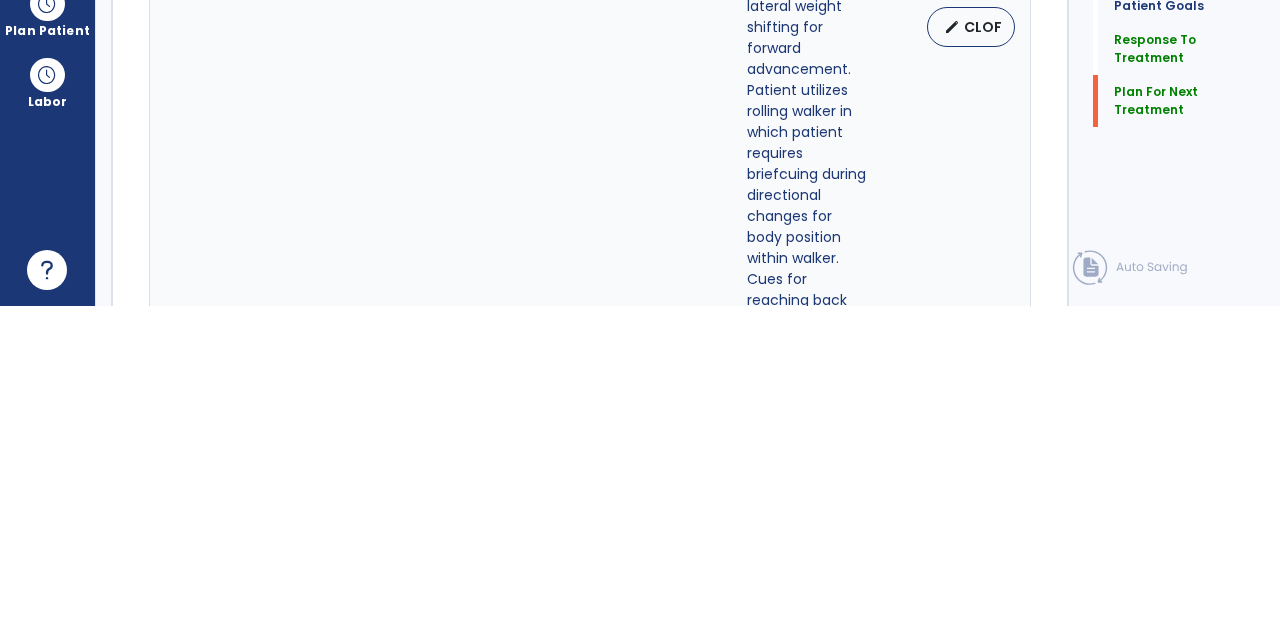 click on "Sign Doc" 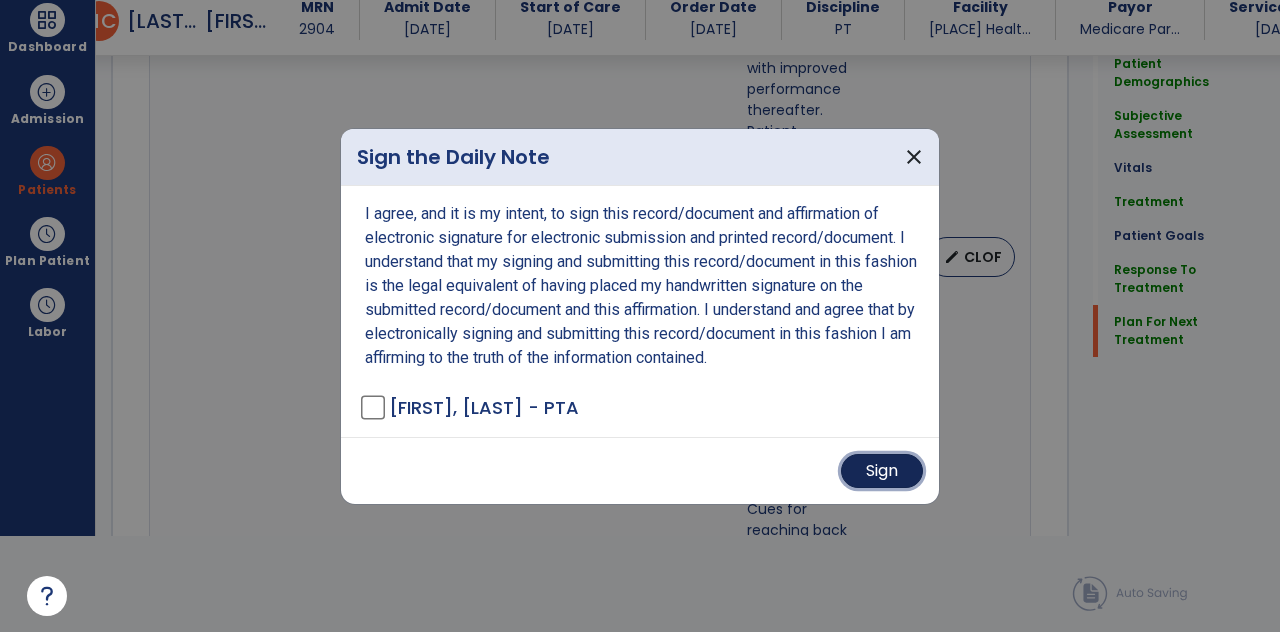 click on "Sign" at bounding box center (882, 471) 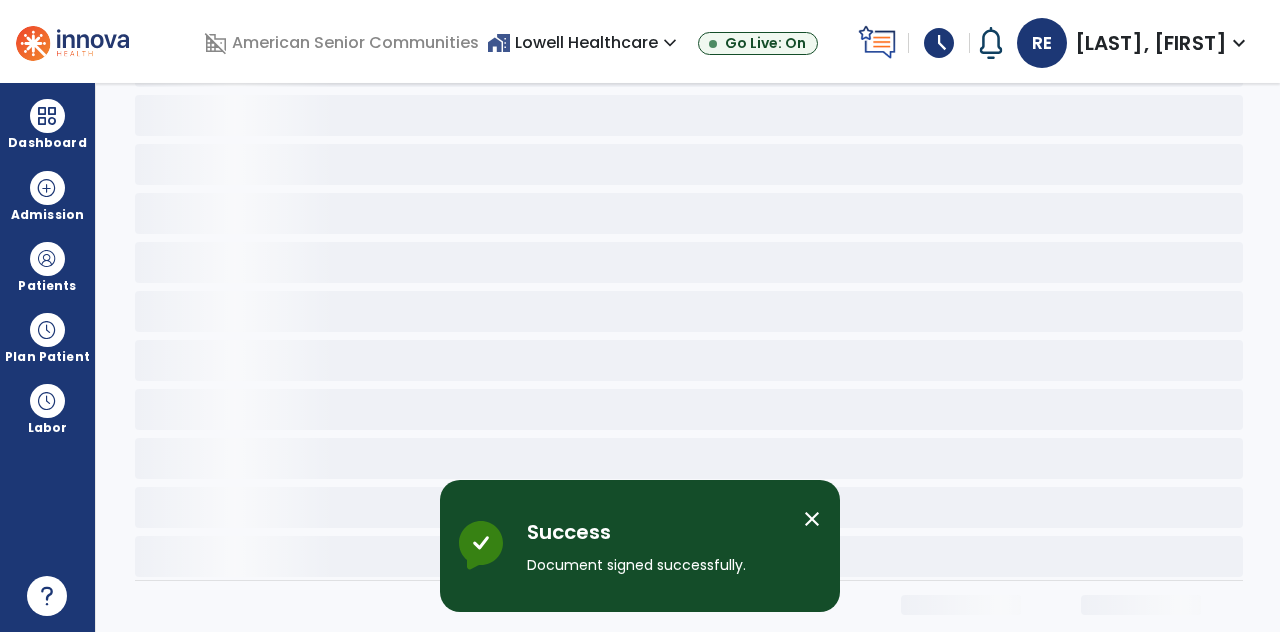 scroll, scrollTop: 0, scrollLeft: 0, axis: both 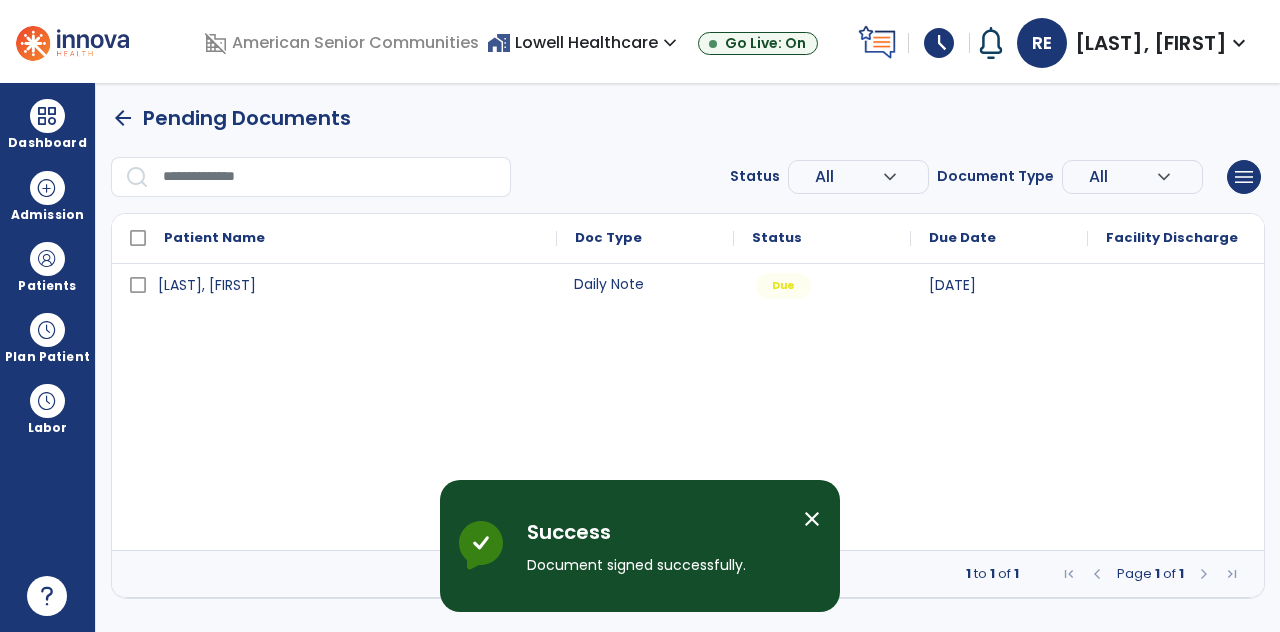 click on "Daily Note" at bounding box center [645, 284] 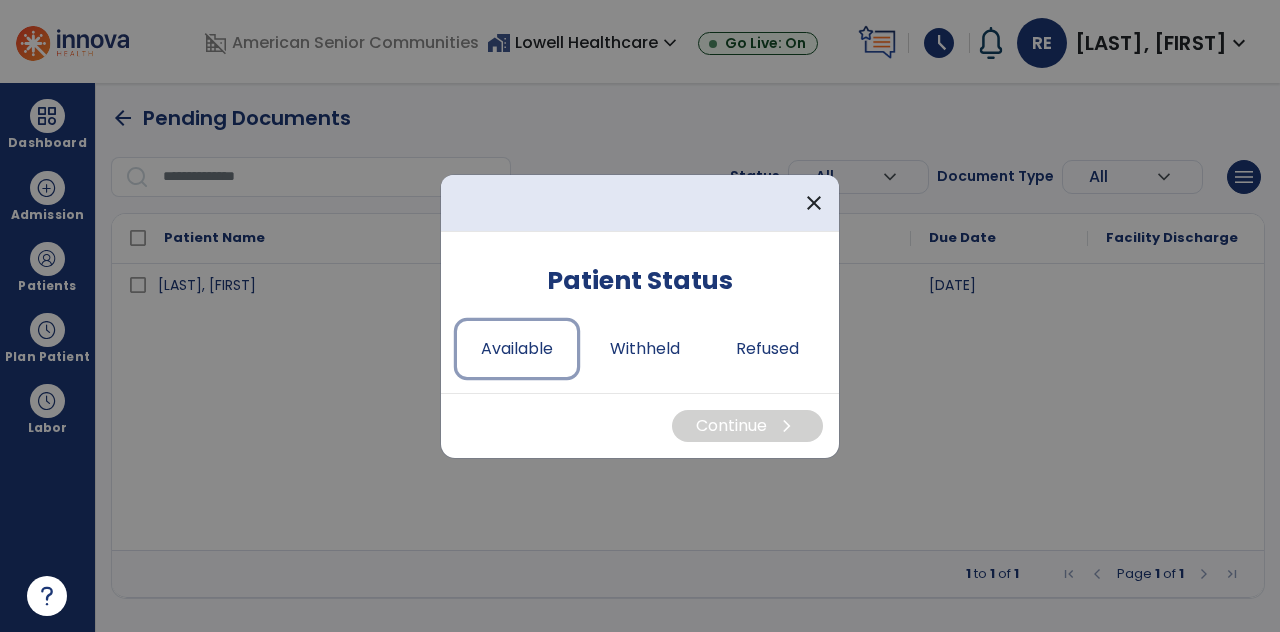 click on "Available" at bounding box center [517, 349] 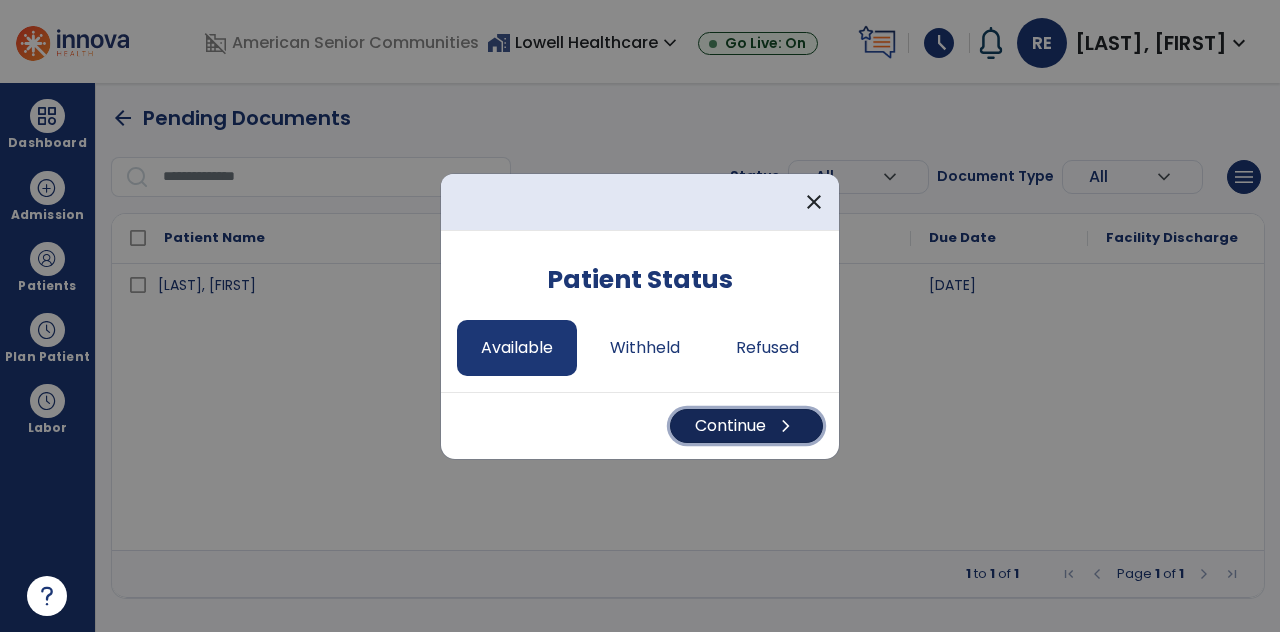 click on "Continue   chevron_right" at bounding box center [746, 426] 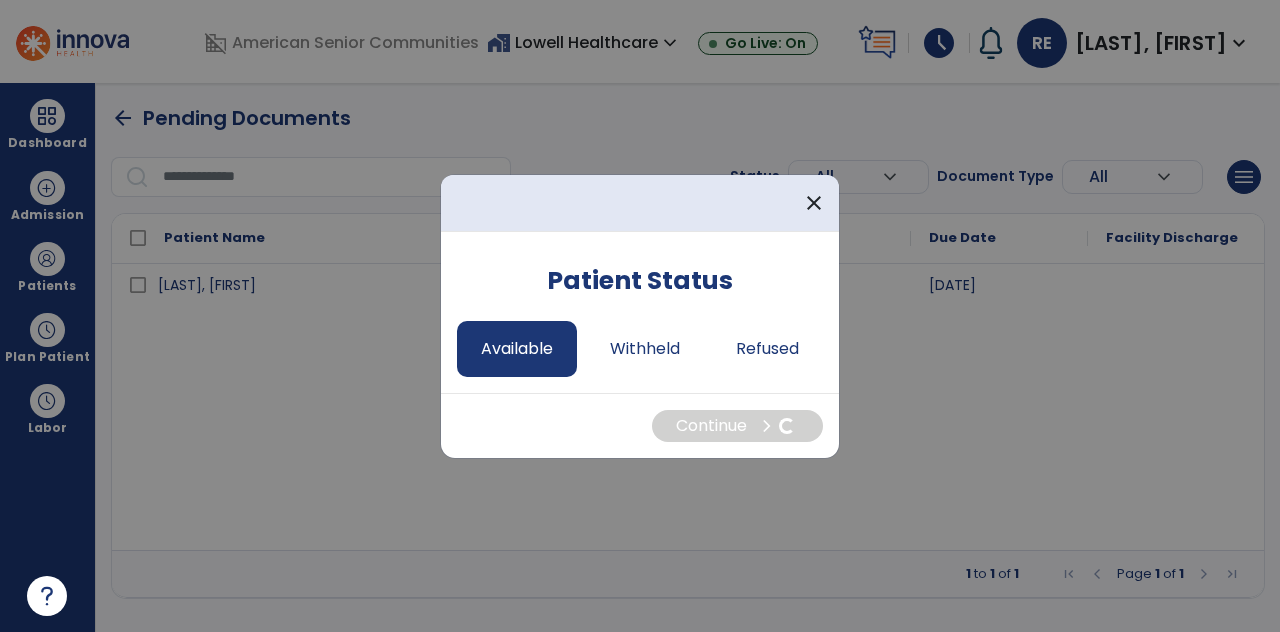 select on "*" 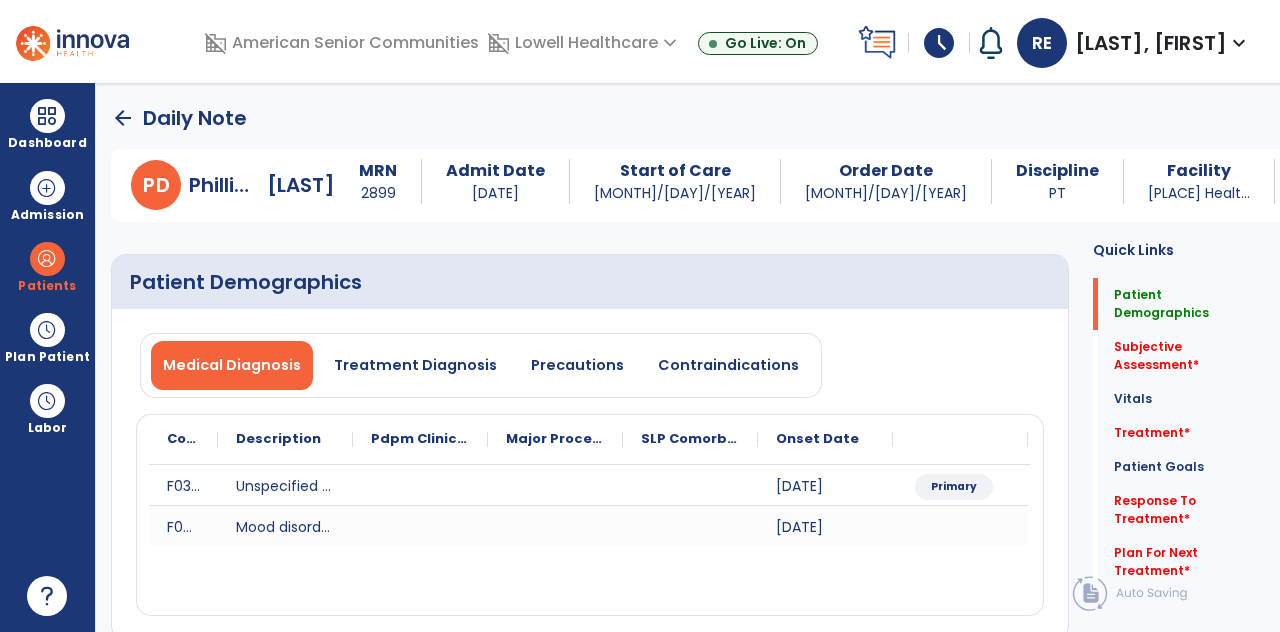 click on "Subjective Assessment   *" 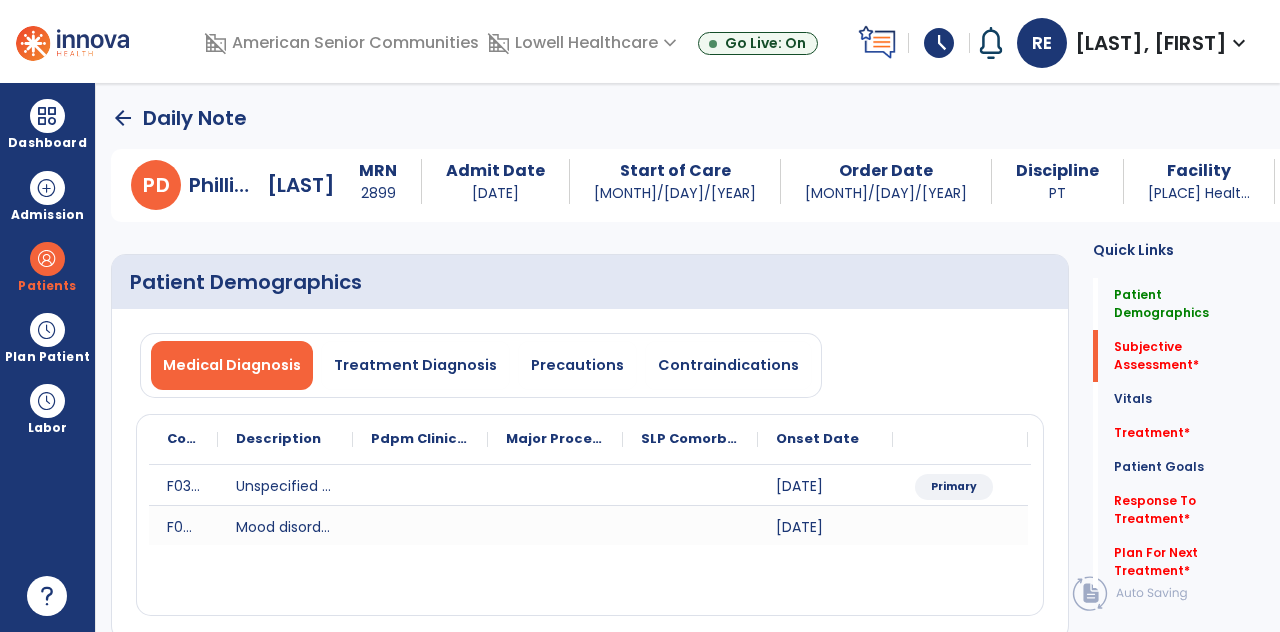 scroll, scrollTop: 68, scrollLeft: 0, axis: vertical 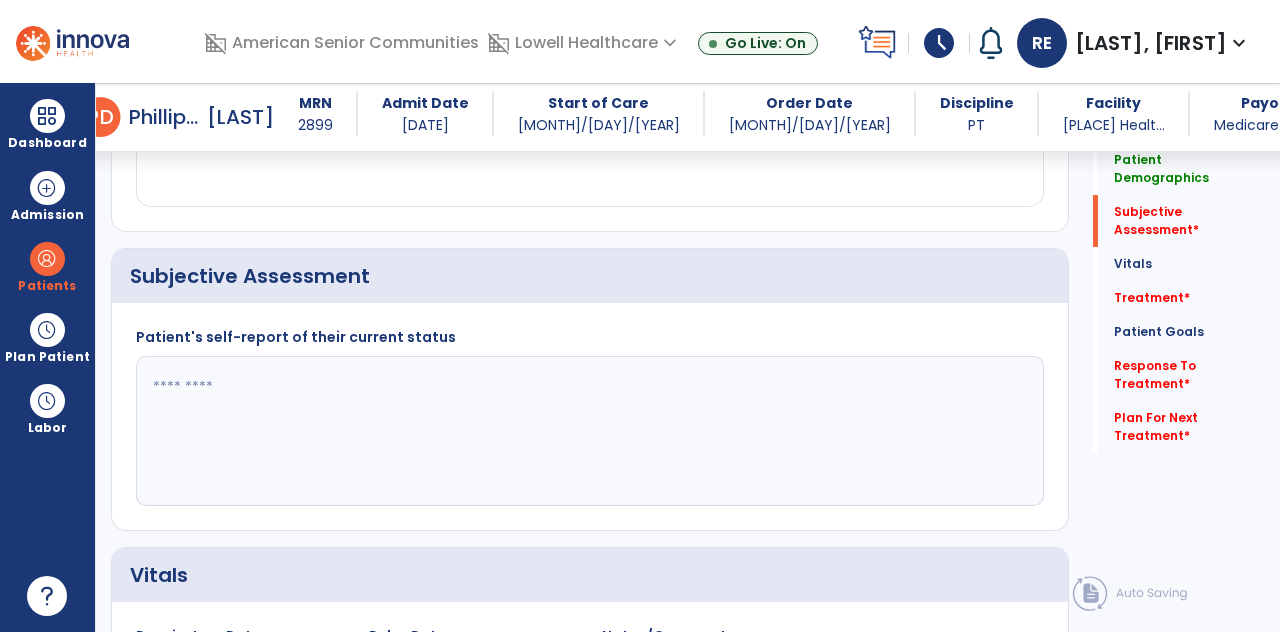 click 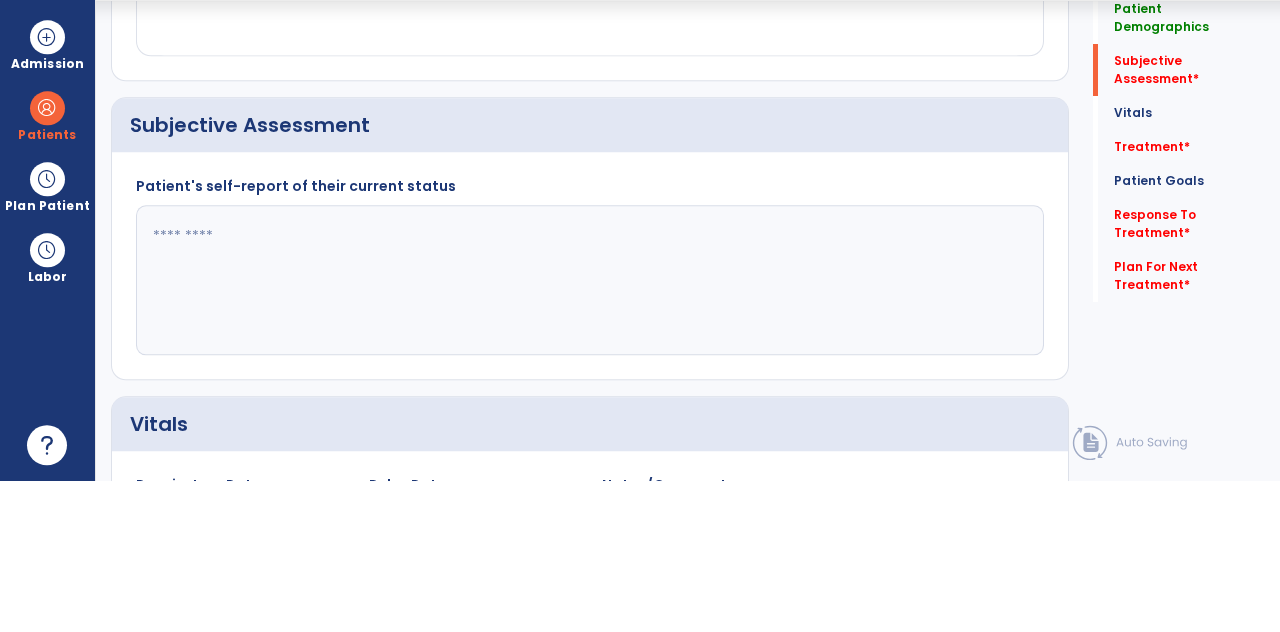 scroll, scrollTop: 89, scrollLeft: 0, axis: vertical 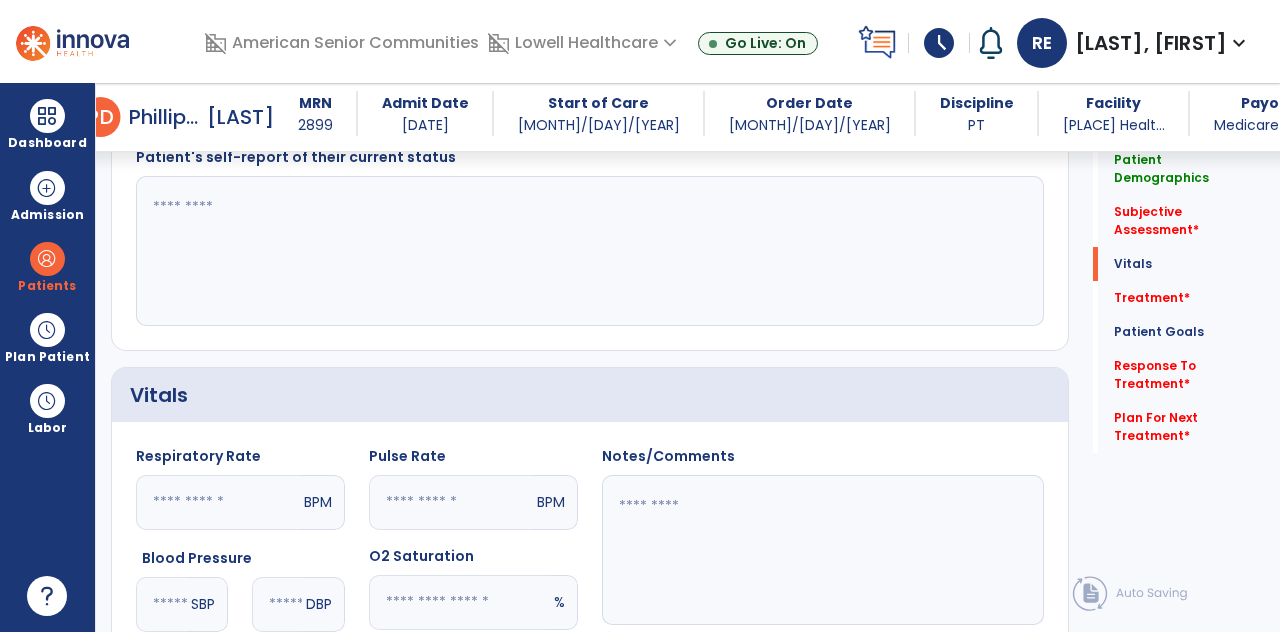 click 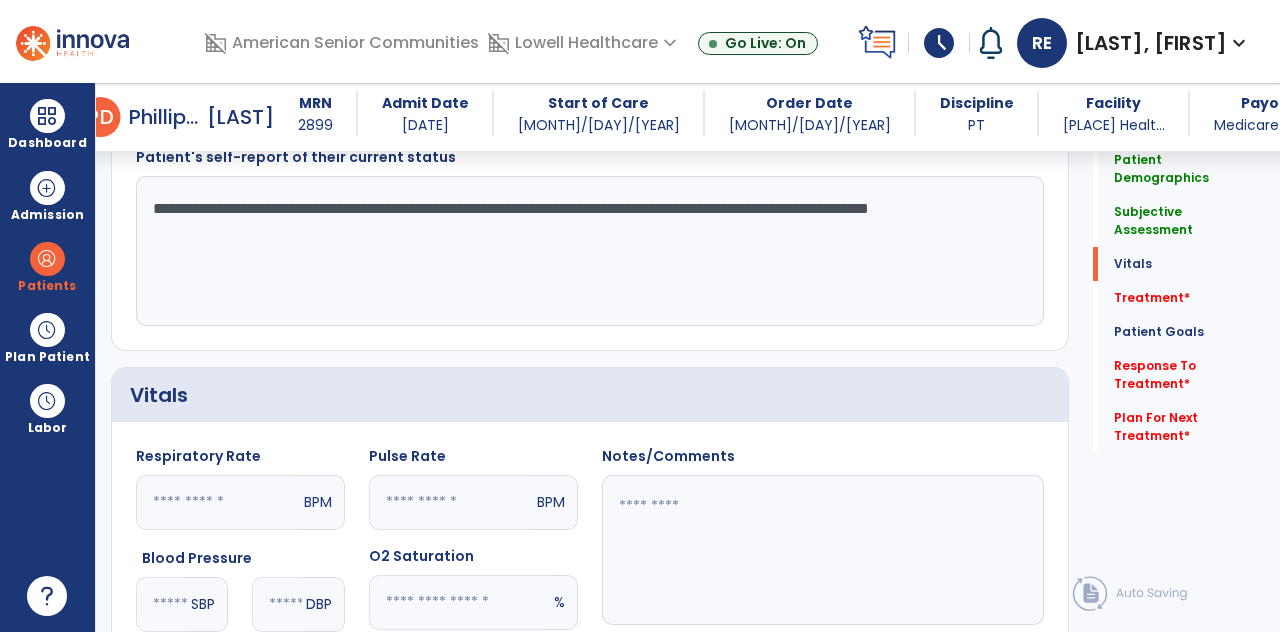 type on "**********" 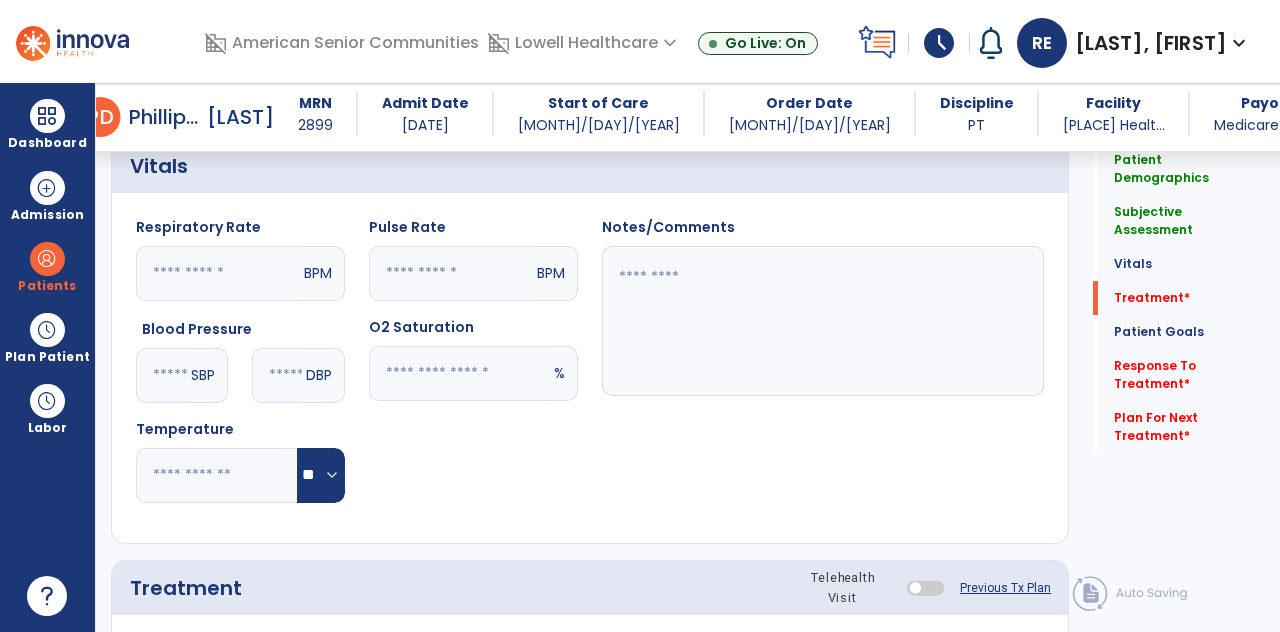 scroll, scrollTop: 1078, scrollLeft: 0, axis: vertical 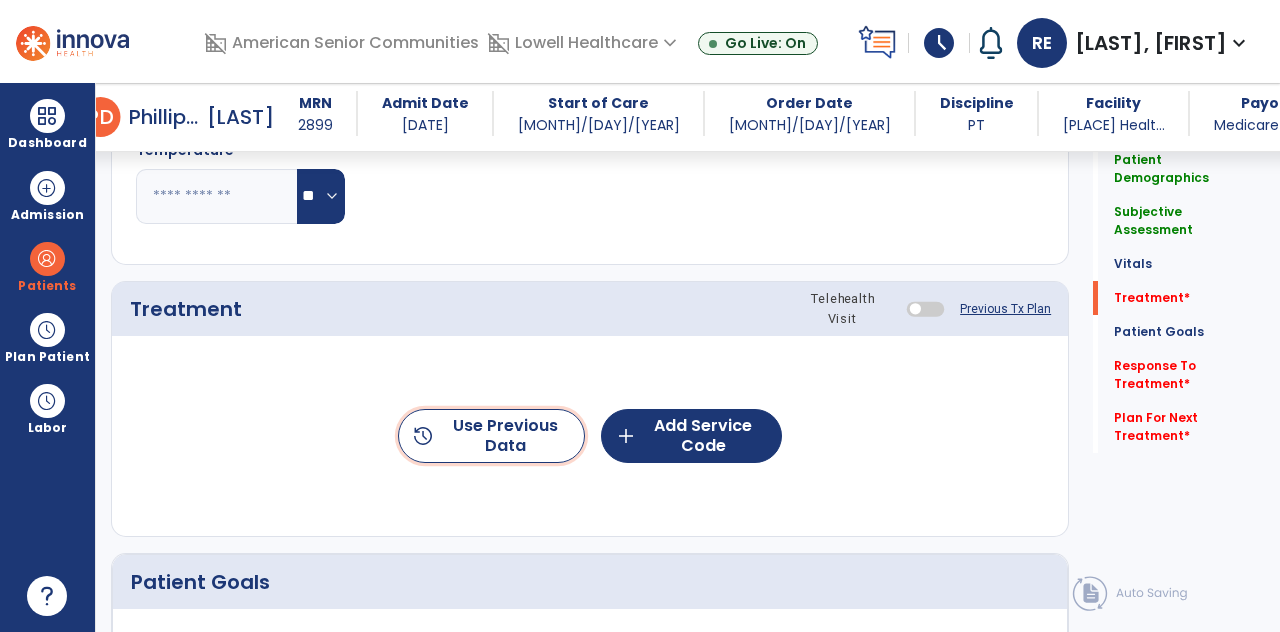 click on "history  Use Previous Data" 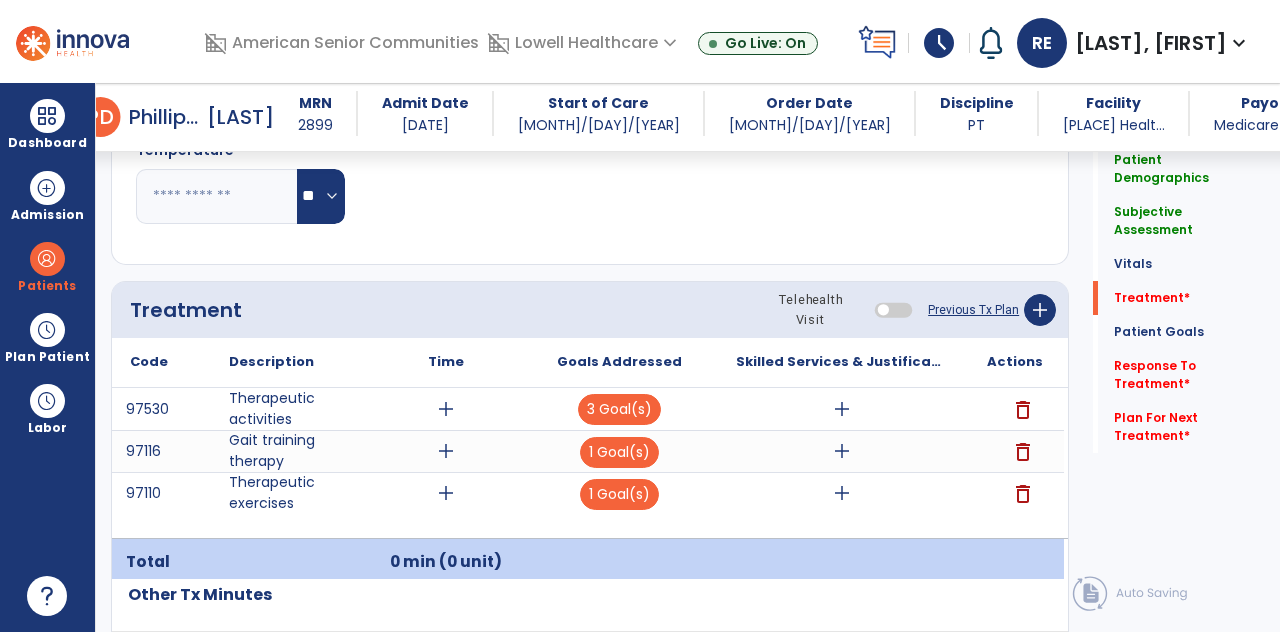 click on "add" at bounding box center [446, 409] 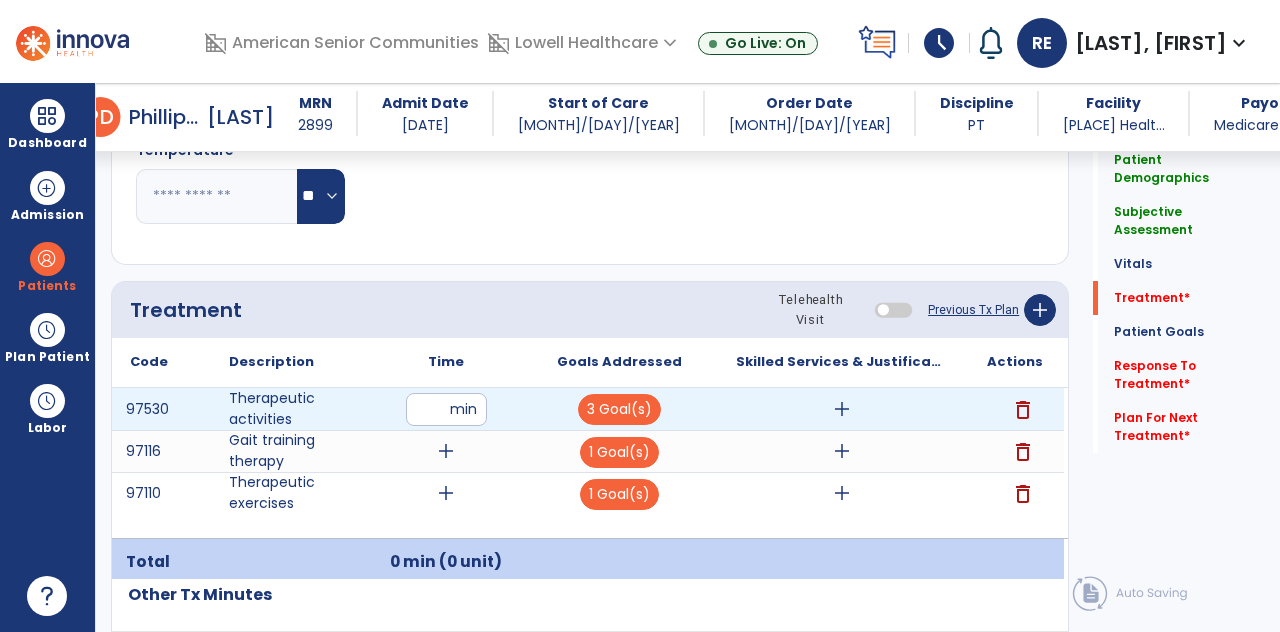 scroll, scrollTop: 89, scrollLeft: 0, axis: vertical 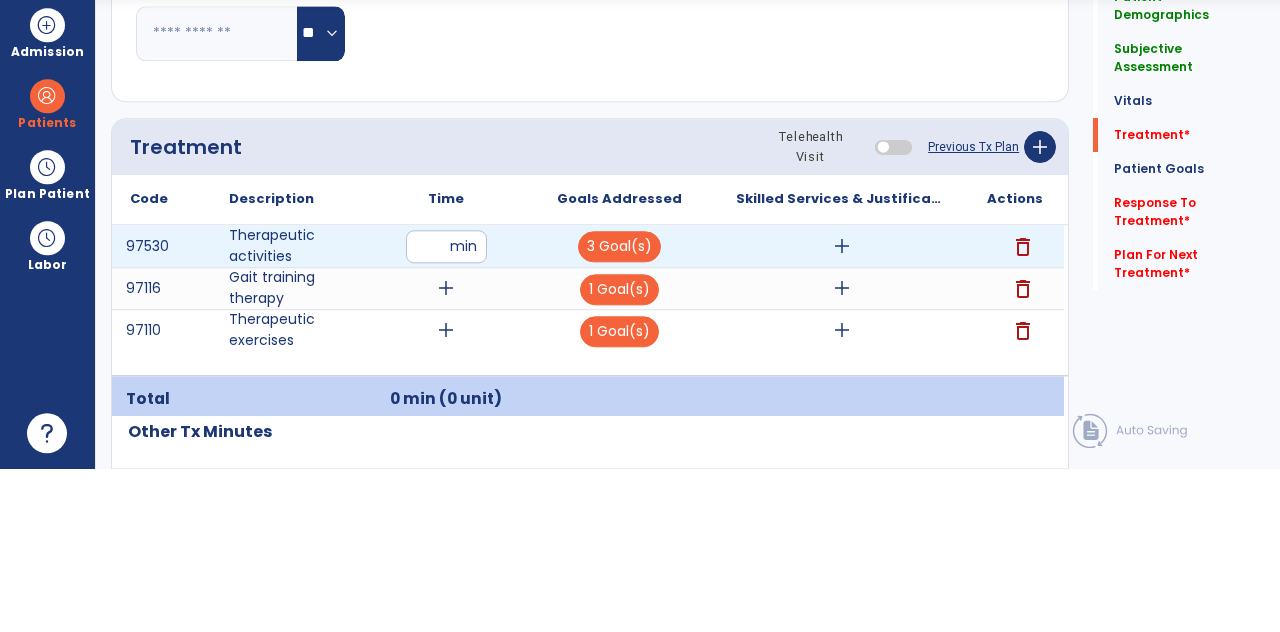 type on "**" 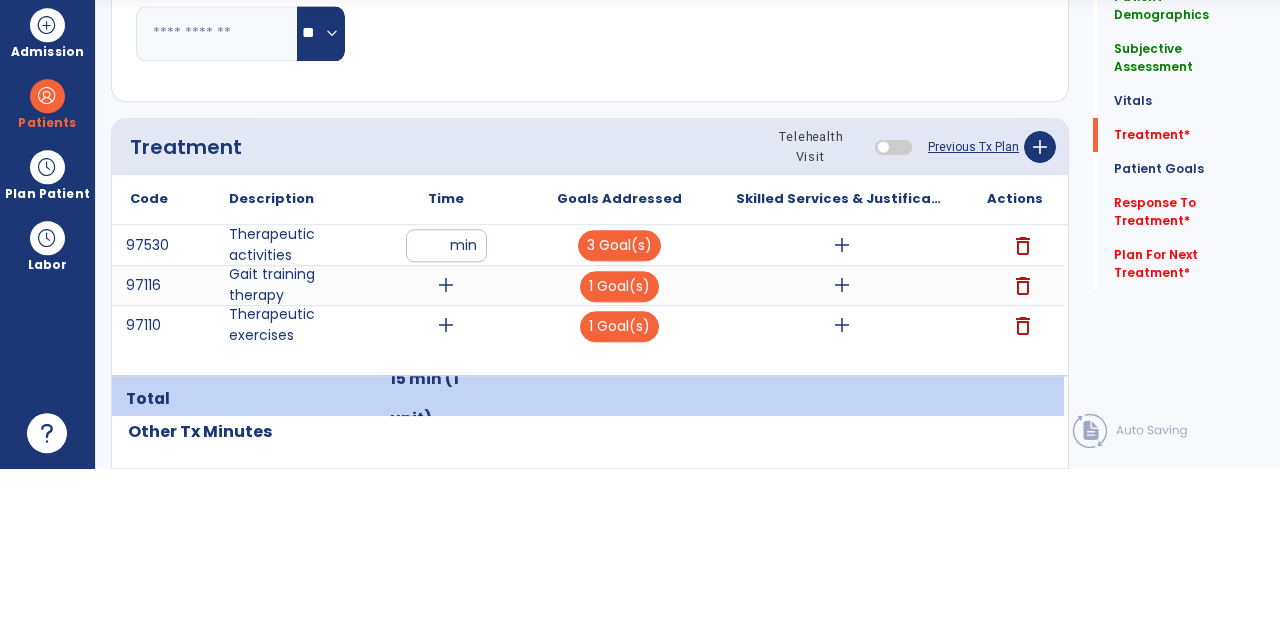 scroll, scrollTop: 89, scrollLeft: 0, axis: vertical 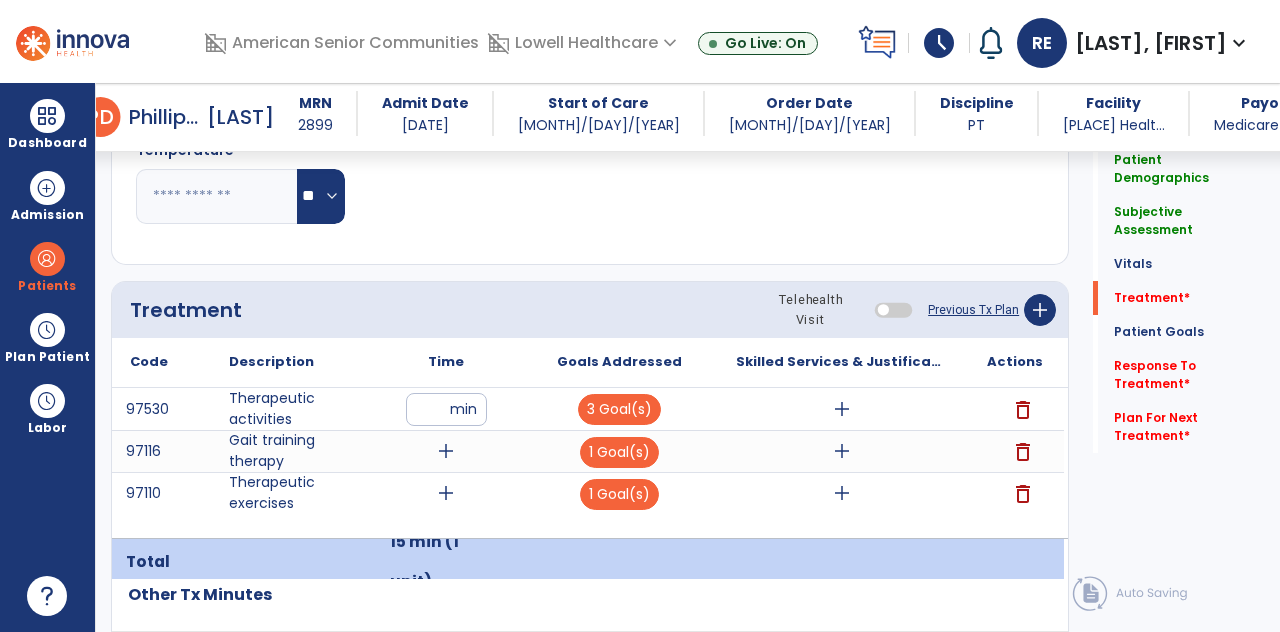 click on "delete" at bounding box center (1023, 410) 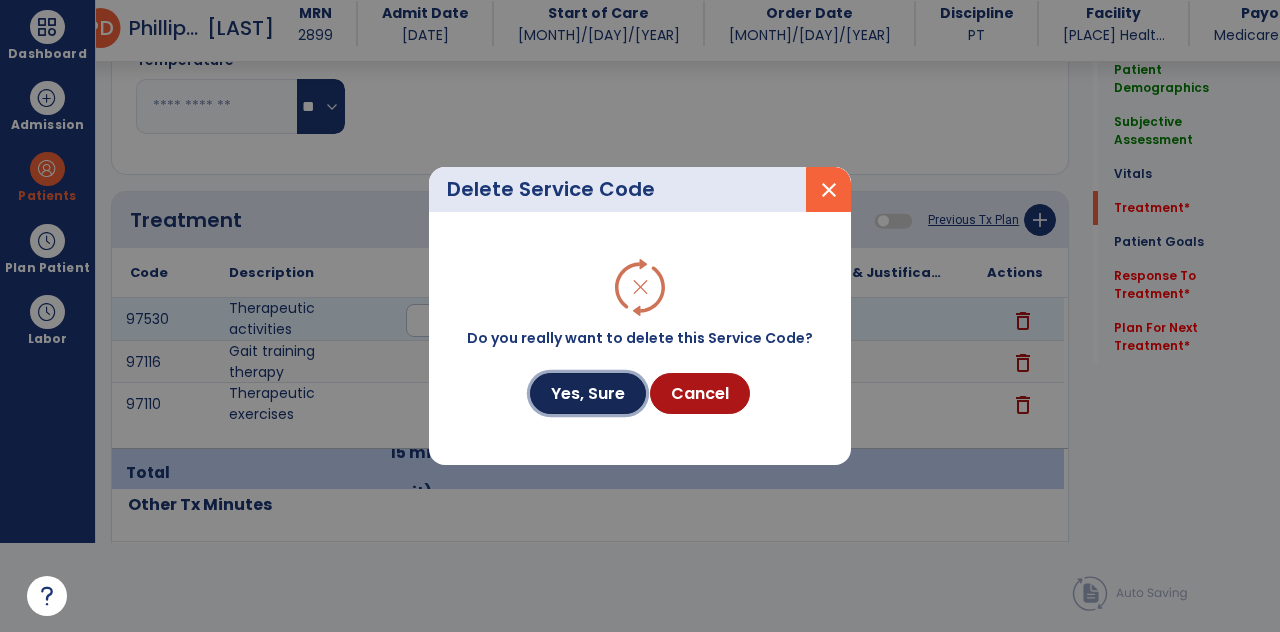 click on "Yes, Sure" at bounding box center (588, 393) 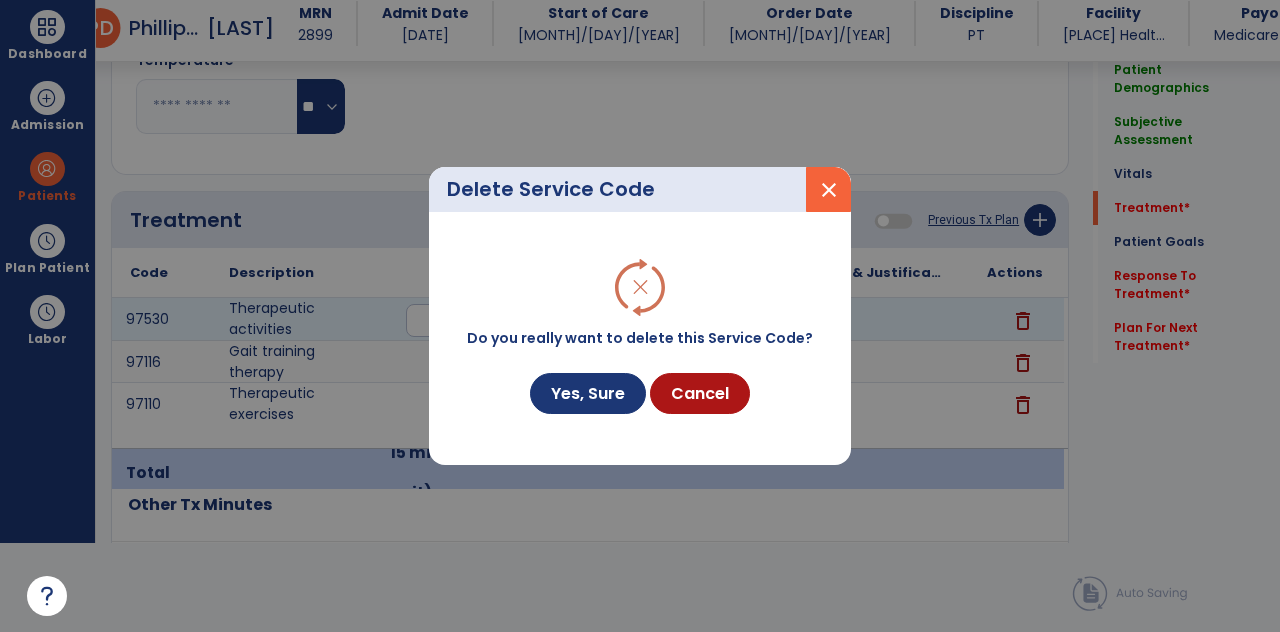 scroll, scrollTop: 89, scrollLeft: 0, axis: vertical 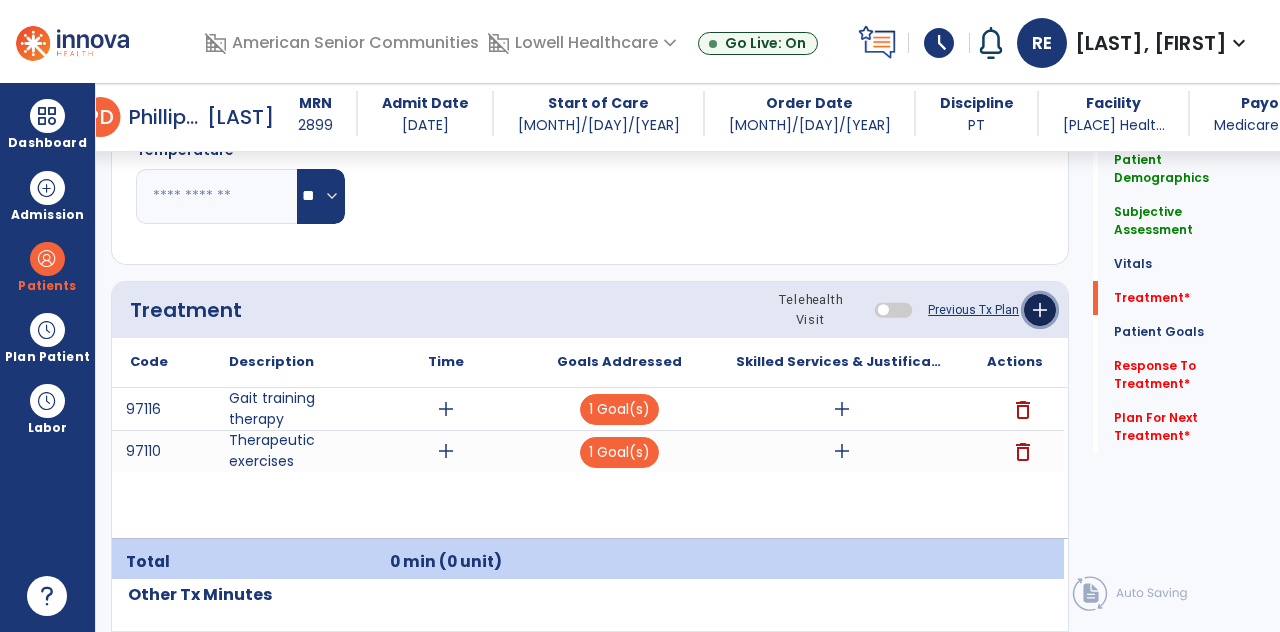click on "add" 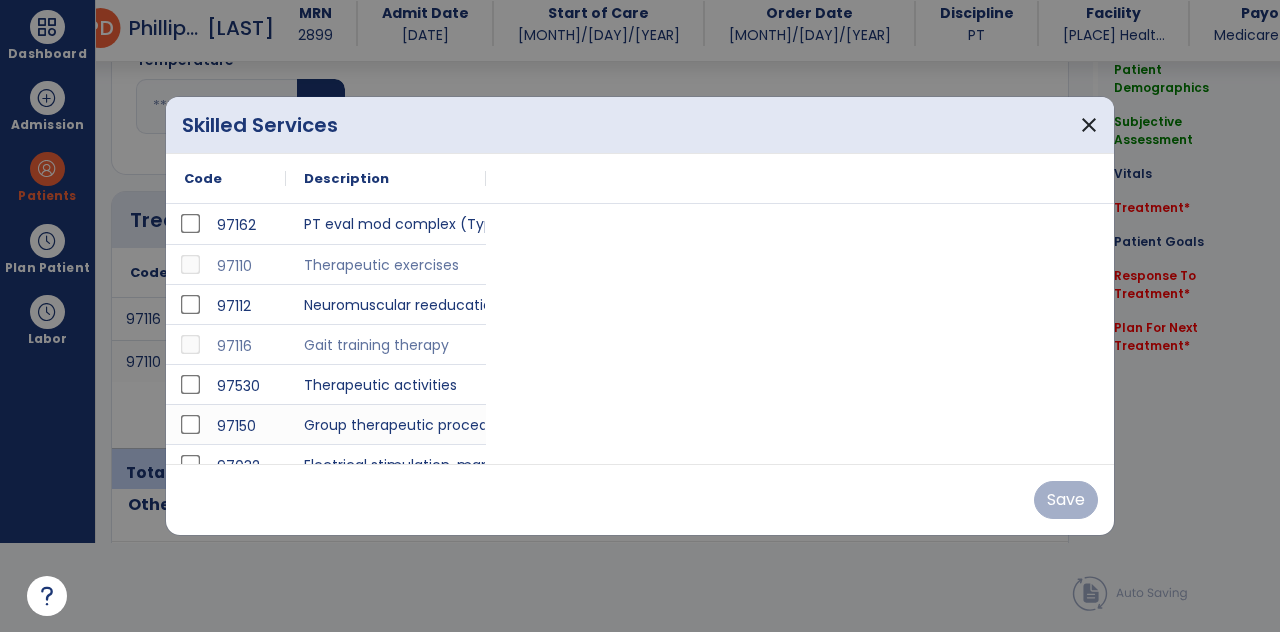 scroll, scrollTop: 0, scrollLeft: 0, axis: both 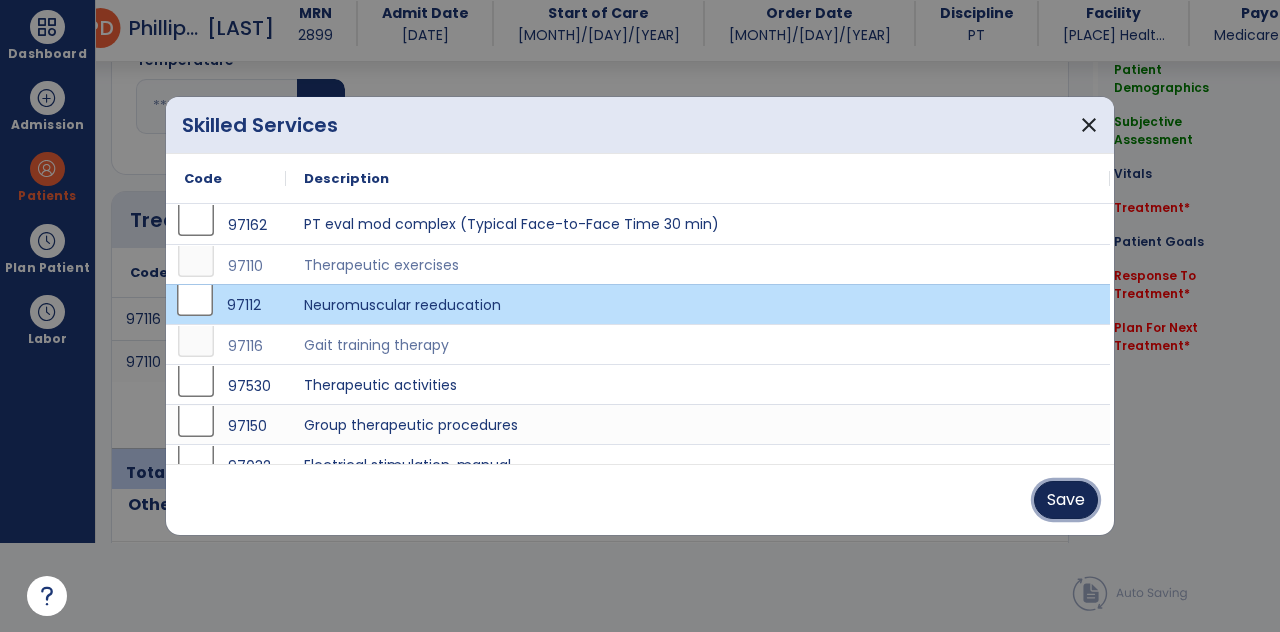 click on "Save" at bounding box center [1066, 500] 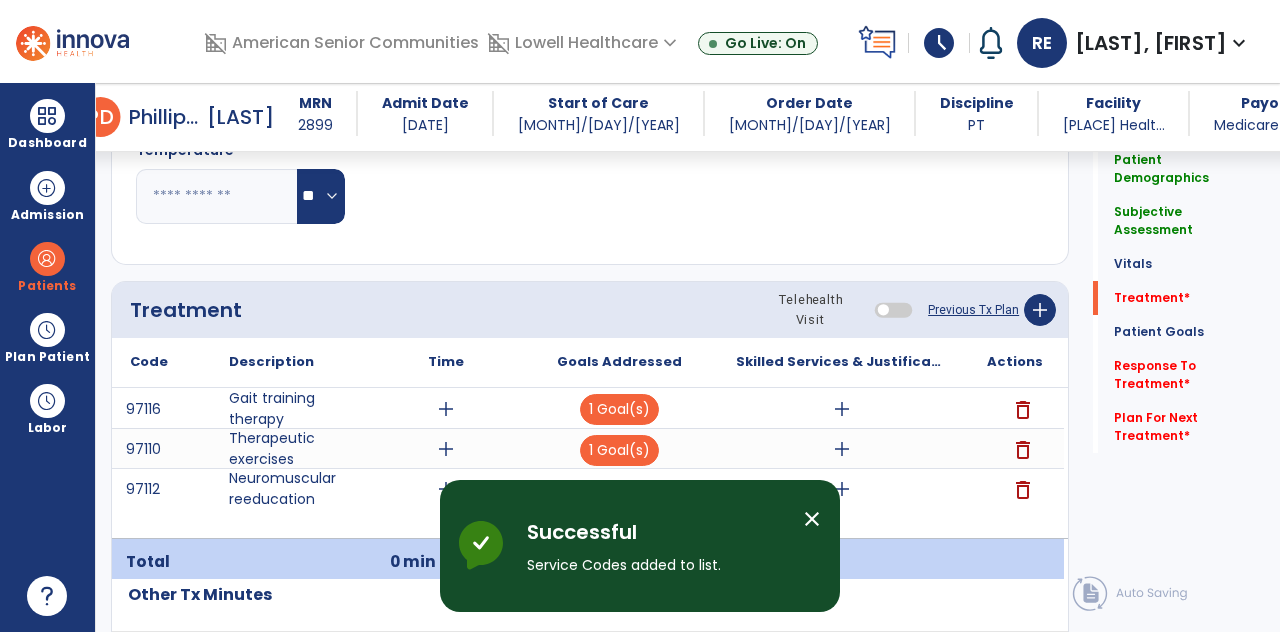 scroll, scrollTop: 89, scrollLeft: 0, axis: vertical 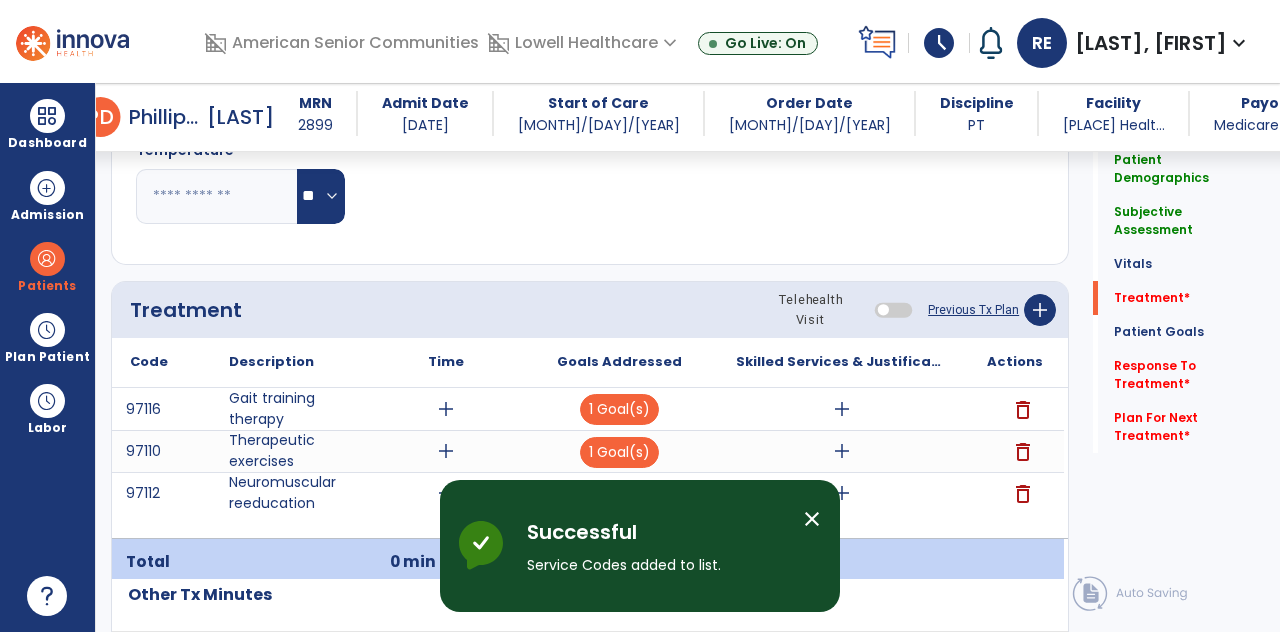 click on "add" at bounding box center [446, 409] 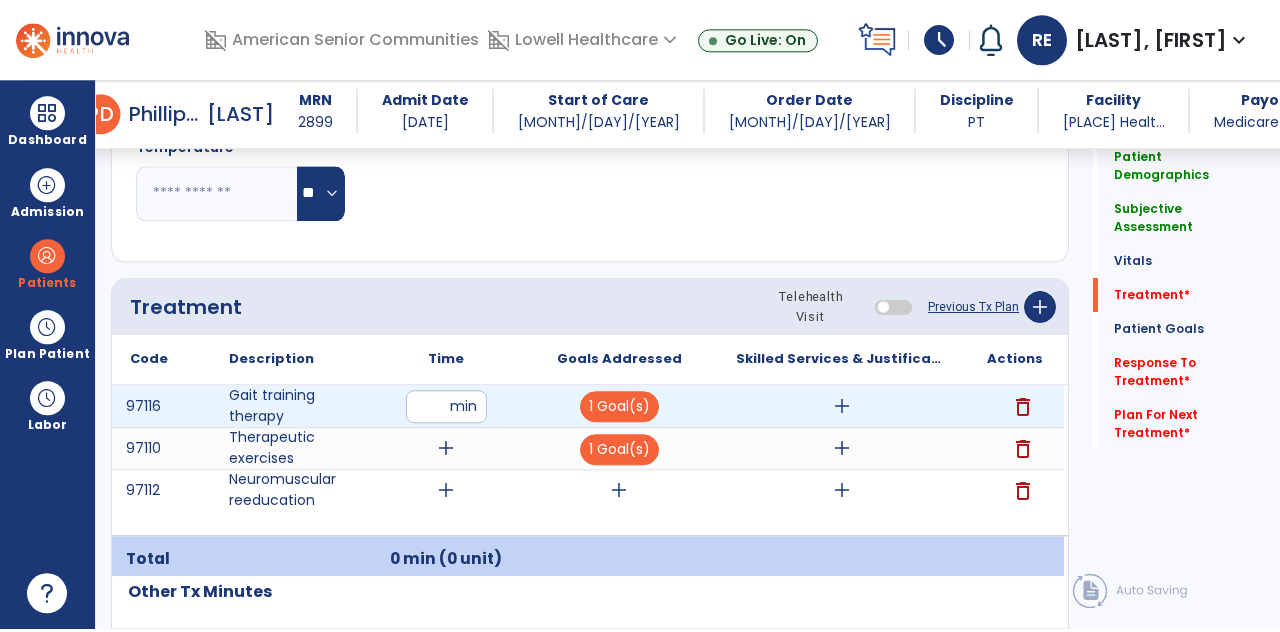 scroll, scrollTop: 89, scrollLeft: 0, axis: vertical 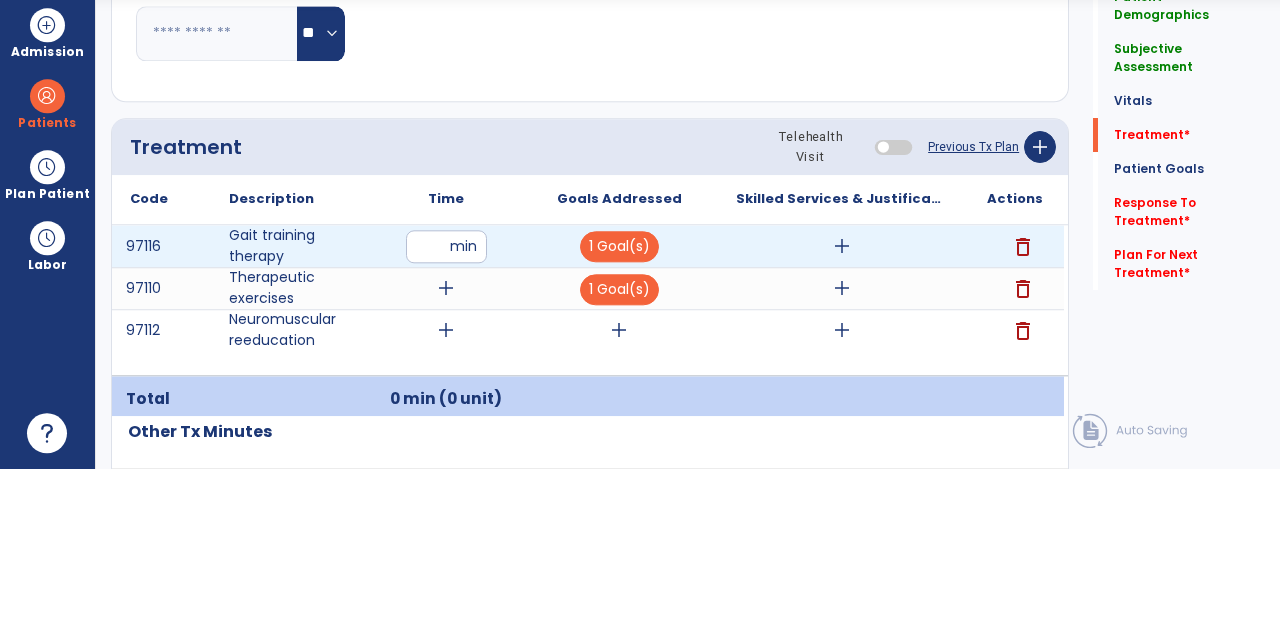 type on "**" 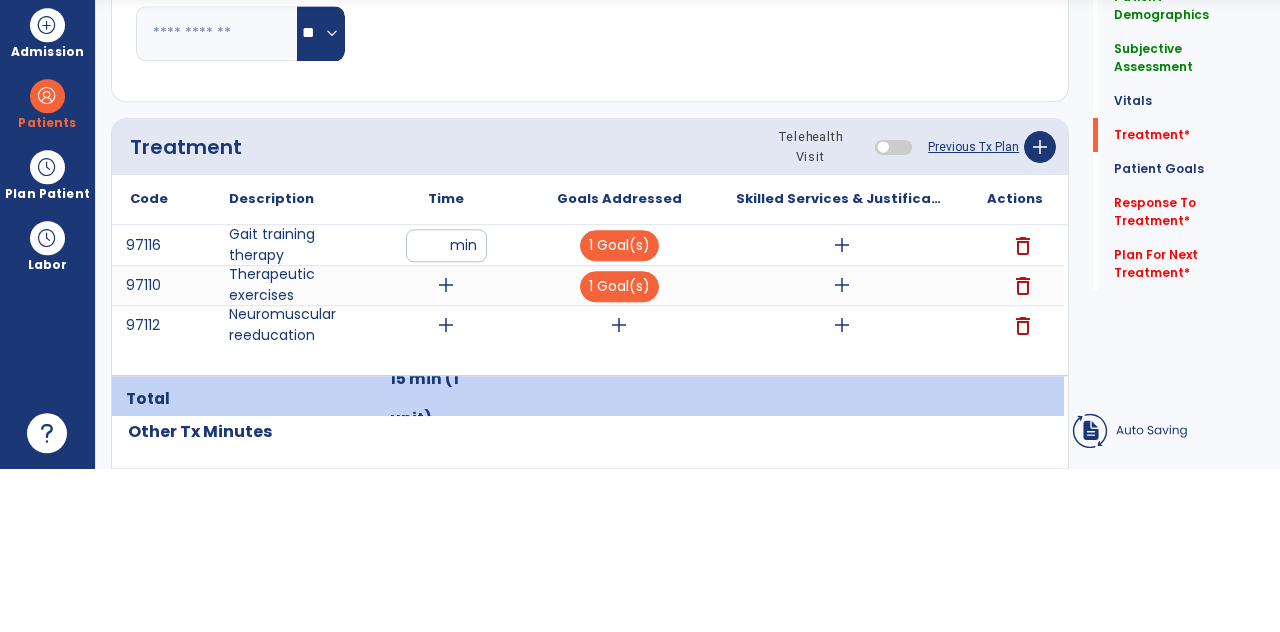 scroll, scrollTop: 89, scrollLeft: 0, axis: vertical 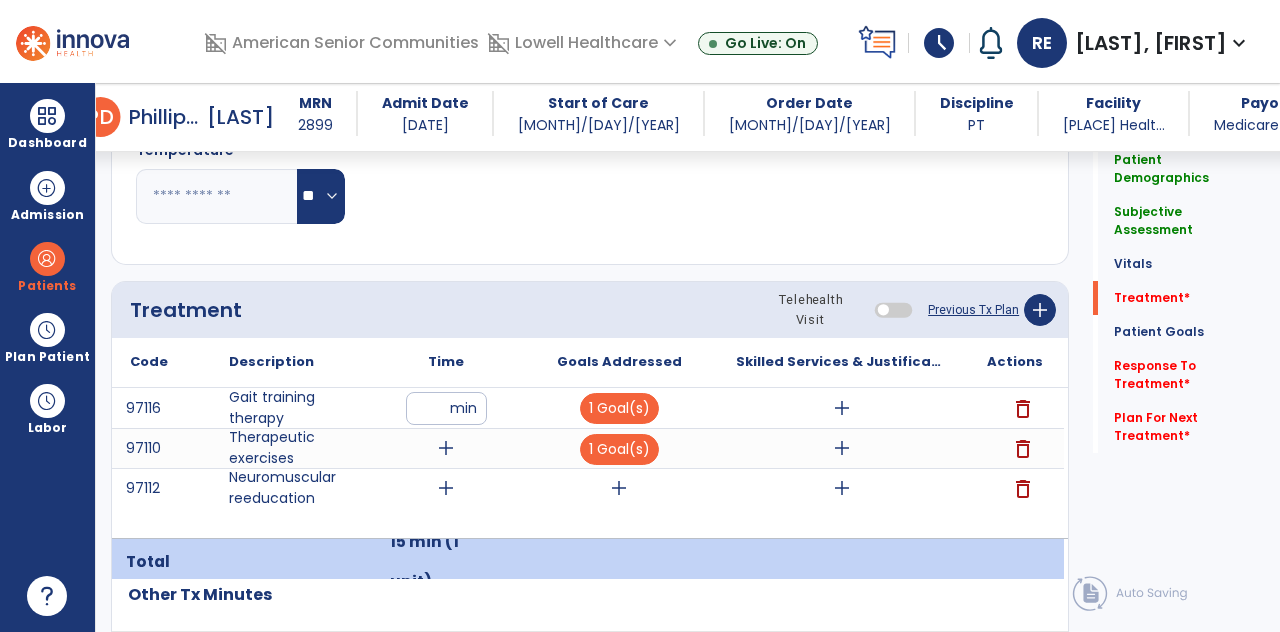 click on "add" at bounding box center (446, 448) 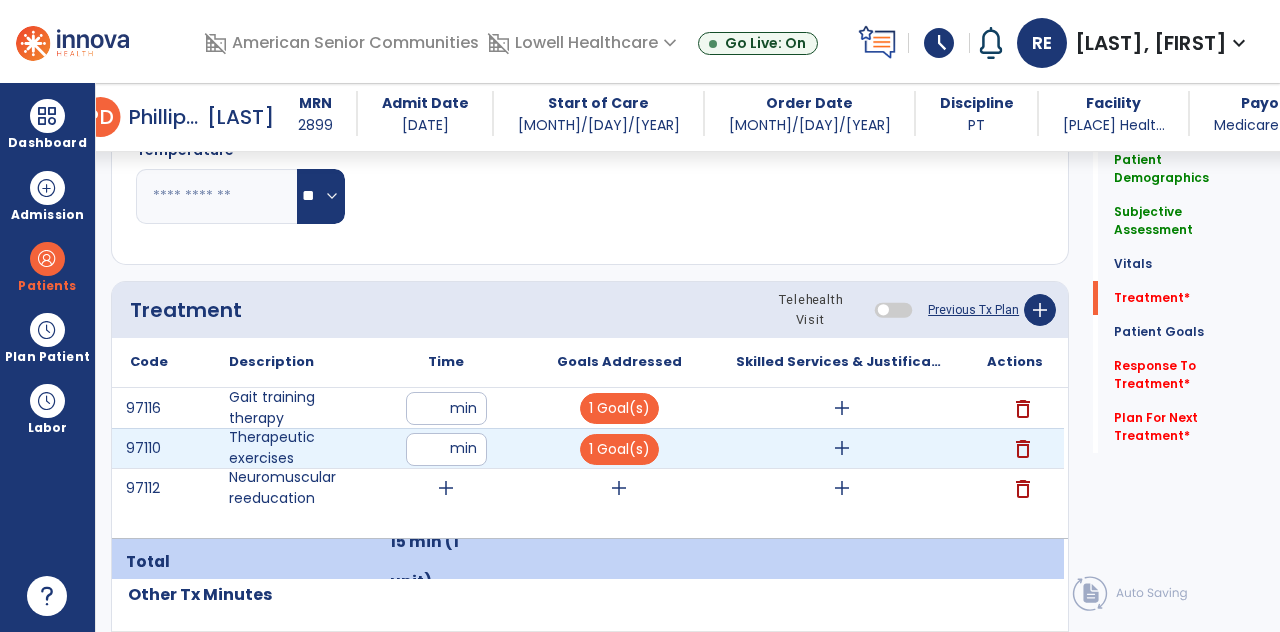 scroll, scrollTop: 1249, scrollLeft: 0, axis: vertical 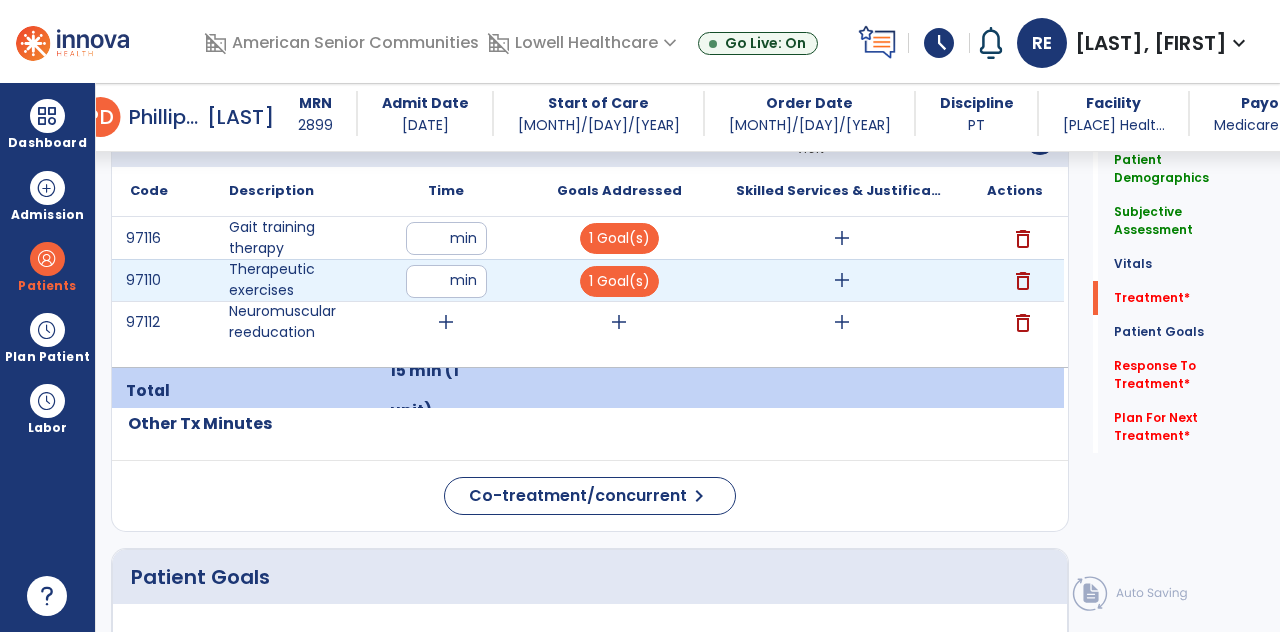 type on "**" 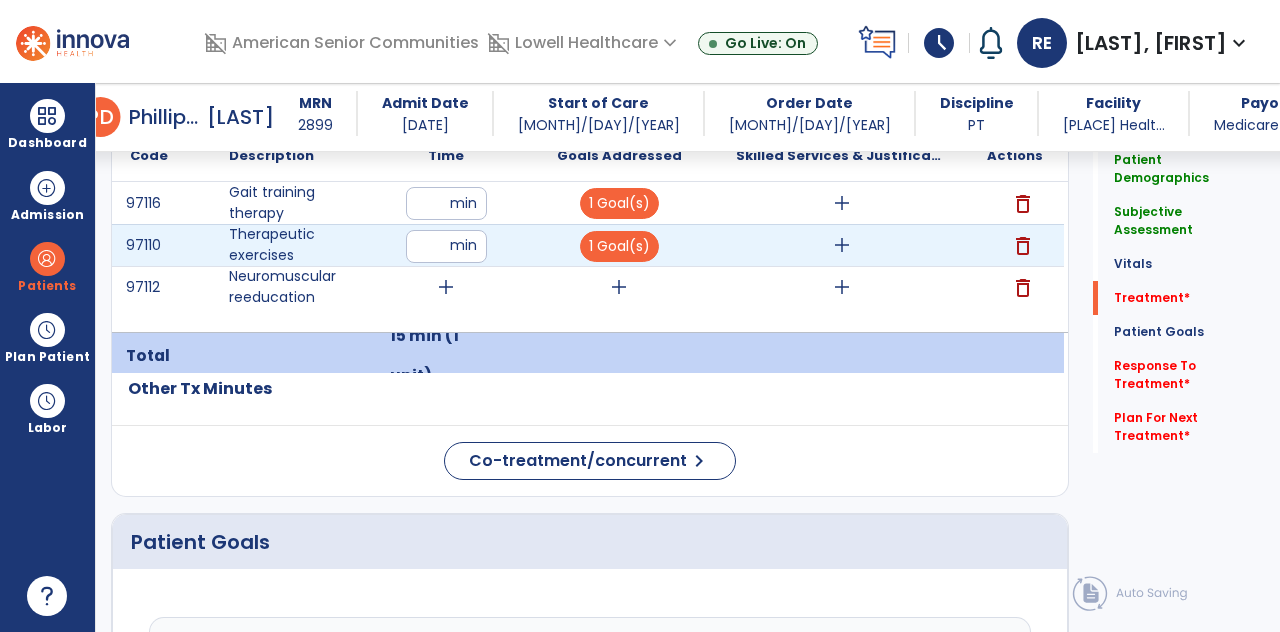 scroll, scrollTop: 1304, scrollLeft: 0, axis: vertical 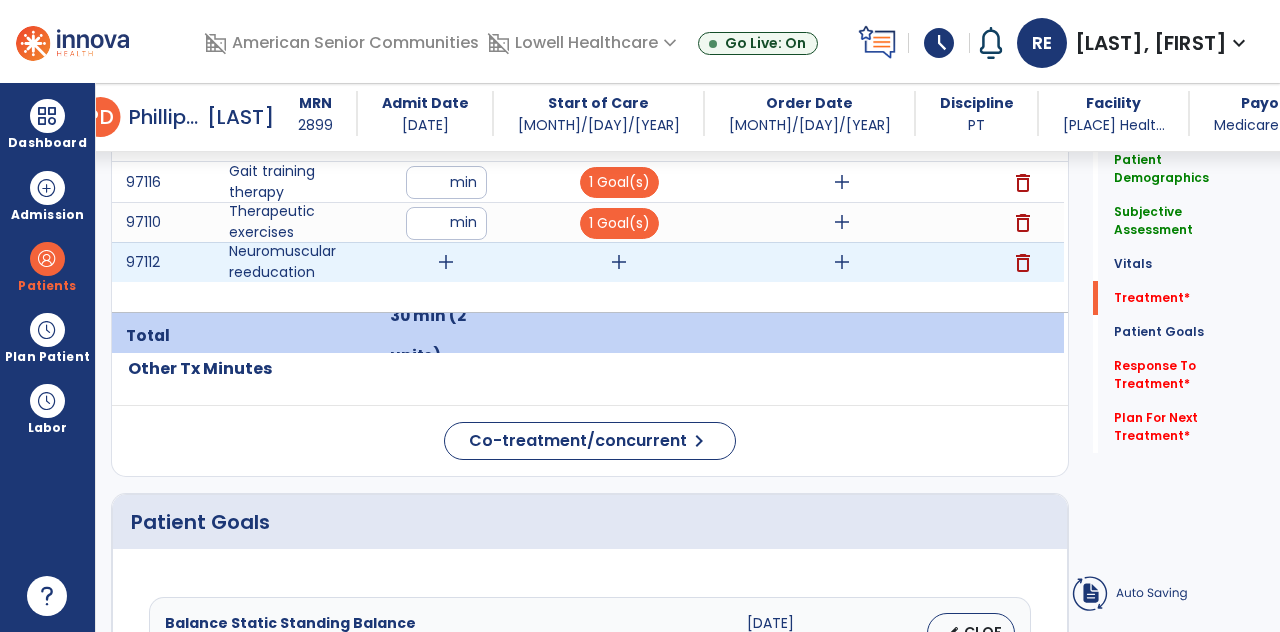 click on "add" at bounding box center [446, 262] 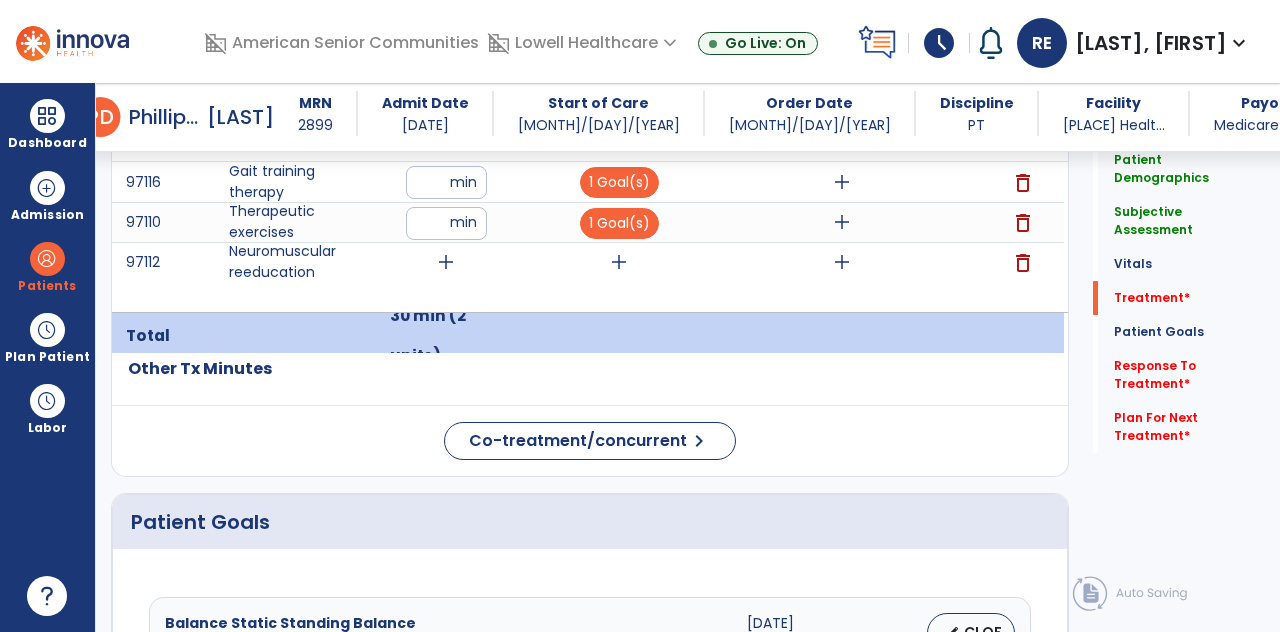 click on "add" at bounding box center [446, 262] 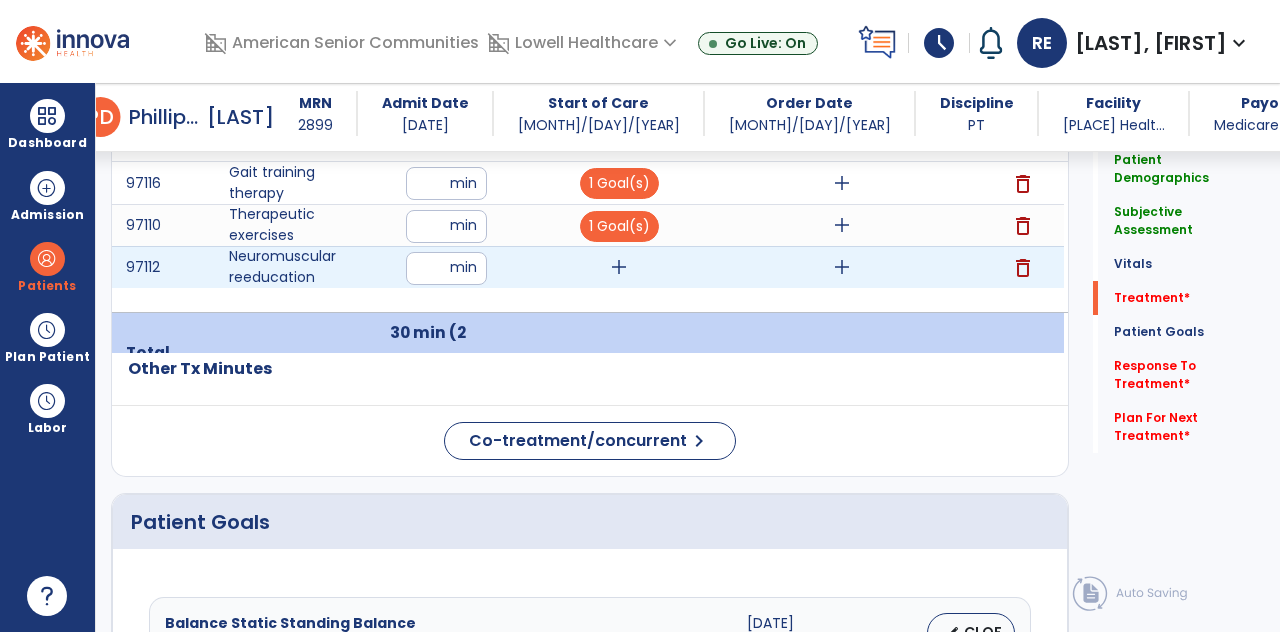 type on "**" 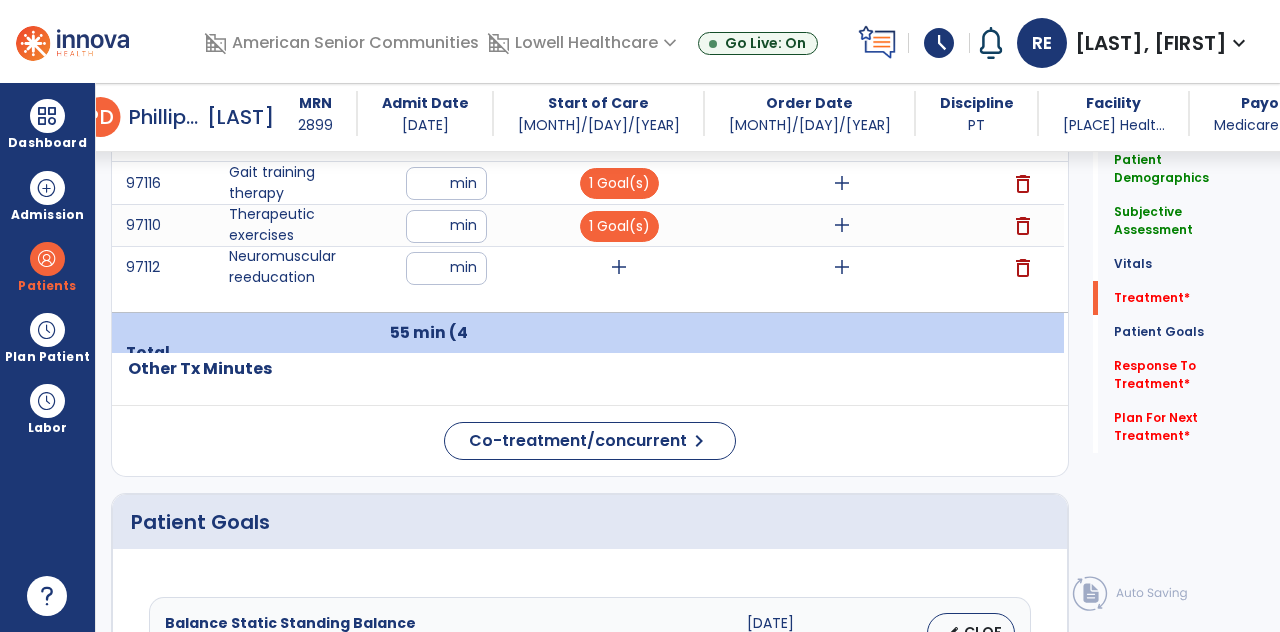 click on "add" at bounding box center (619, 267) 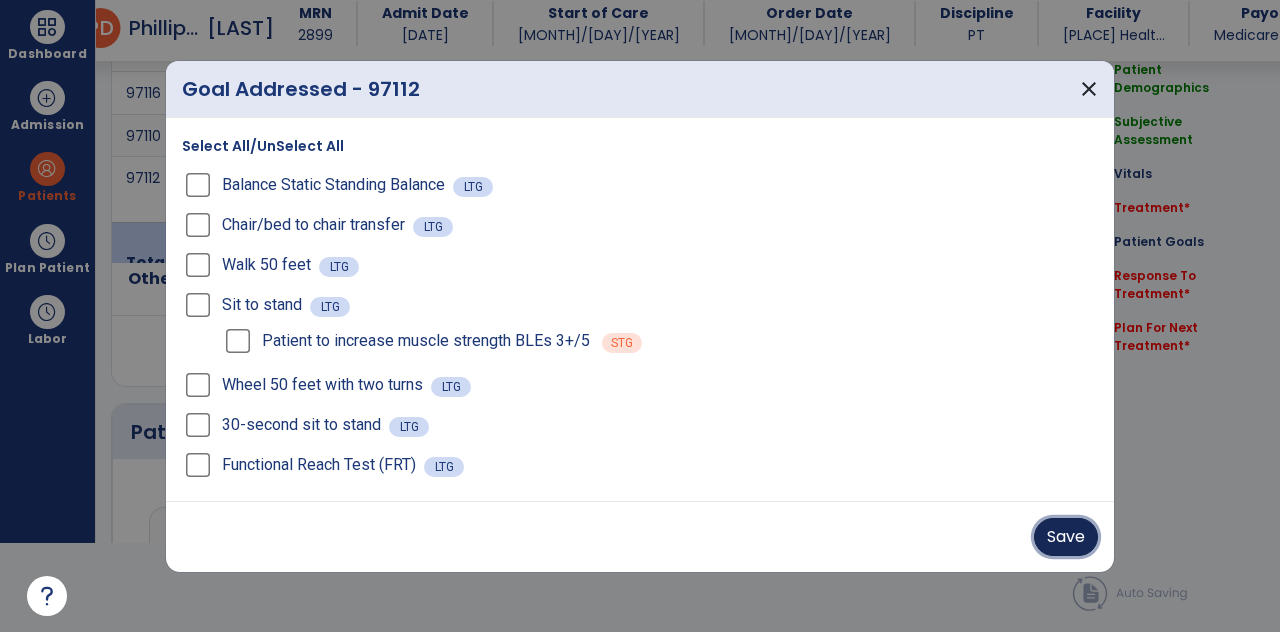 click on "Save" at bounding box center [1066, 537] 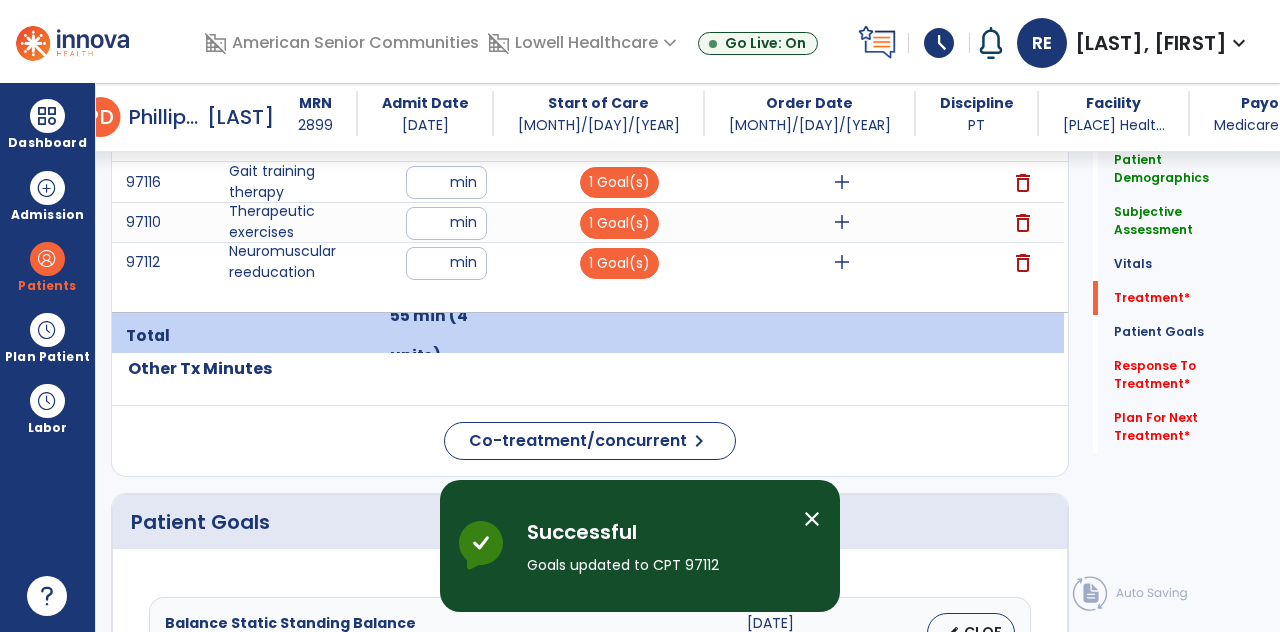 scroll, scrollTop: 89, scrollLeft: 0, axis: vertical 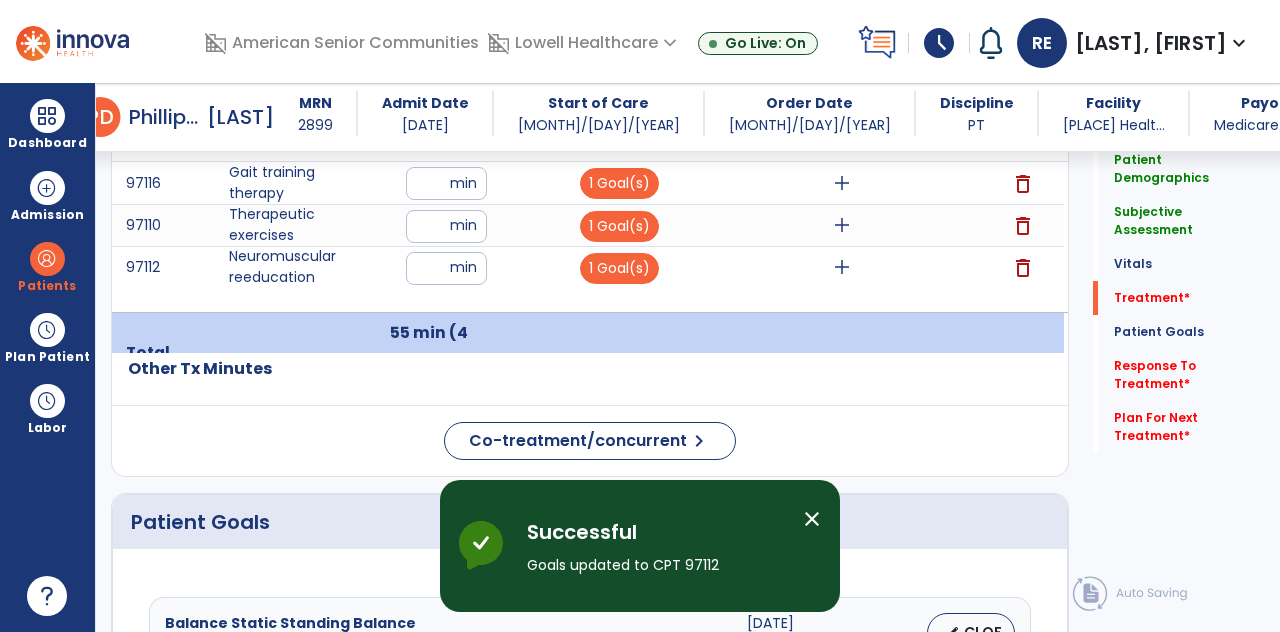 click on "add" at bounding box center (842, 183) 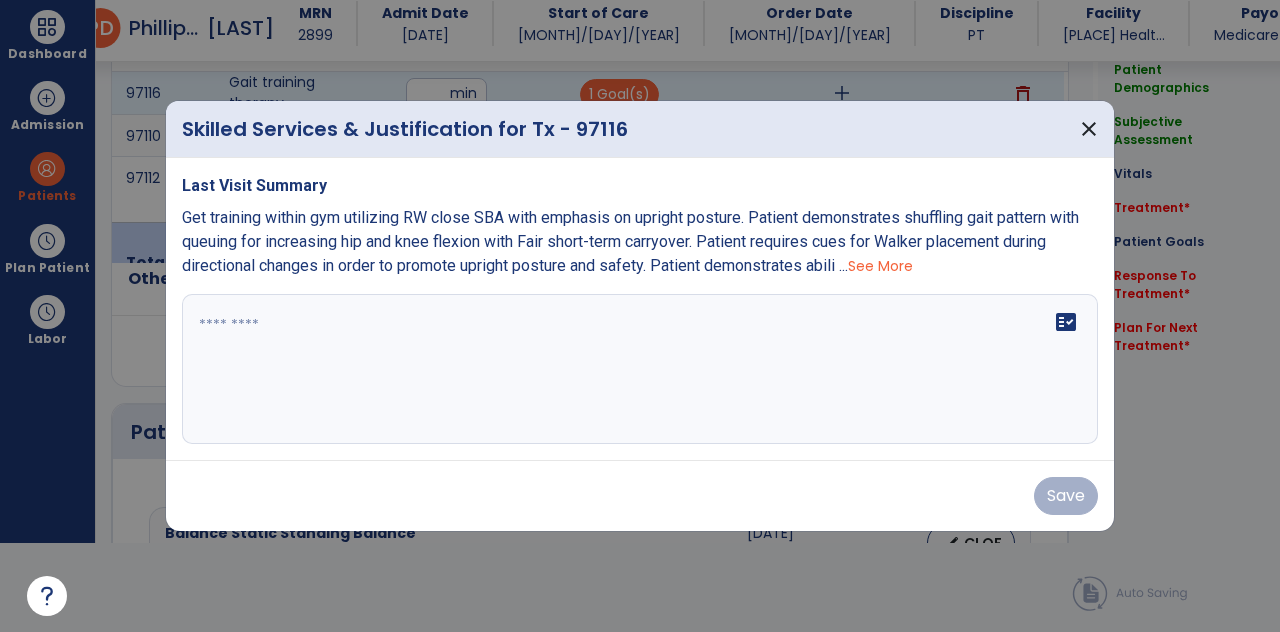 scroll, scrollTop: 0, scrollLeft: 0, axis: both 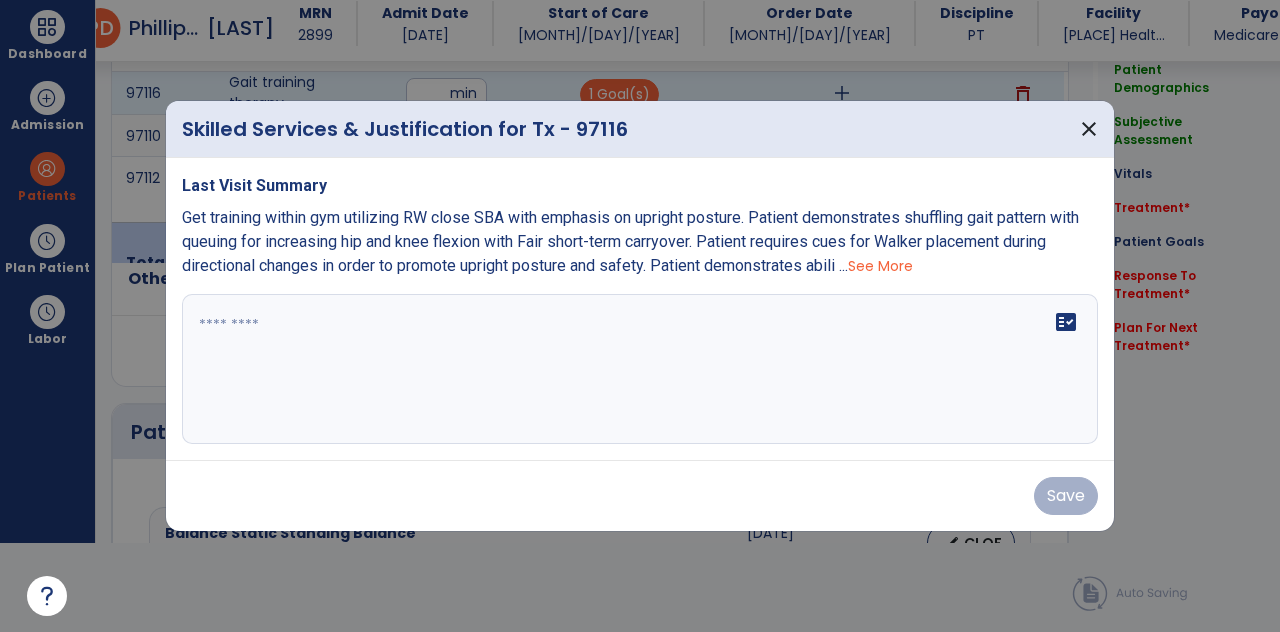 click on "fact_check" at bounding box center [640, 369] 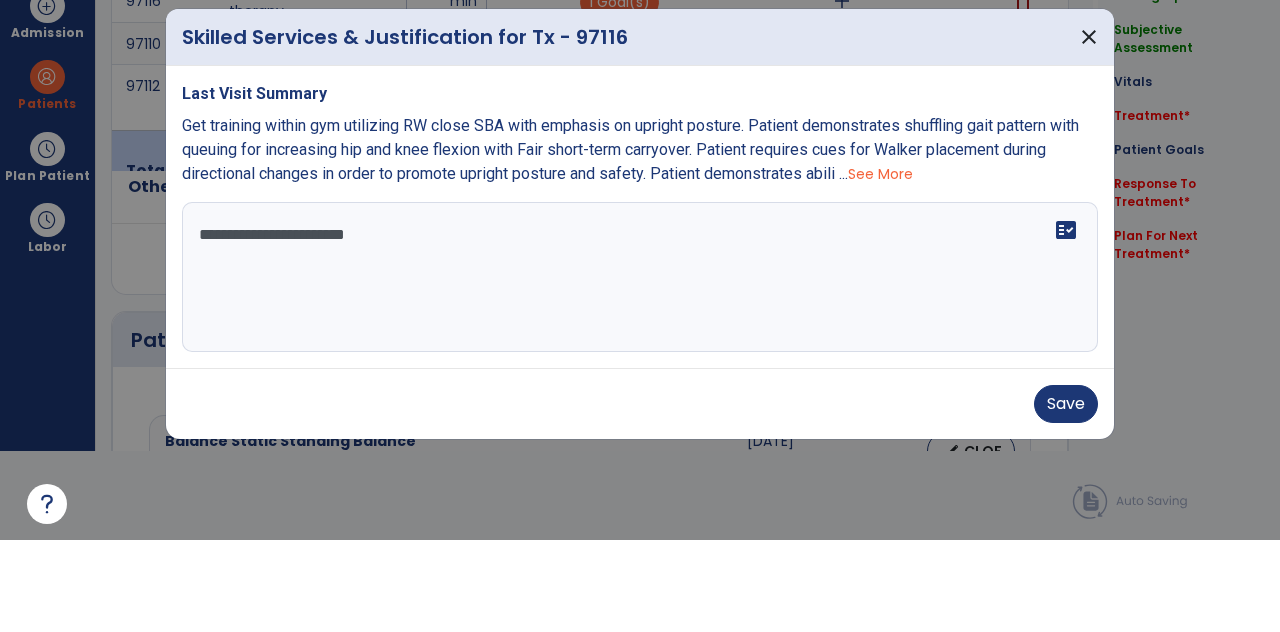 click on "See More" at bounding box center [880, 266] 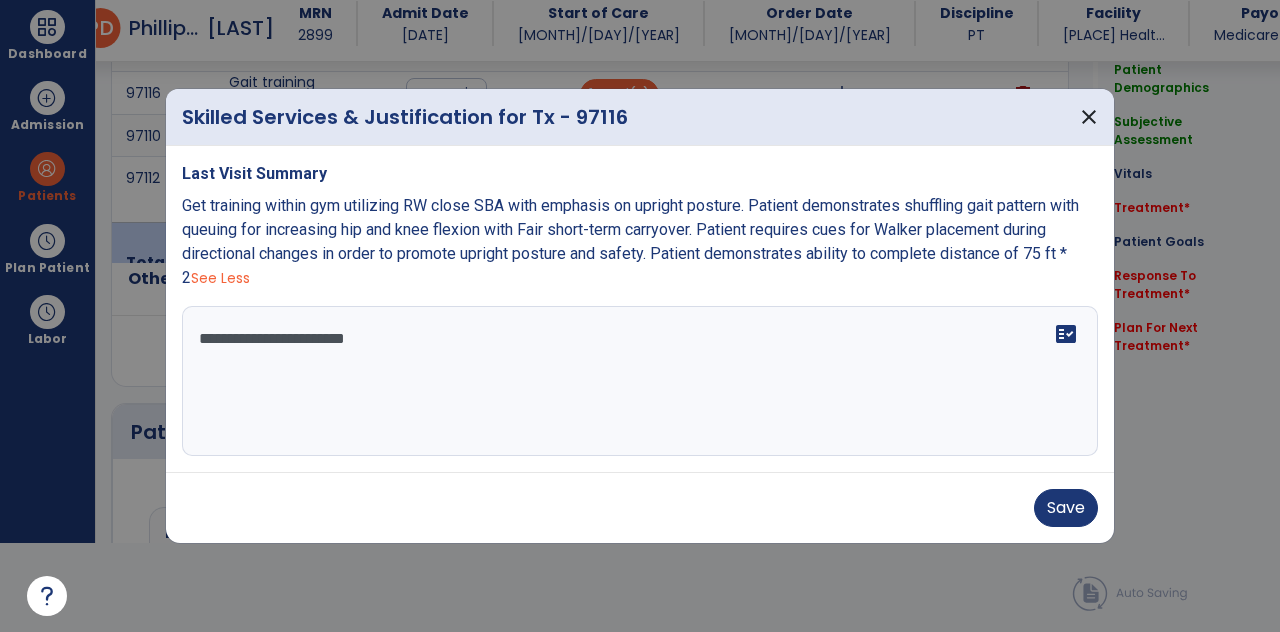 click on "**********" at bounding box center [640, 381] 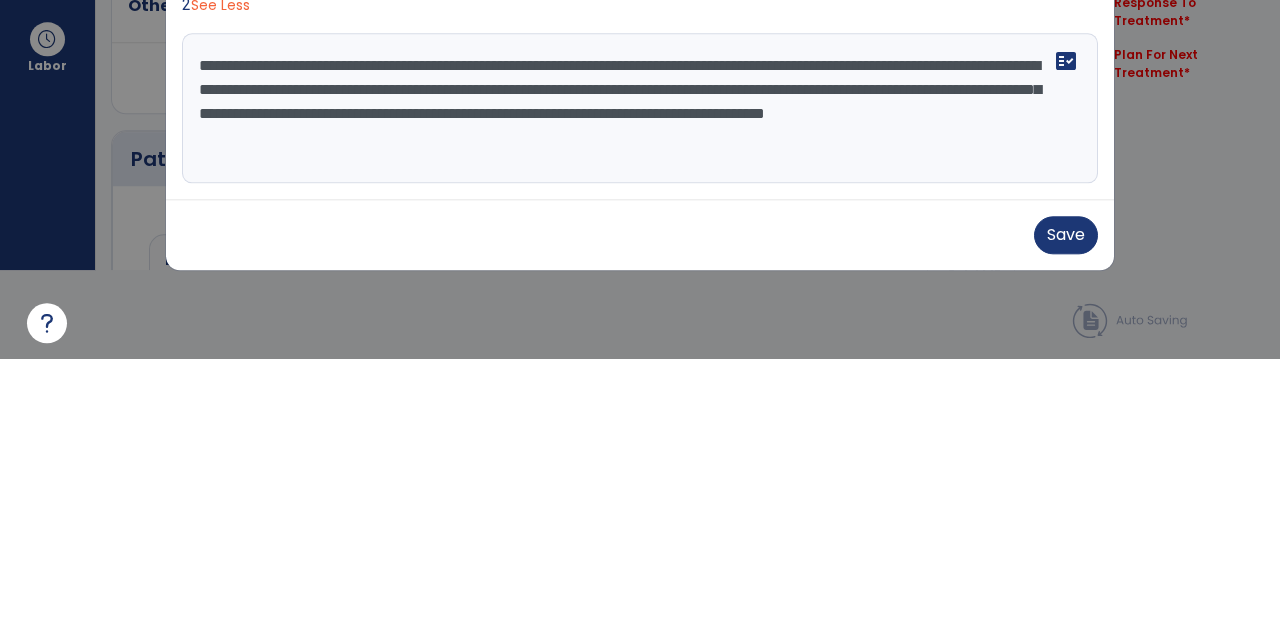 type on "**********" 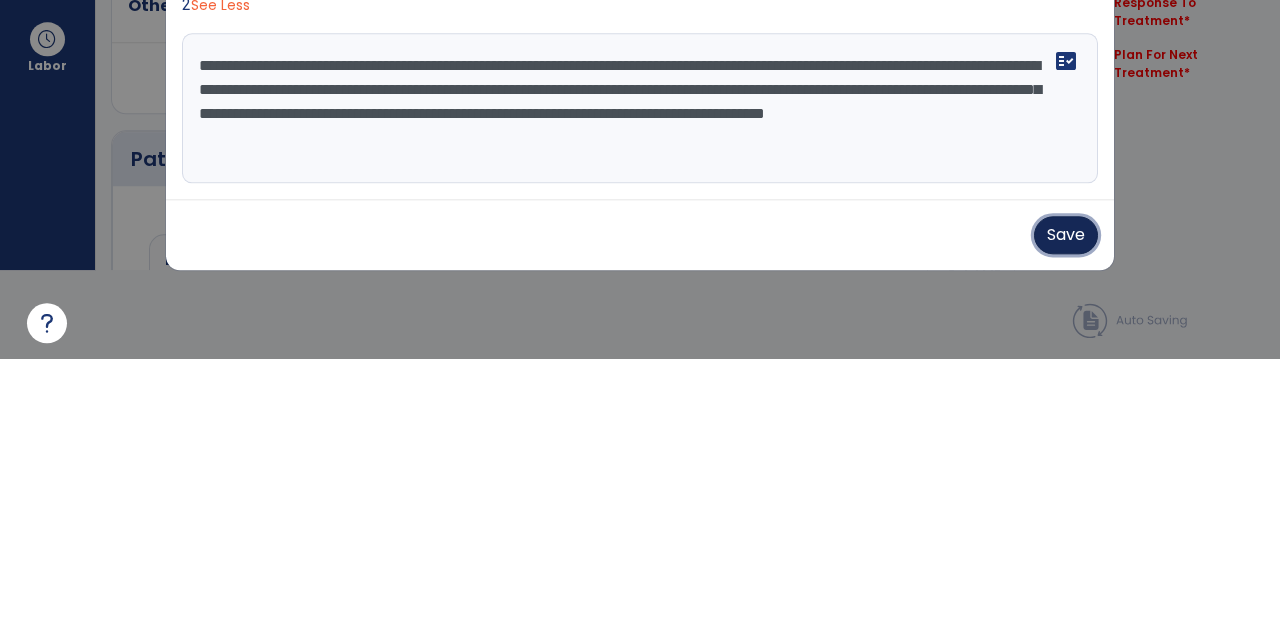 click on "Save" at bounding box center (1066, 508) 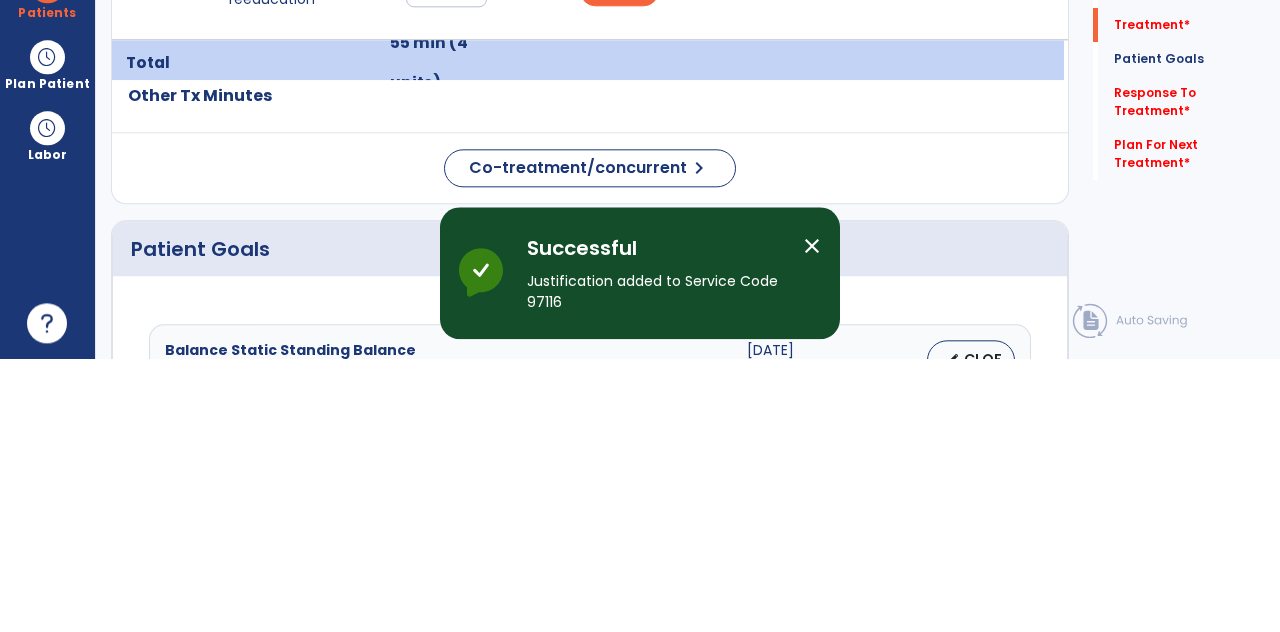 scroll, scrollTop: 89, scrollLeft: 0, axis: vertical 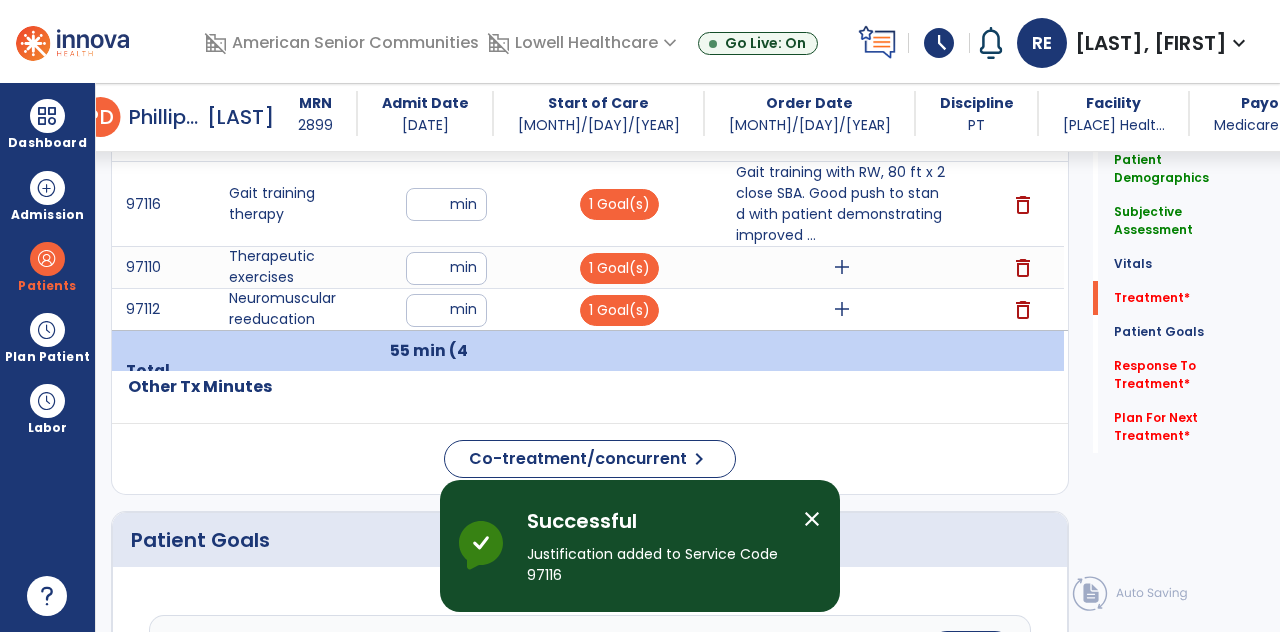 click on "add" at bounding box center [842, 267] 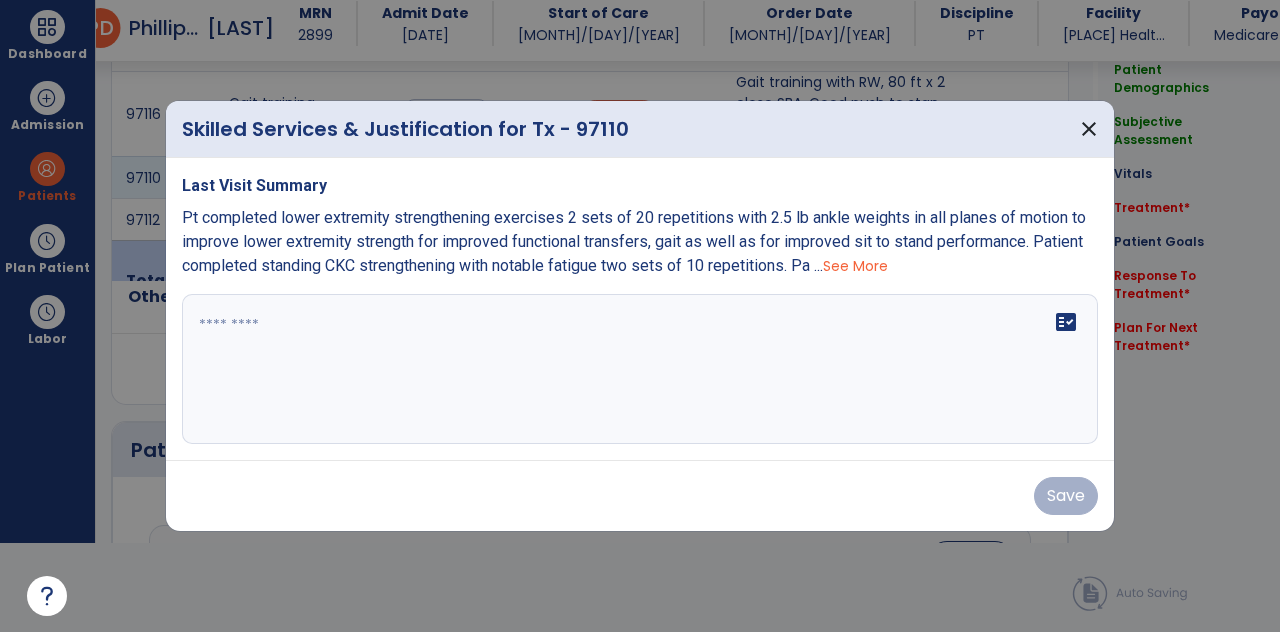 click at bounding box center (640, 369) 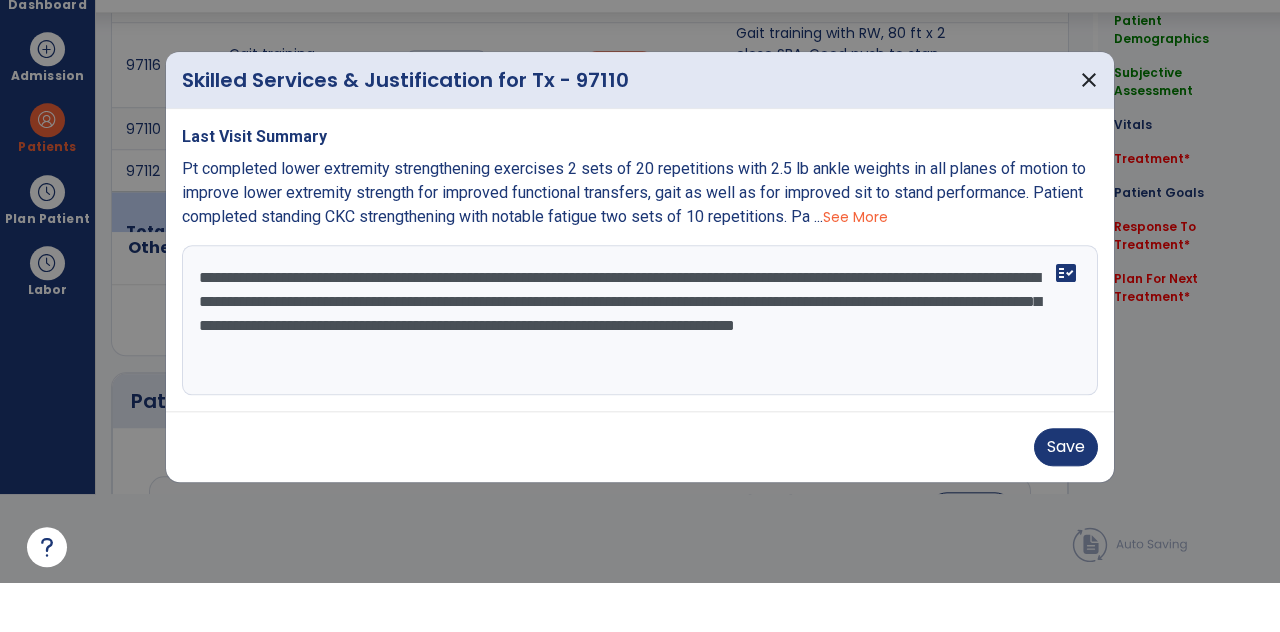 type on "**********" 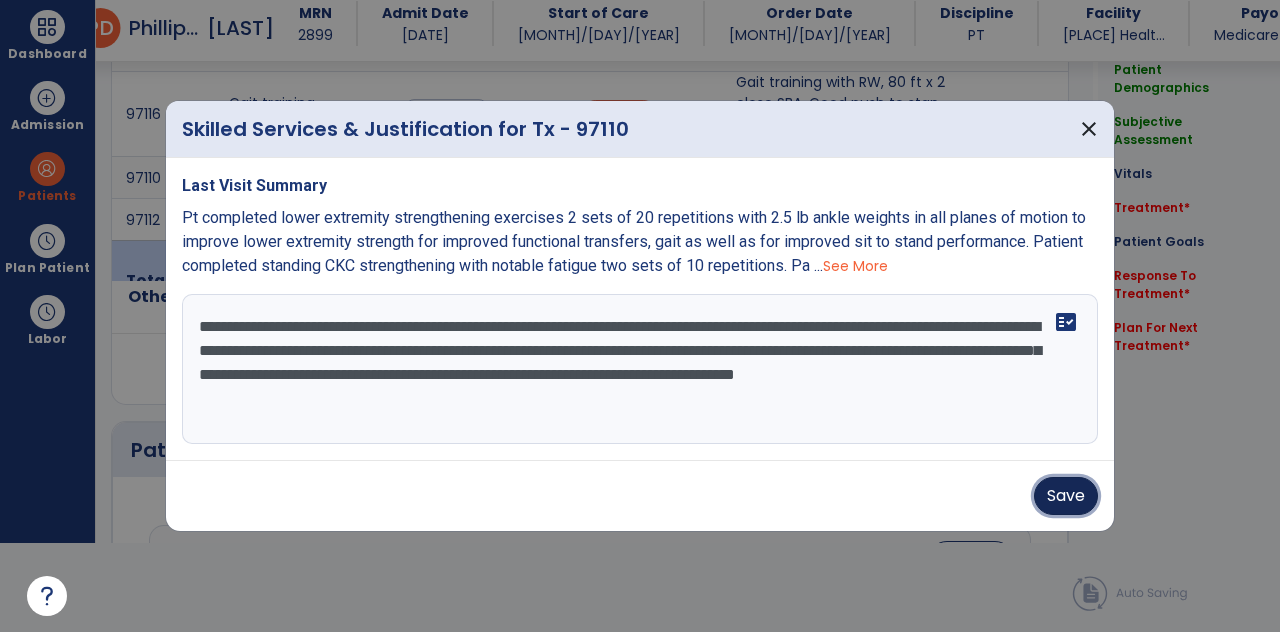 click on "Save" at bounding box center (1066, 496) 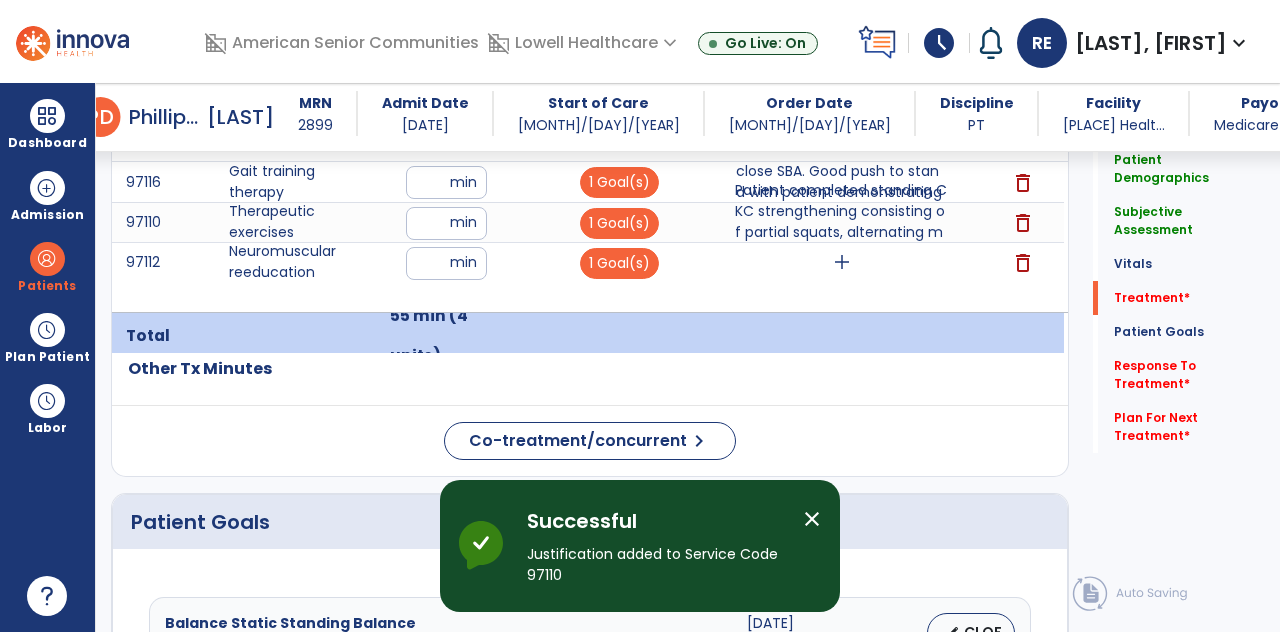 scroll, scrollTop: 89, scrollLeft: 0, axis: vertical 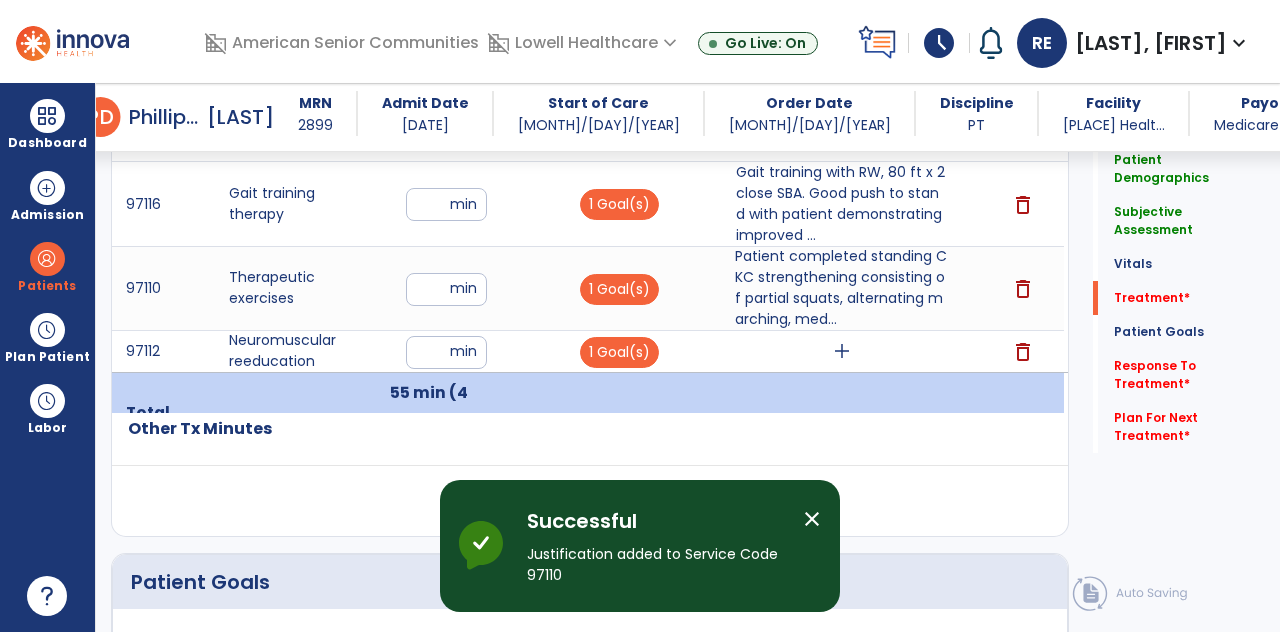 click on "add" at bounding box center (842, 351) 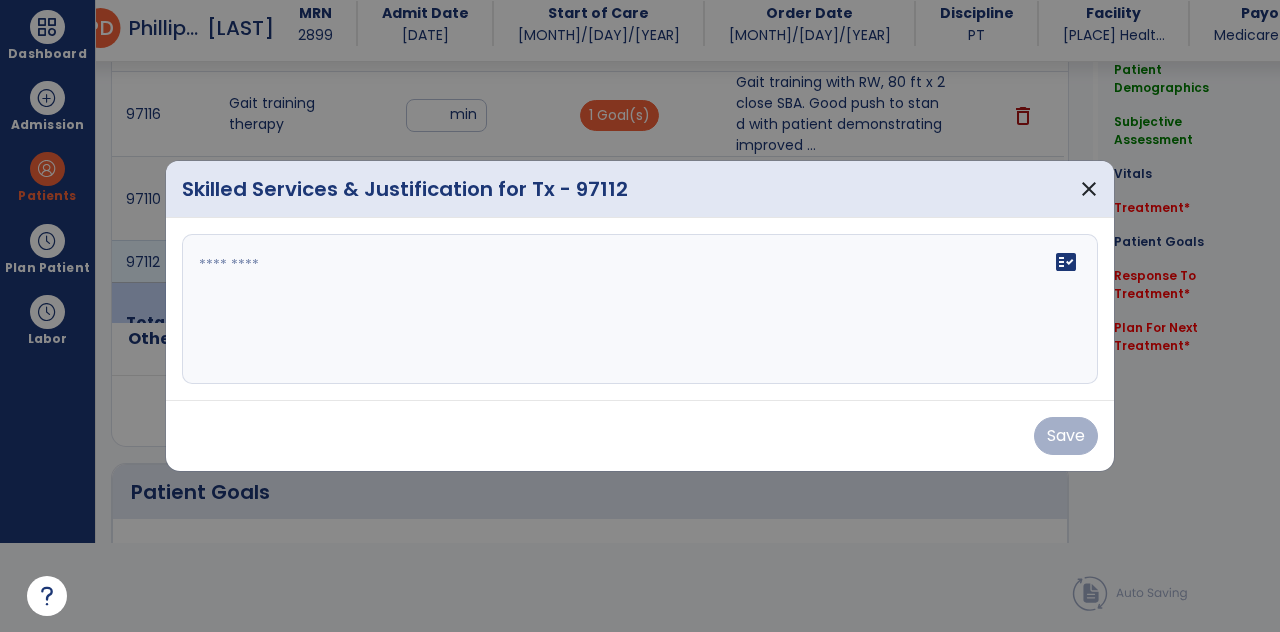 click on "fact_check" at bounding box center [640, 309] 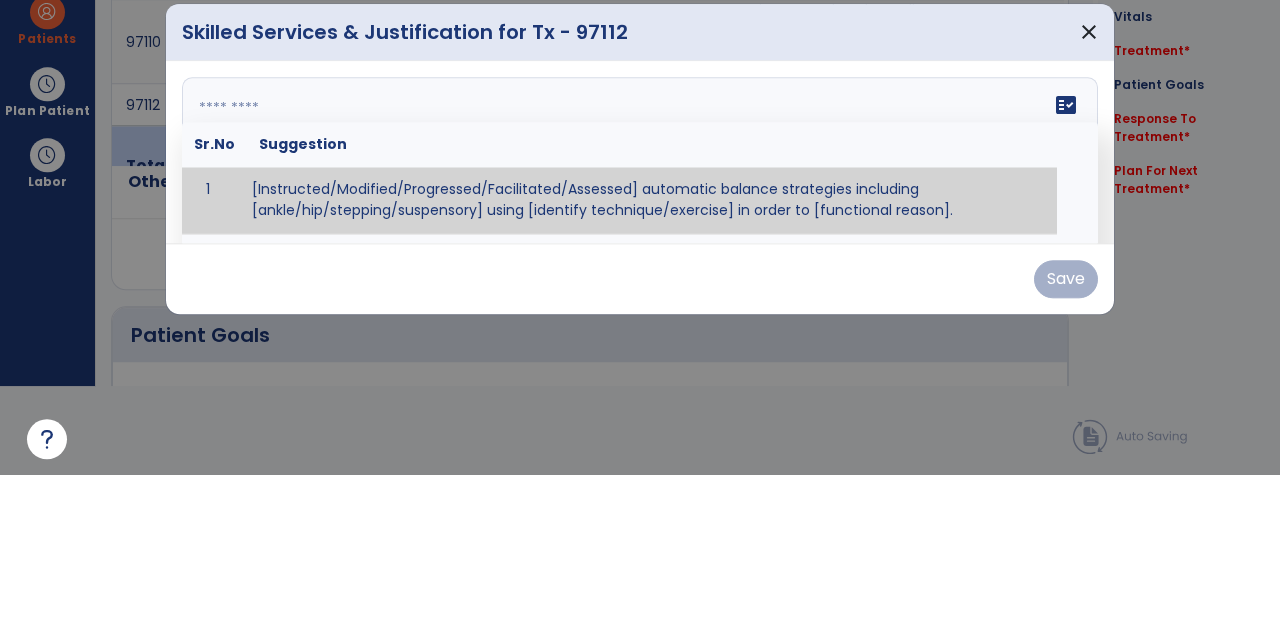 type on "**********" 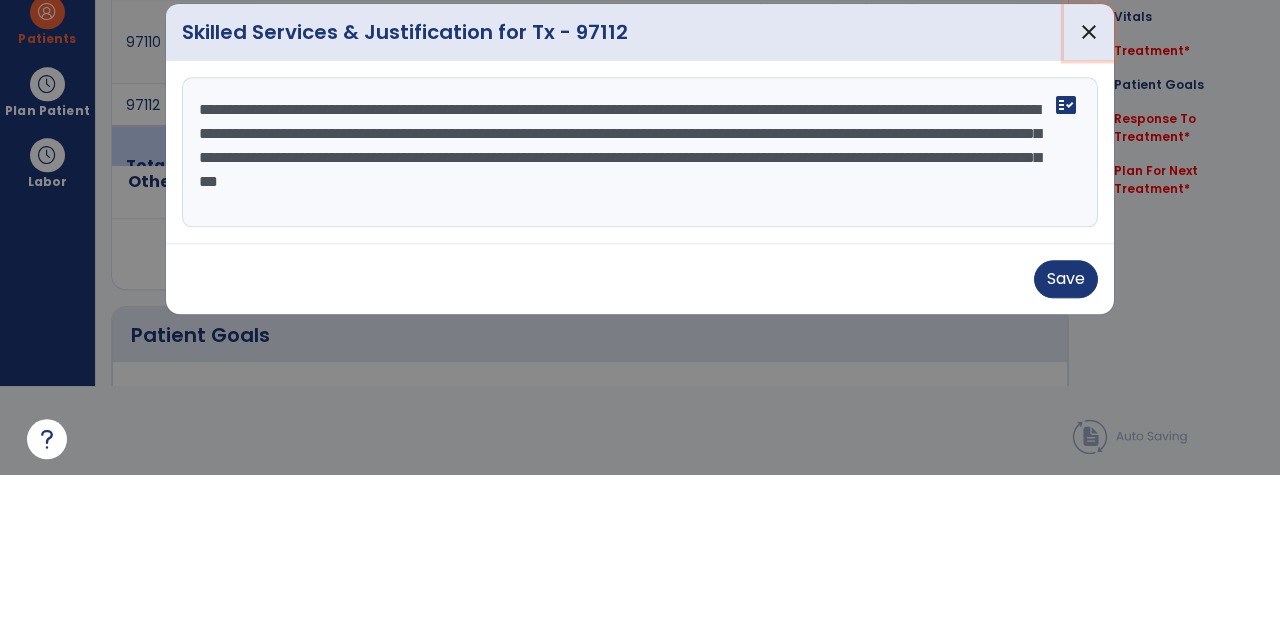 click on "close" at bounding box center (1089, 189) 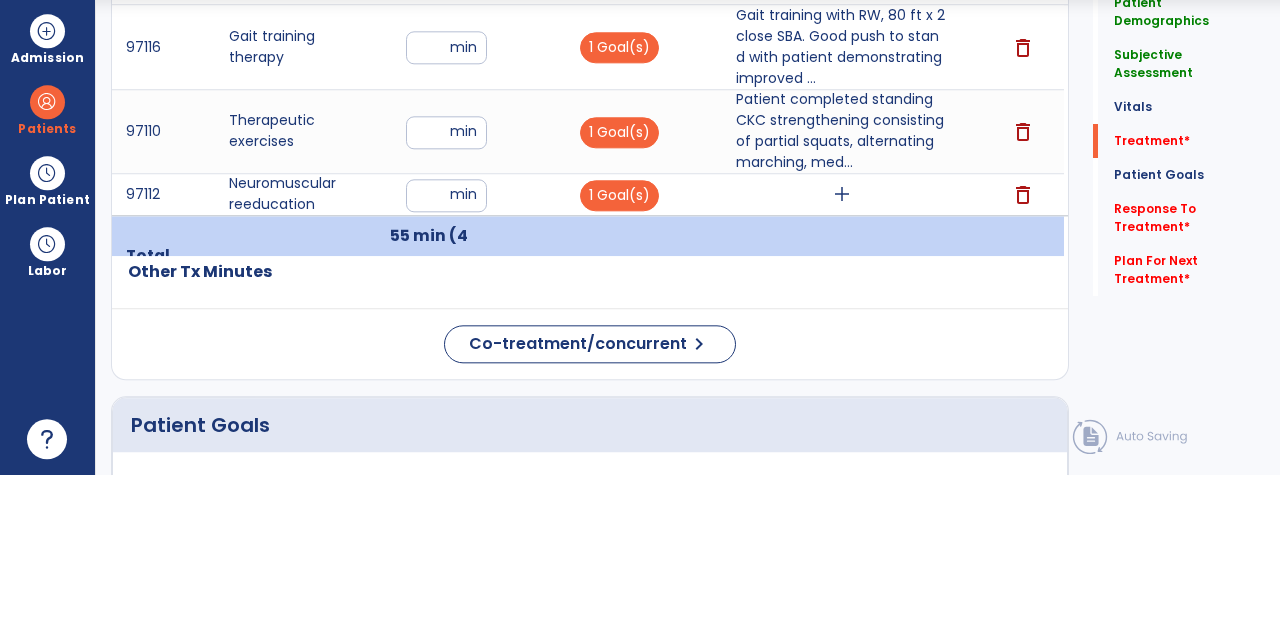 scroll, scrollTop: 89, scrollLeft: 0, axis: vertical 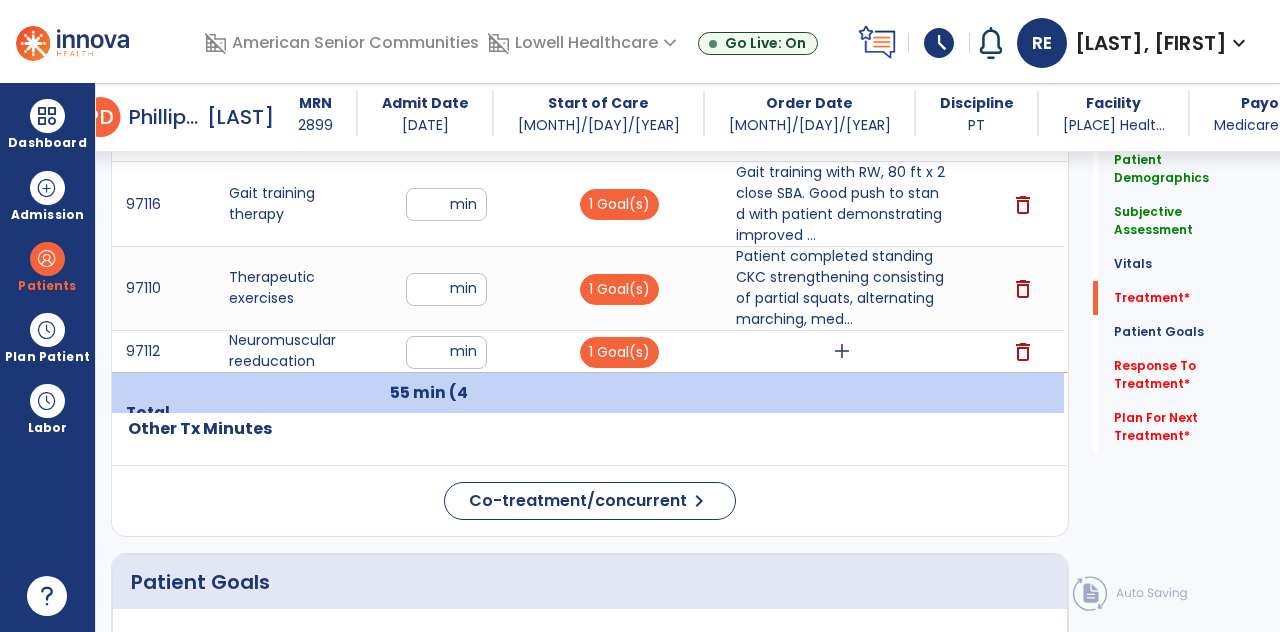 click on "add" at bounding box center (842, 351) 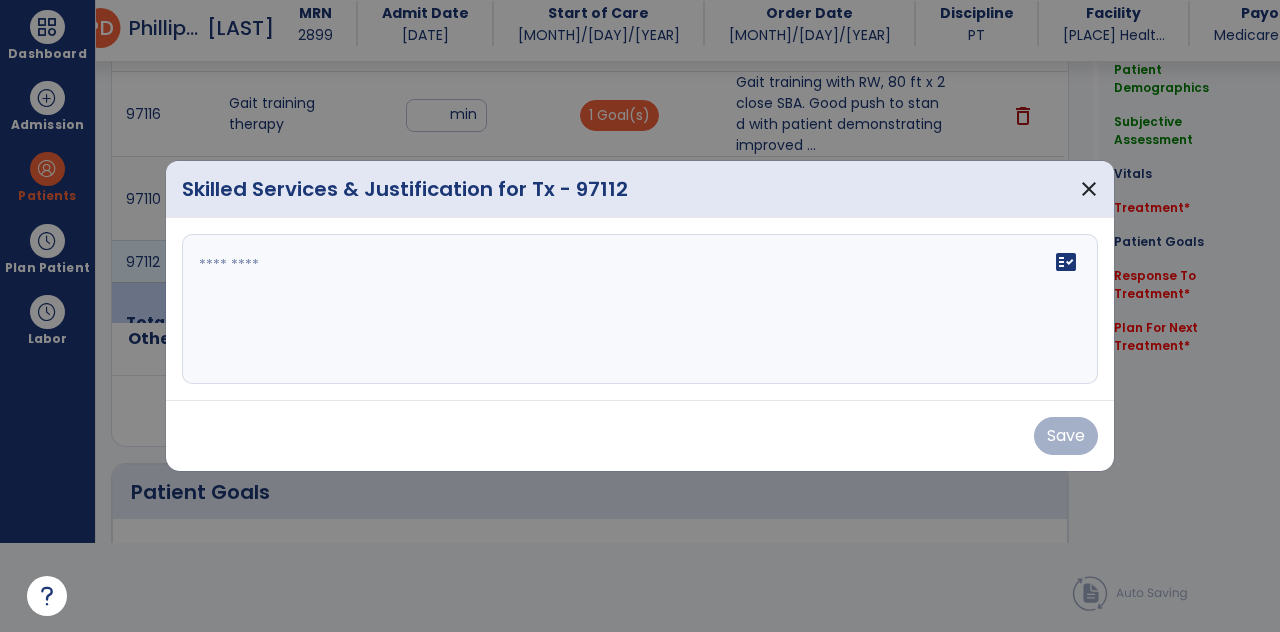 click on "fact_check" at bounding box center (640, 309) 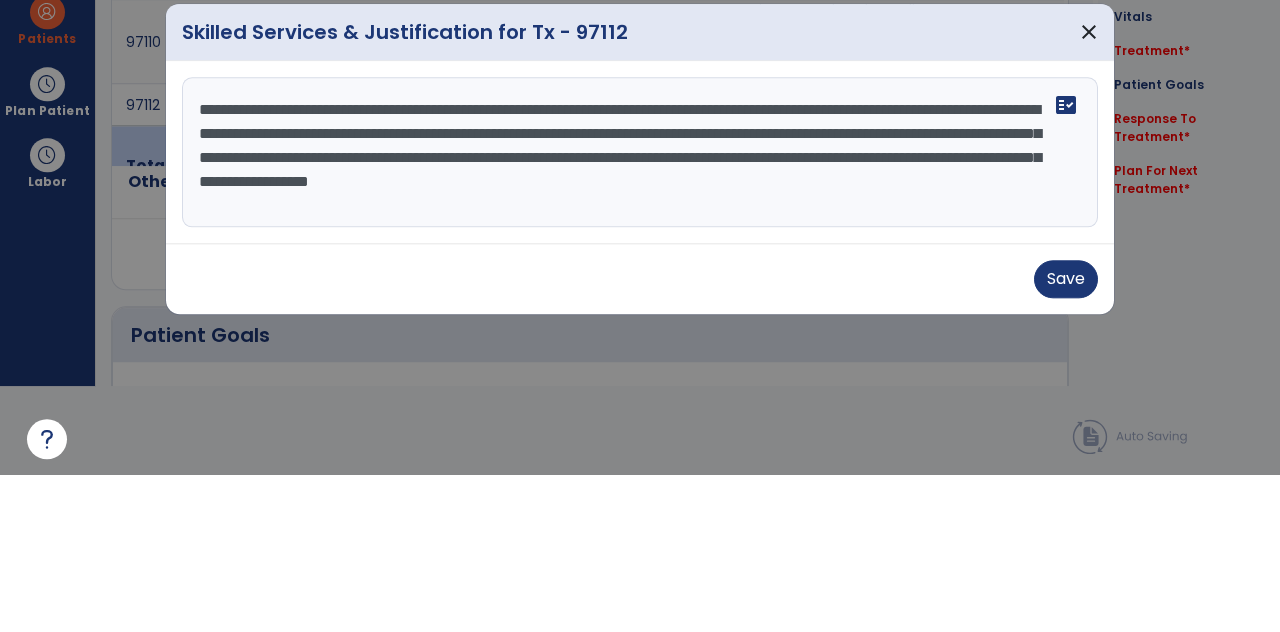 click on "**********" at bounding box center [640, 309] 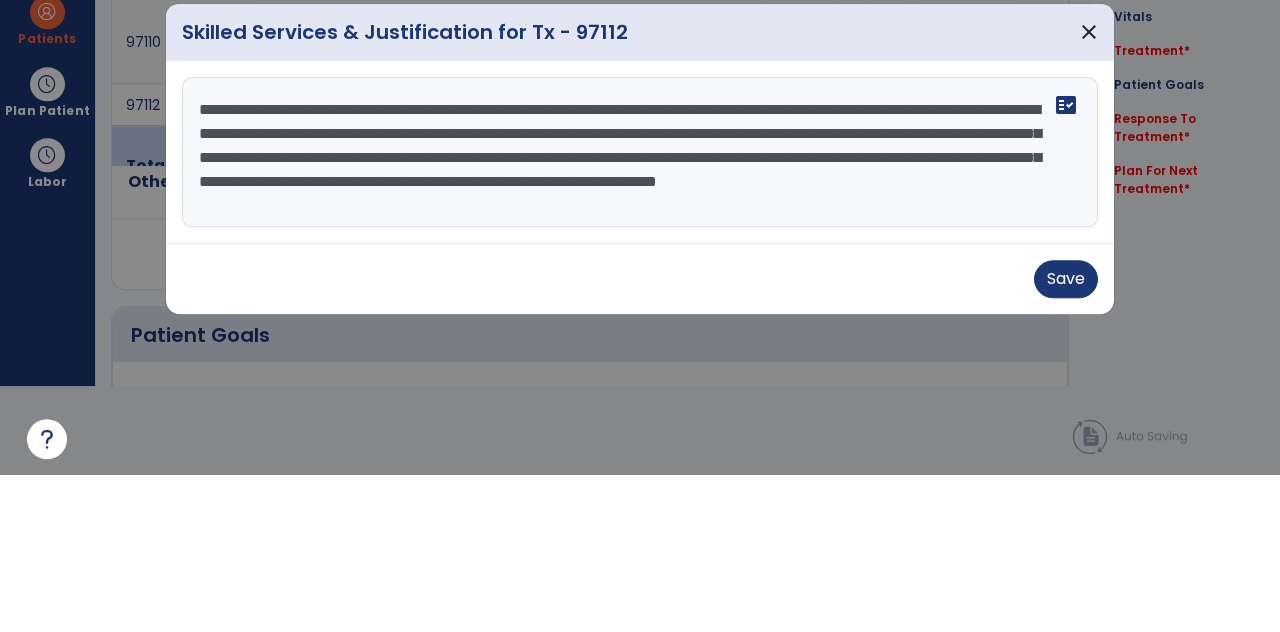 click on "**********" at bounding box center [640, 309] 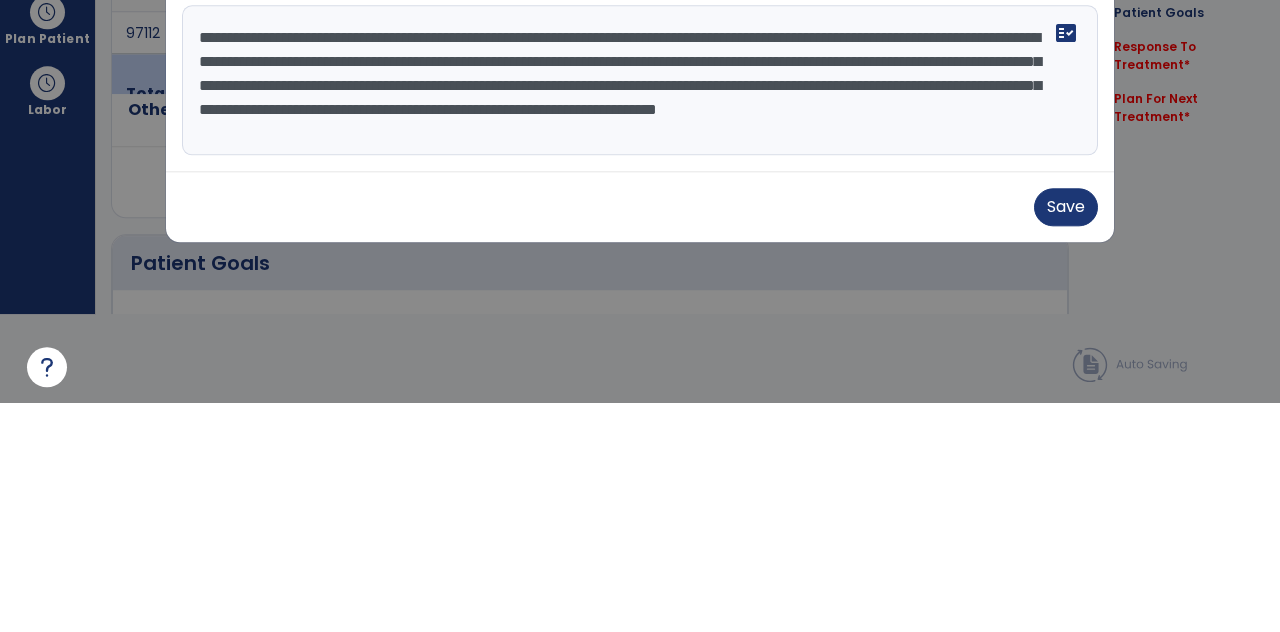 type on "**********" 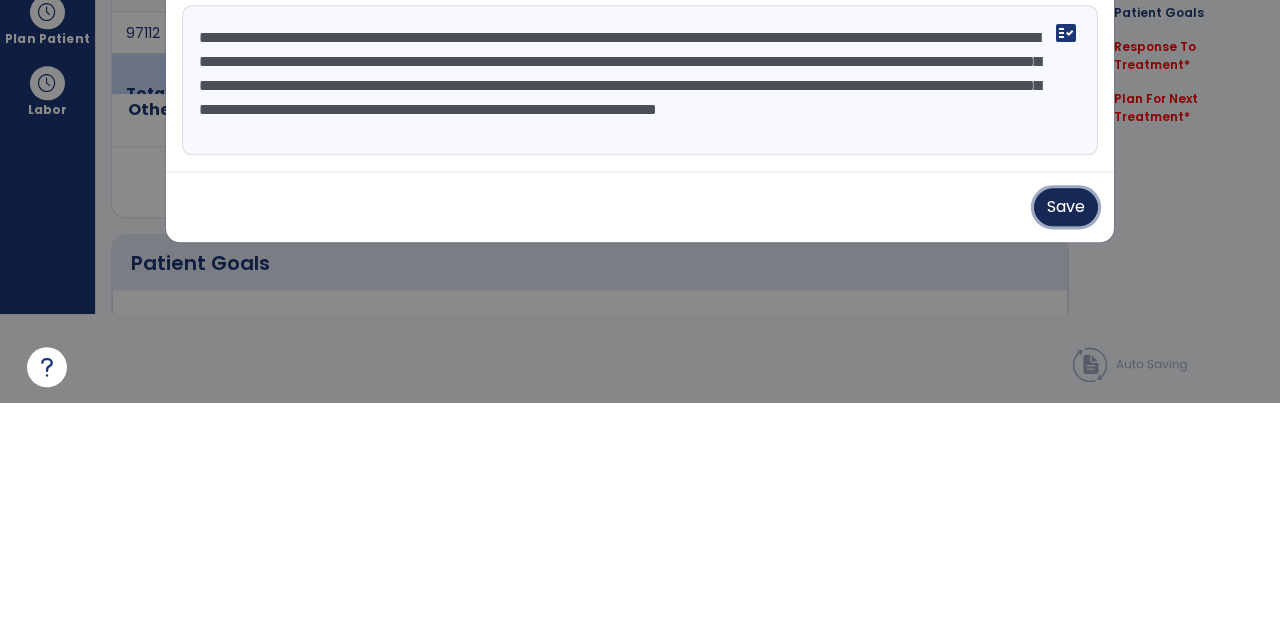 click on "Save" at bounding box center (1066, 436) 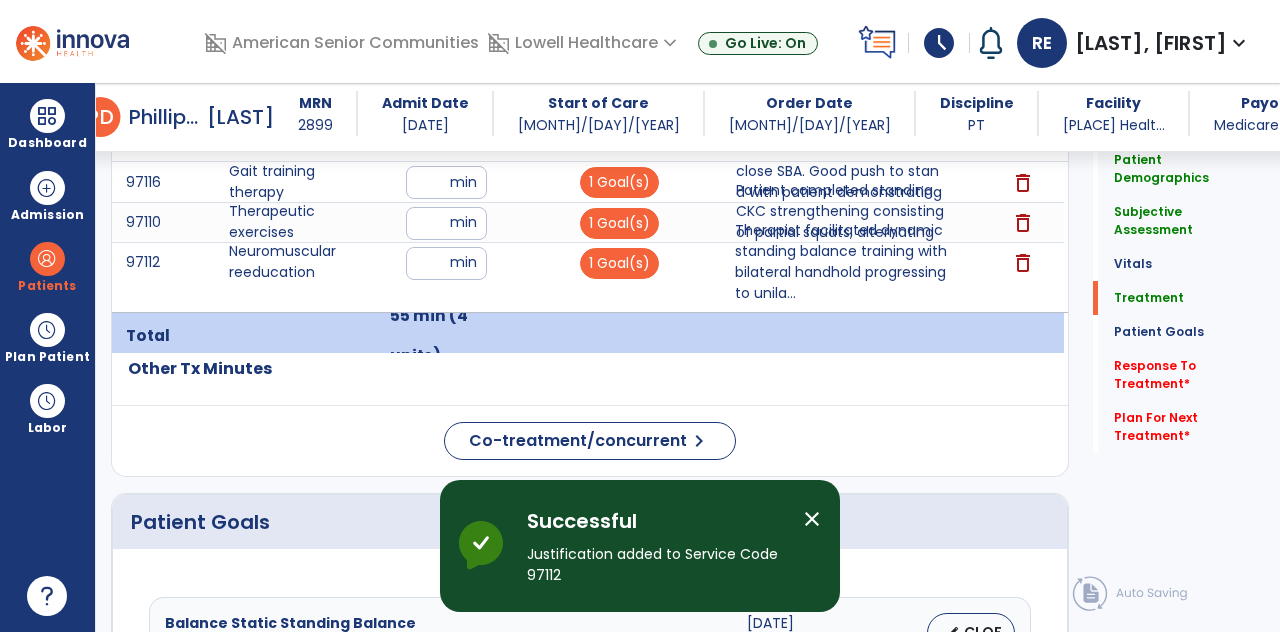 scroll, scrollTop: 89, scrollLeft: 0, axis: vertical 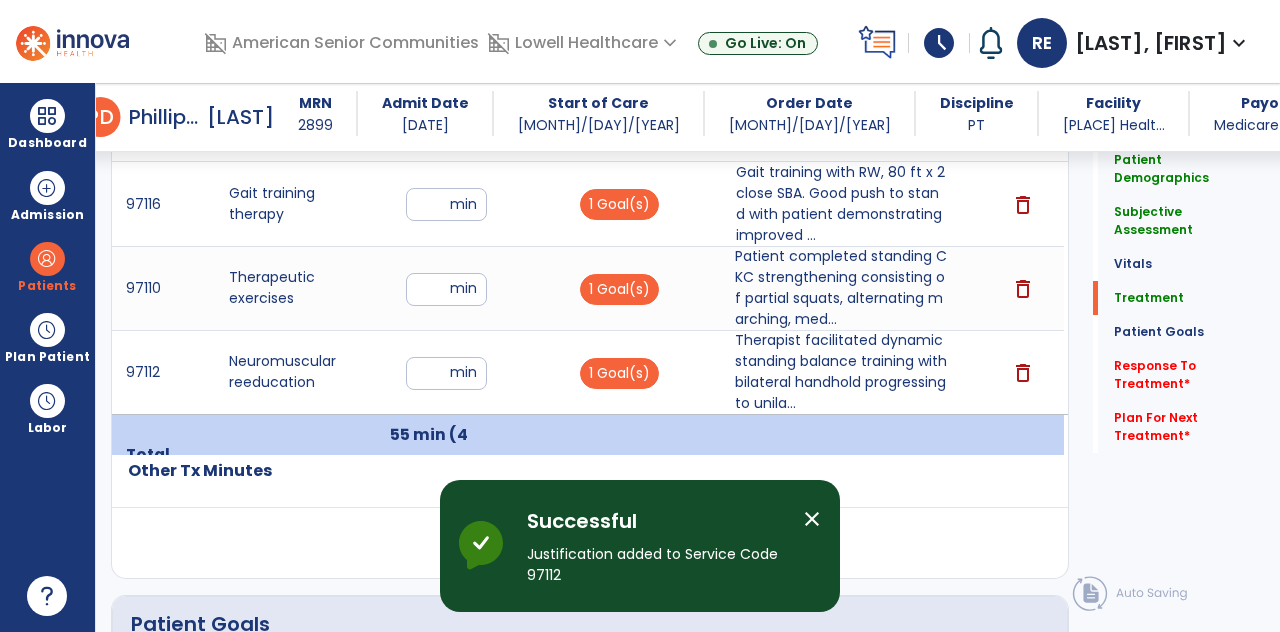 click on "Patient completed standing CKC strengthening consisting of partial squats, alternating marching, med..." at bounding box center (841, 288) 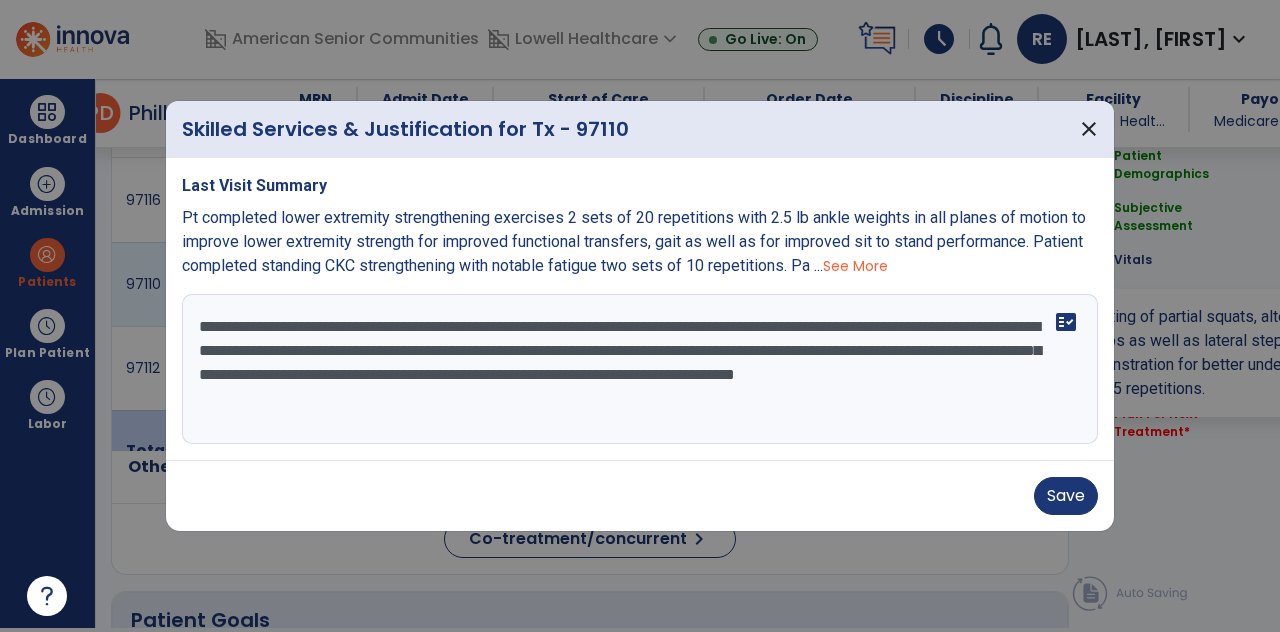 scroll, scrollTop: 0, scrollLeft: 0, axis: both 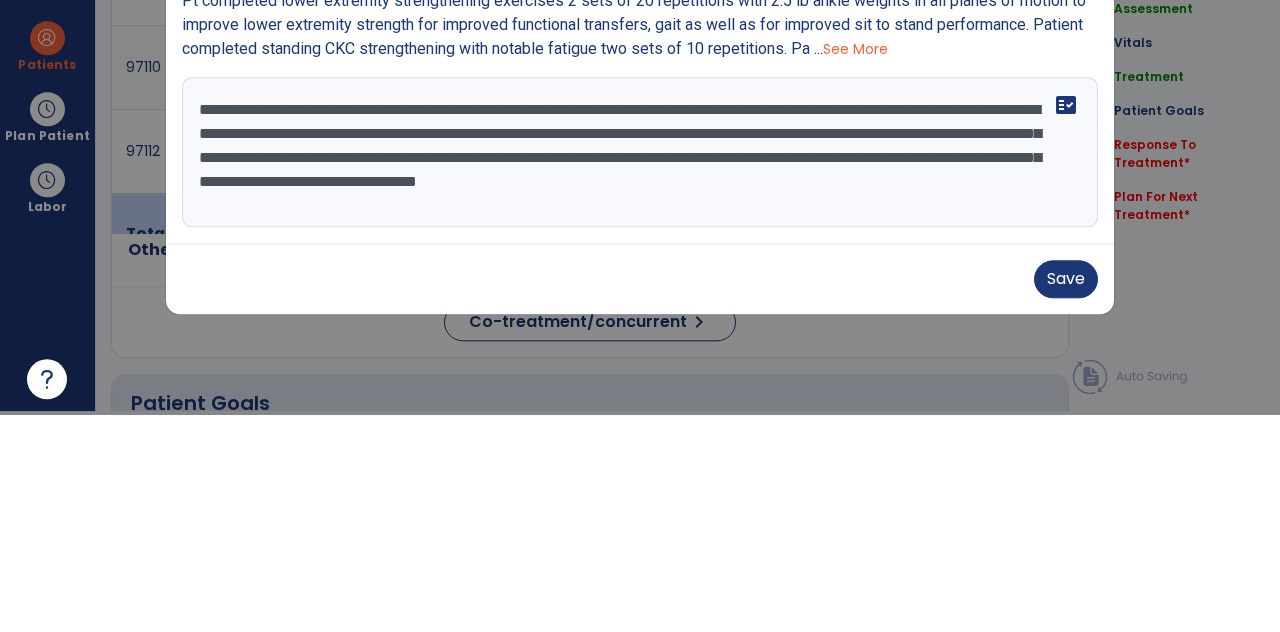 click on "**********" at bounding box center [640, 369] 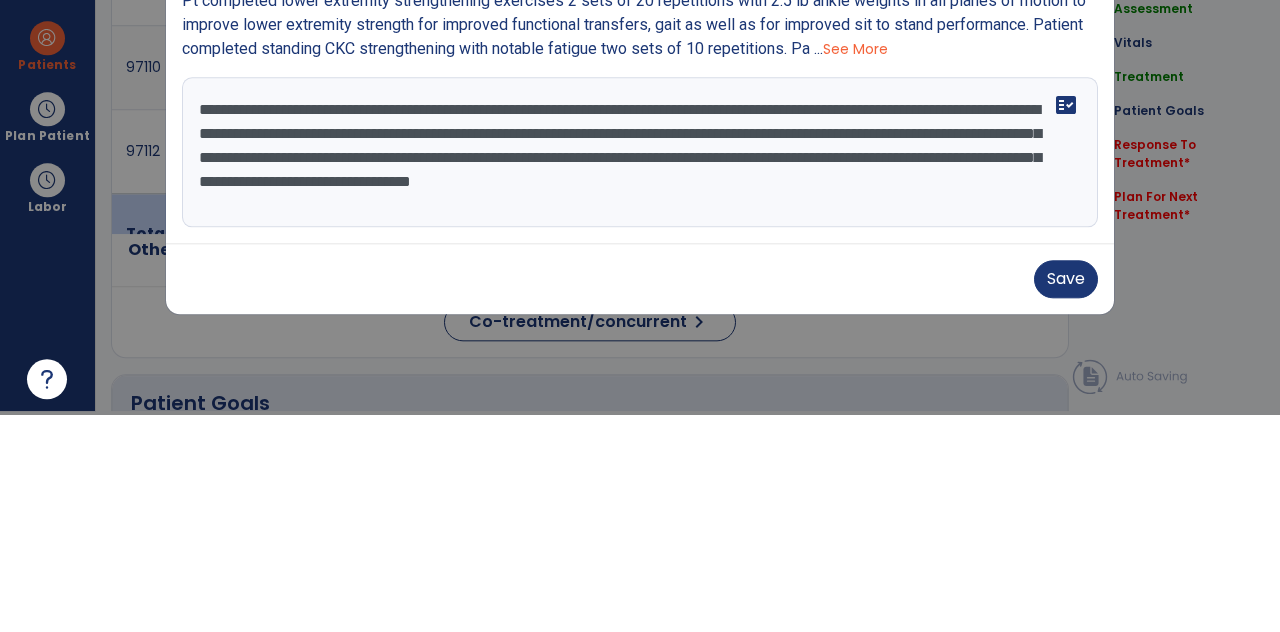 click on "**********" at bounding box center (640, 369) 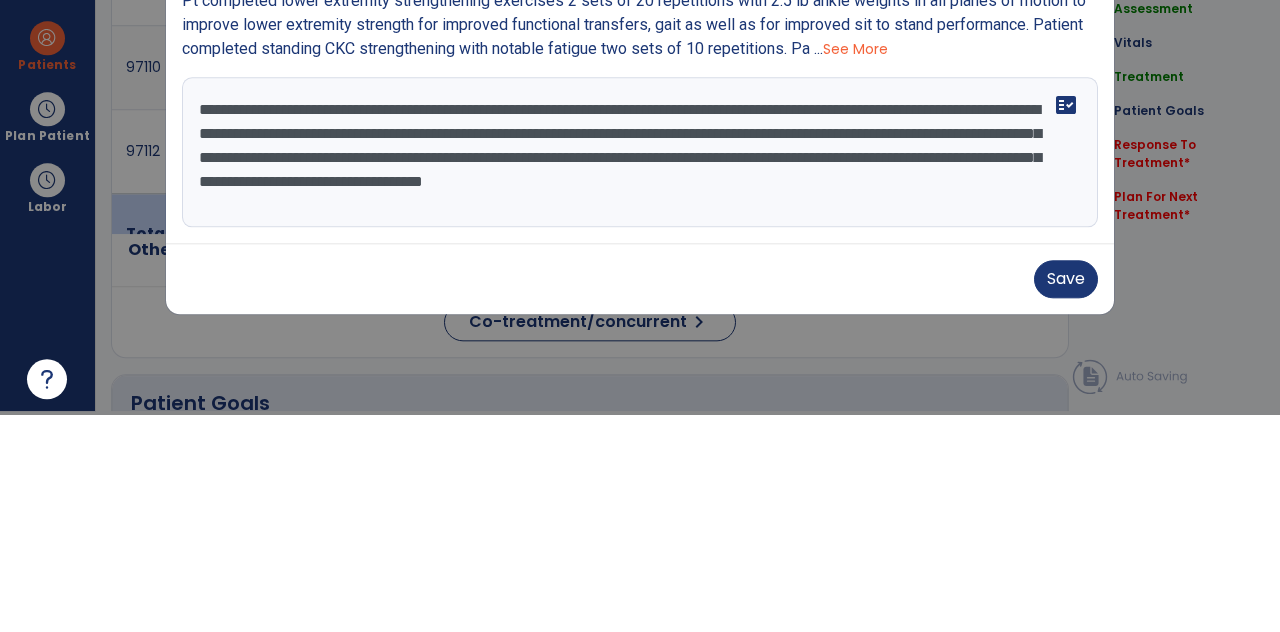 type on "**********" 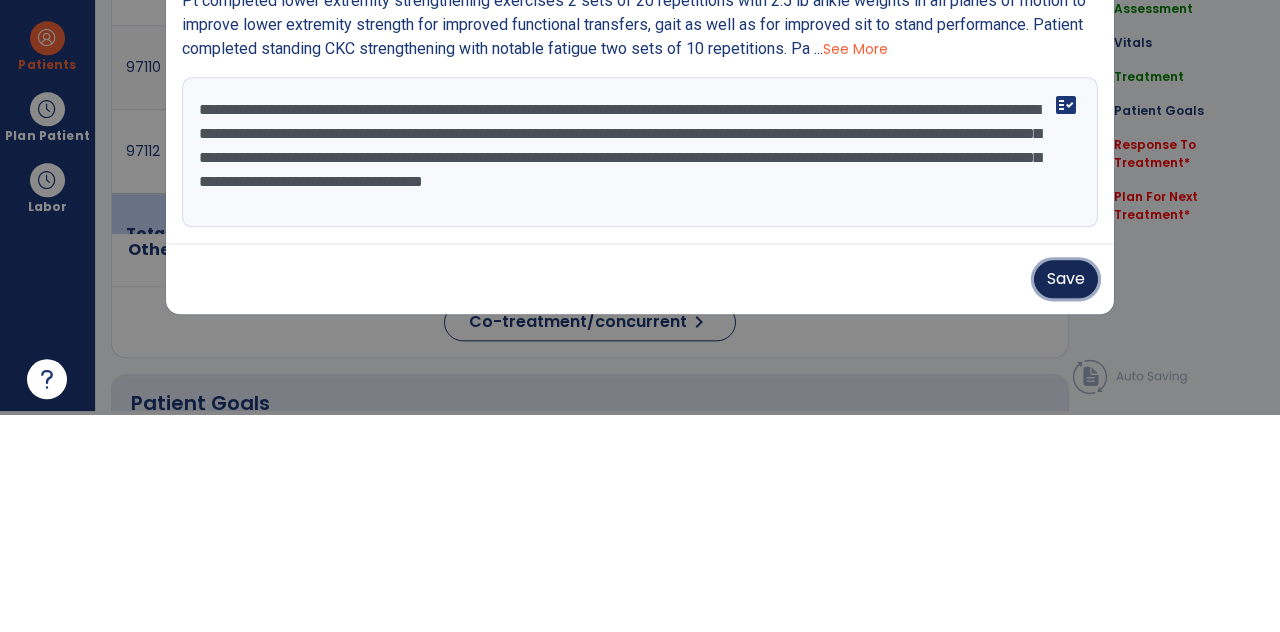 click on "Save" at bounding box center [1066, 496] 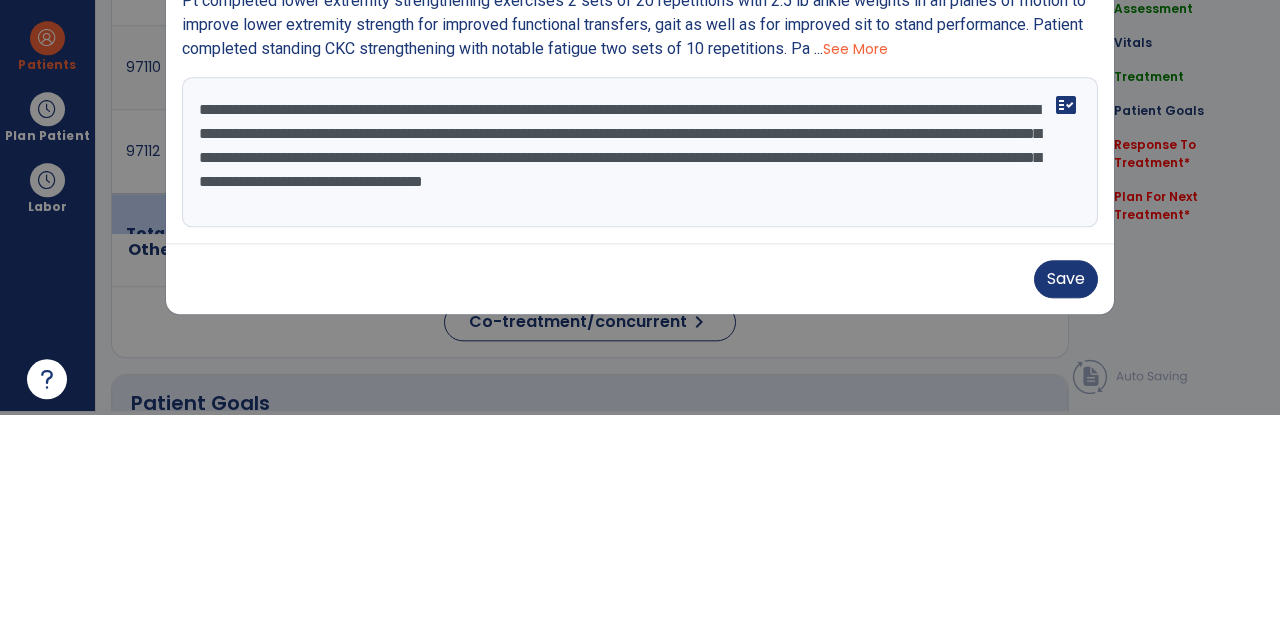 click on "Save" at bounding box center [640, 496] 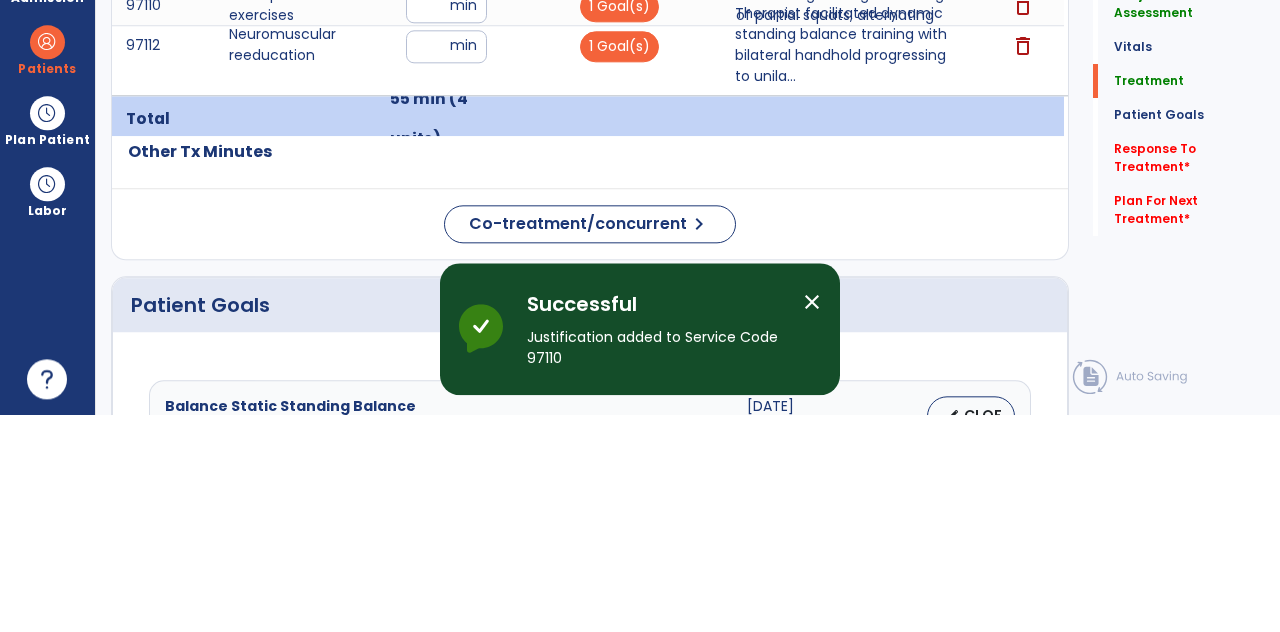 scroll, scrollTop: 4, scrollLeft: 0, axis: vertical 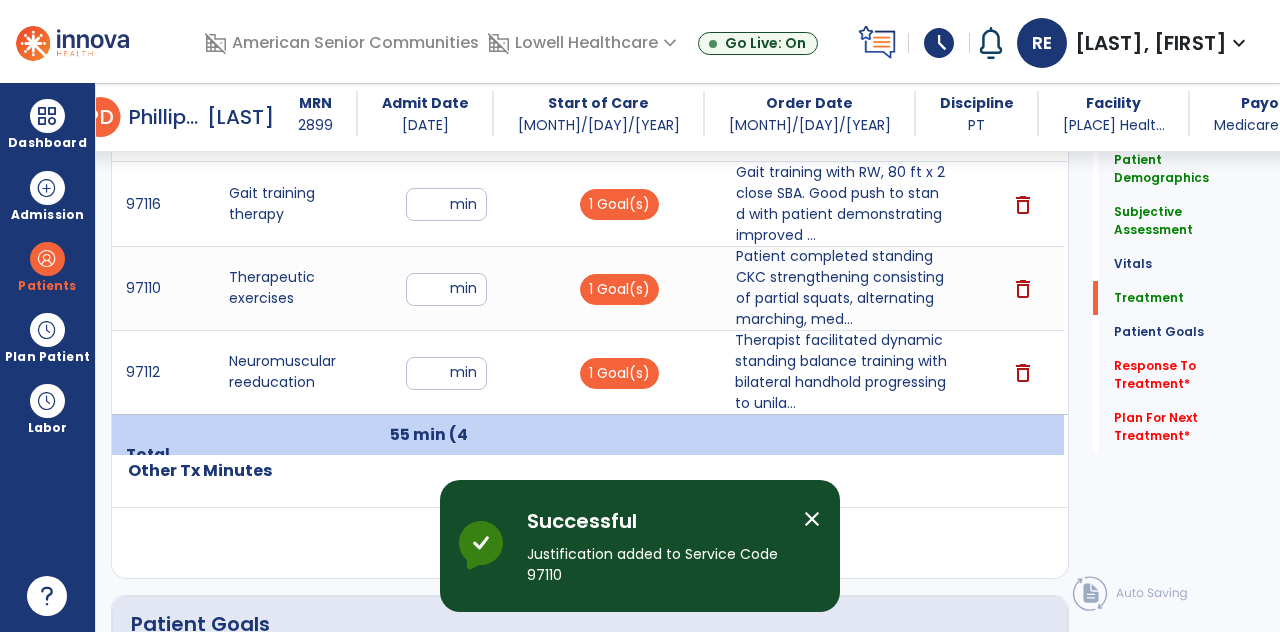 click on "Response To Treatment   *" 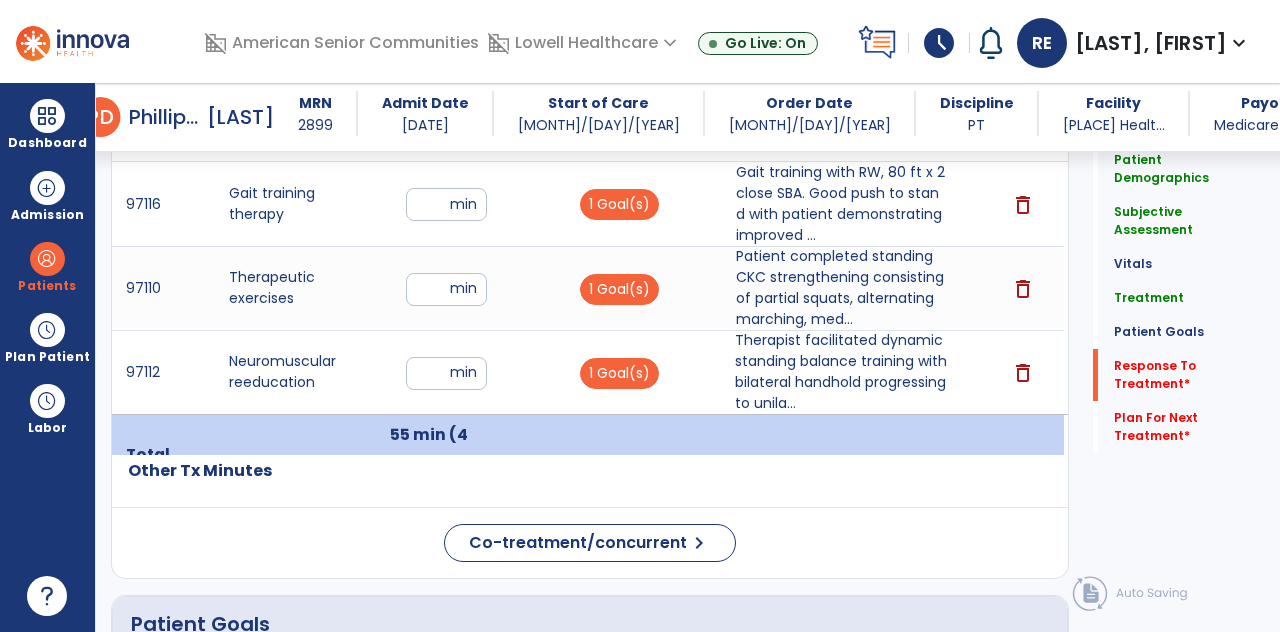 scroll, scrollTop: 74, scrollLeft: 0, axis: vertical 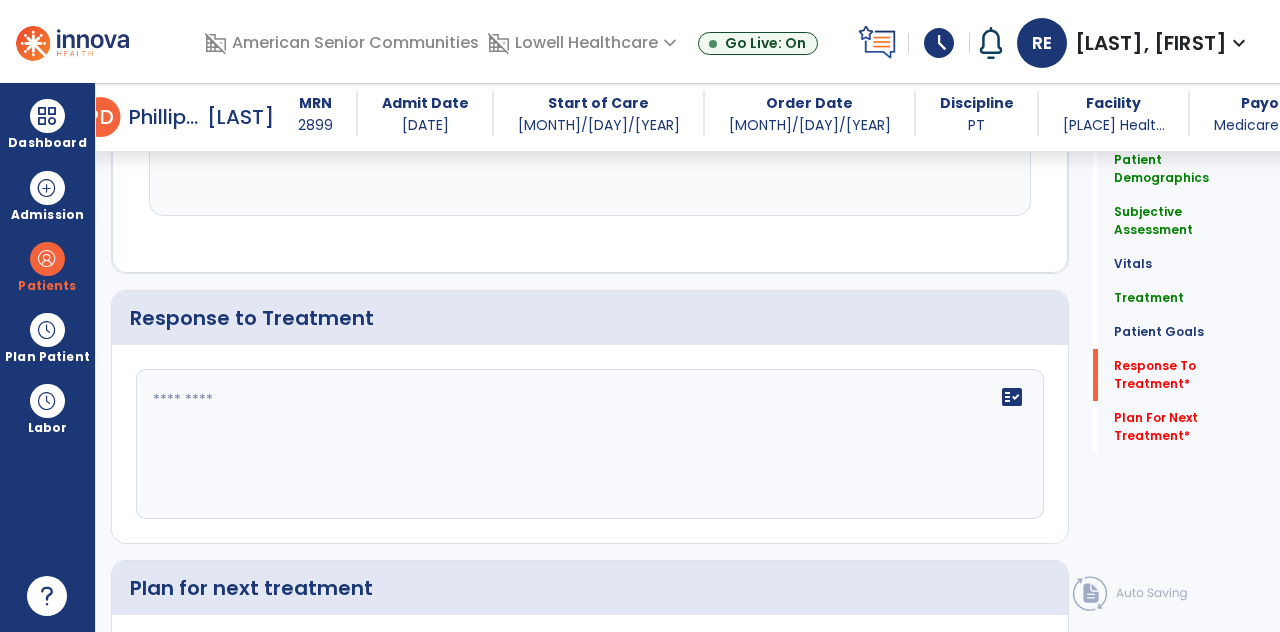 click on "Treatment" 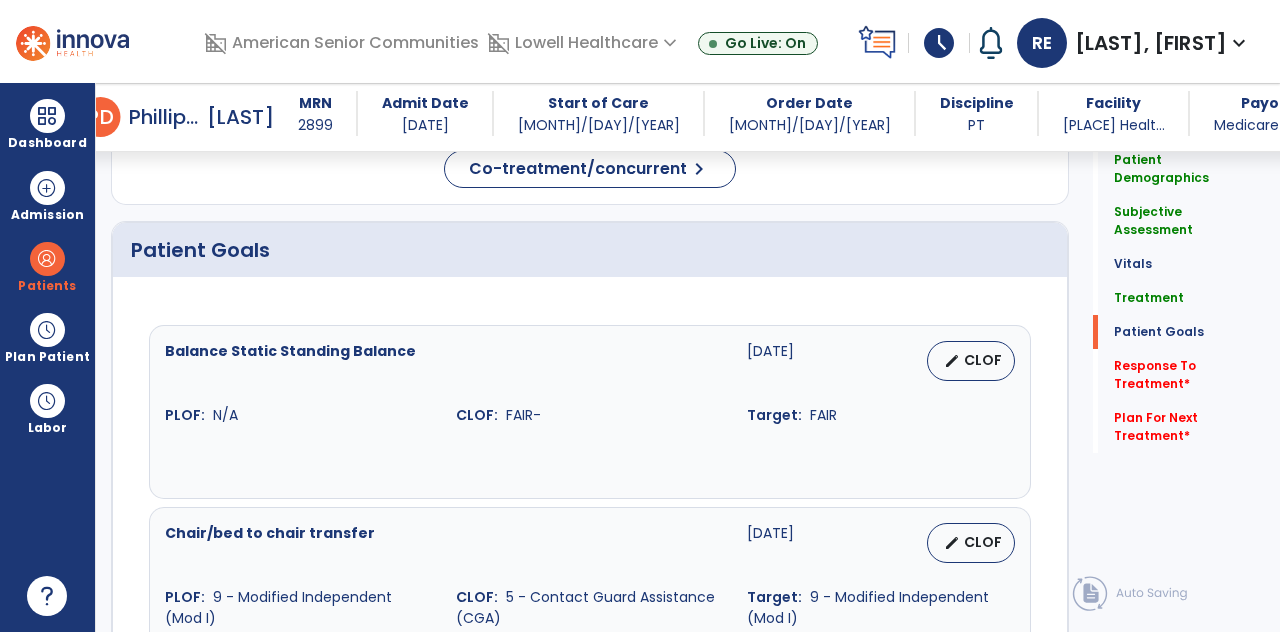 scroll, scrollTop: 1212, scrollLeft: 0, axis: vertical 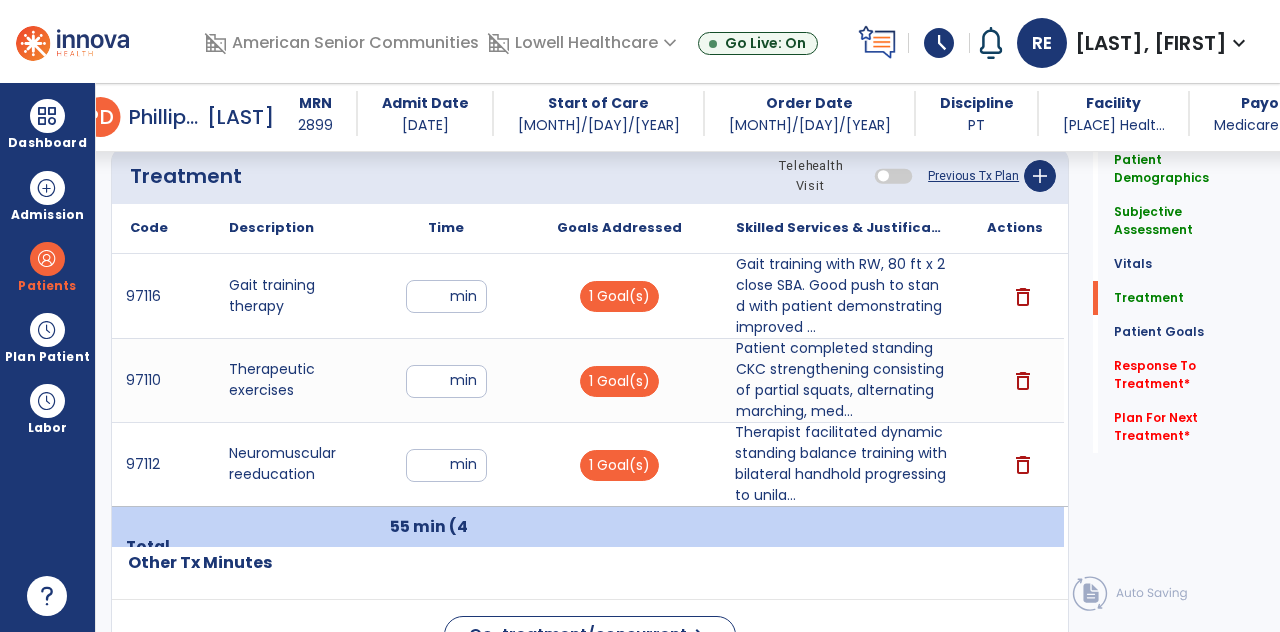click on "Skilled Services & Justification for Tx" at bounding box center (841, 228) 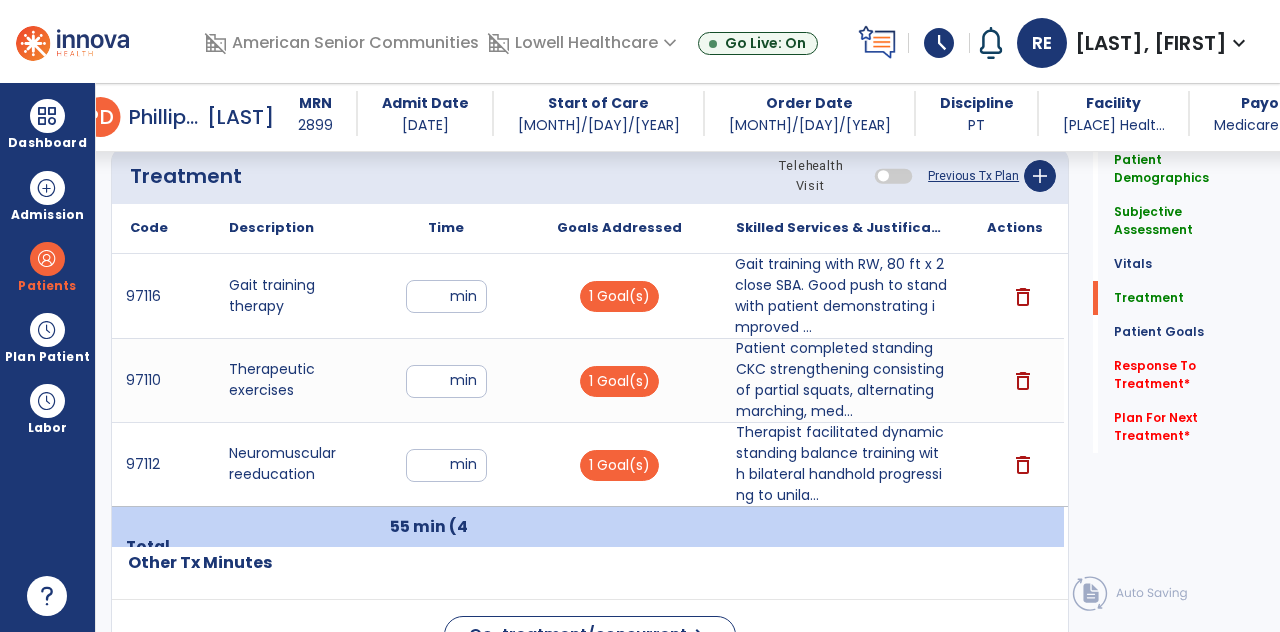 scroll, scrollTop: 25, scrollLeft: 0, axis: vertical 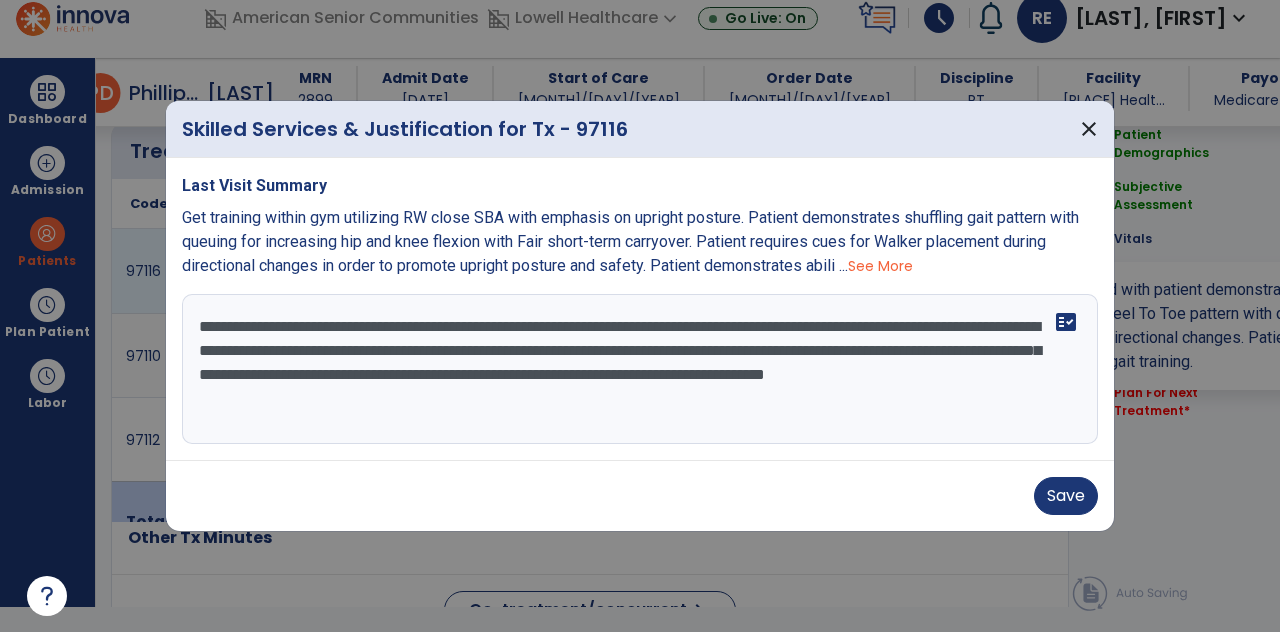 click on "**********" at bounding box center (640, 369) 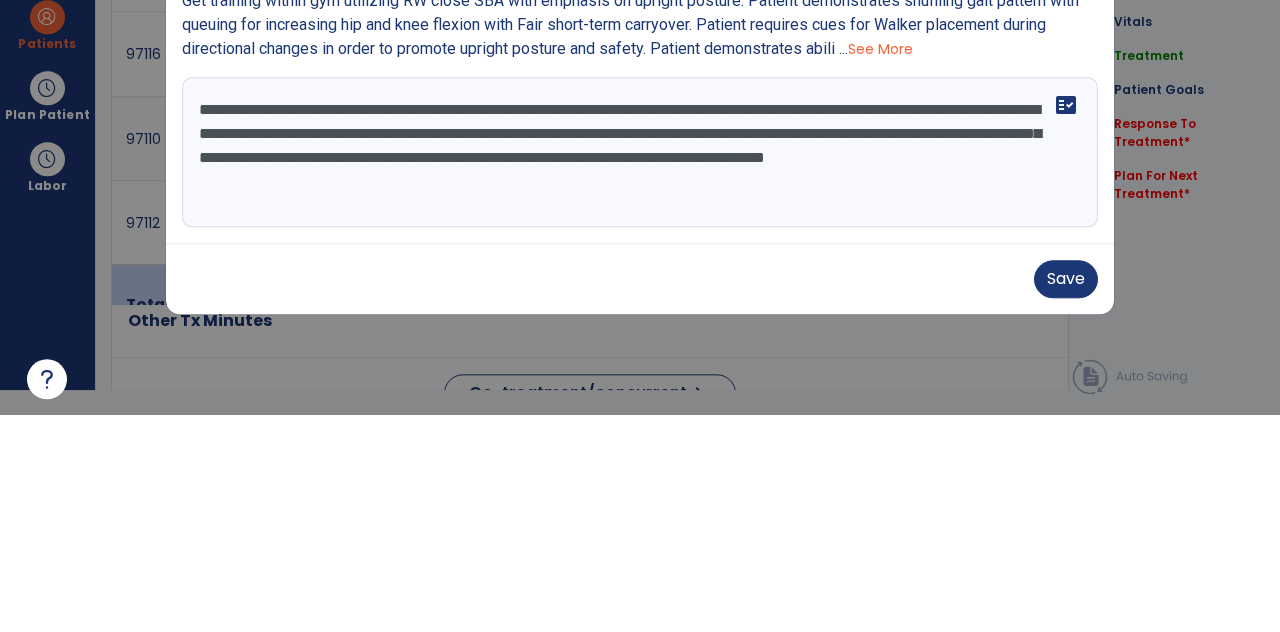 click on "**********" at bounding box center [640, 369] 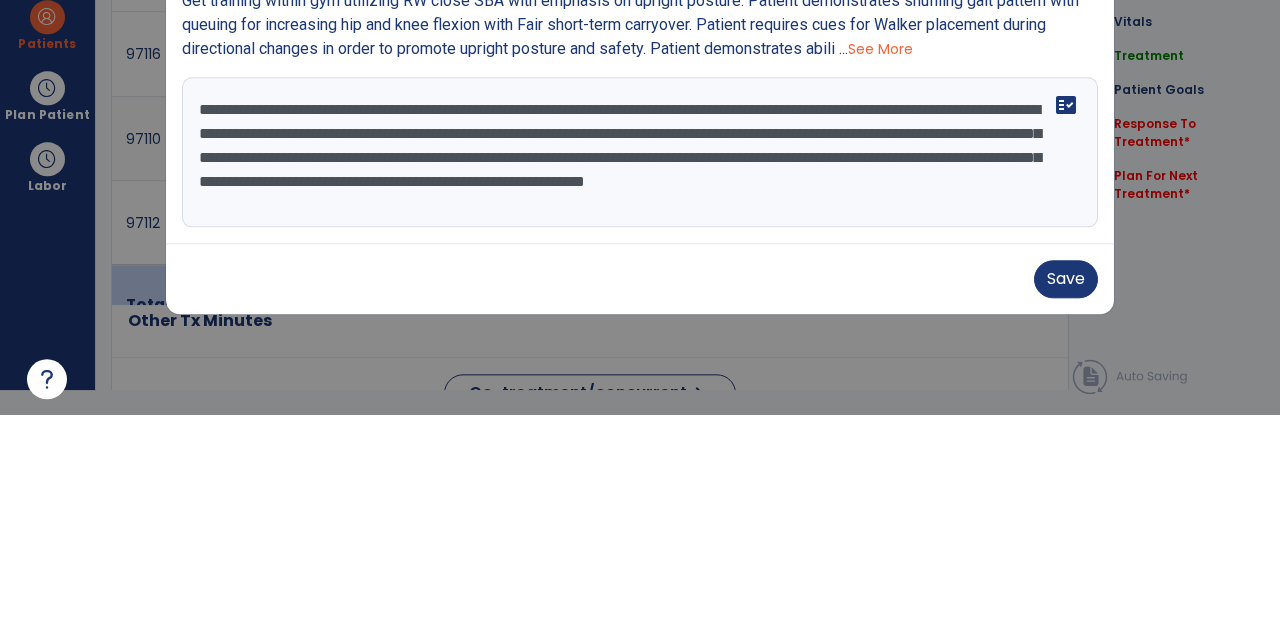 type on "**********" 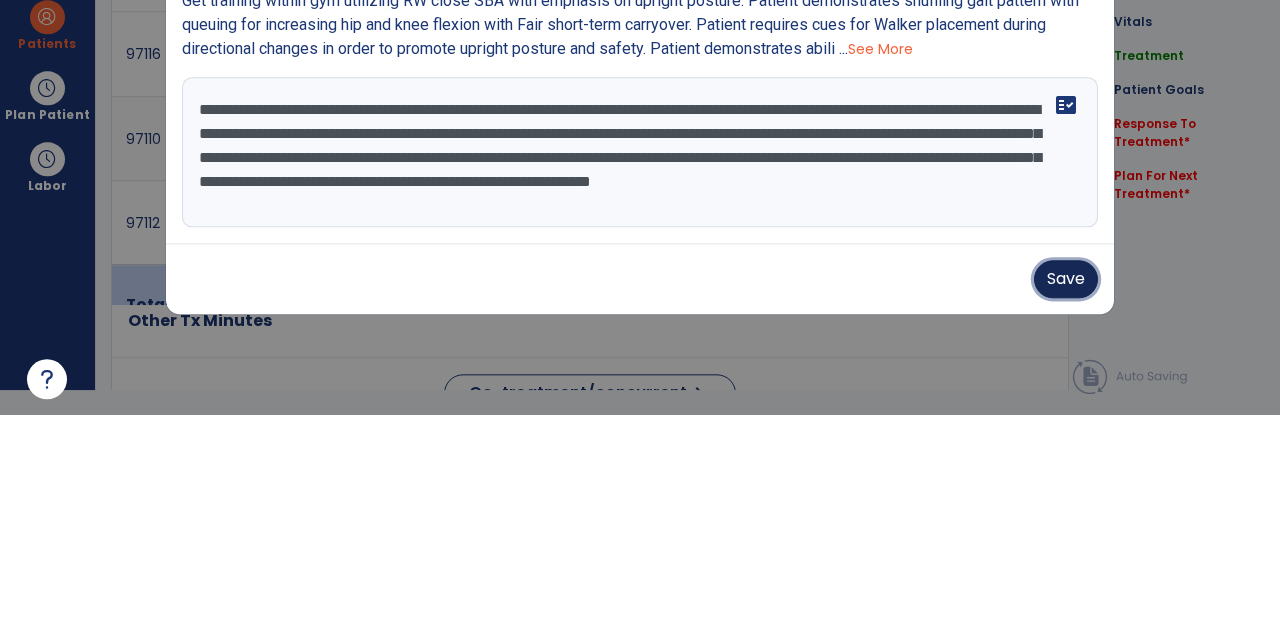 click on "Save" at bounding box center (1066, 496) 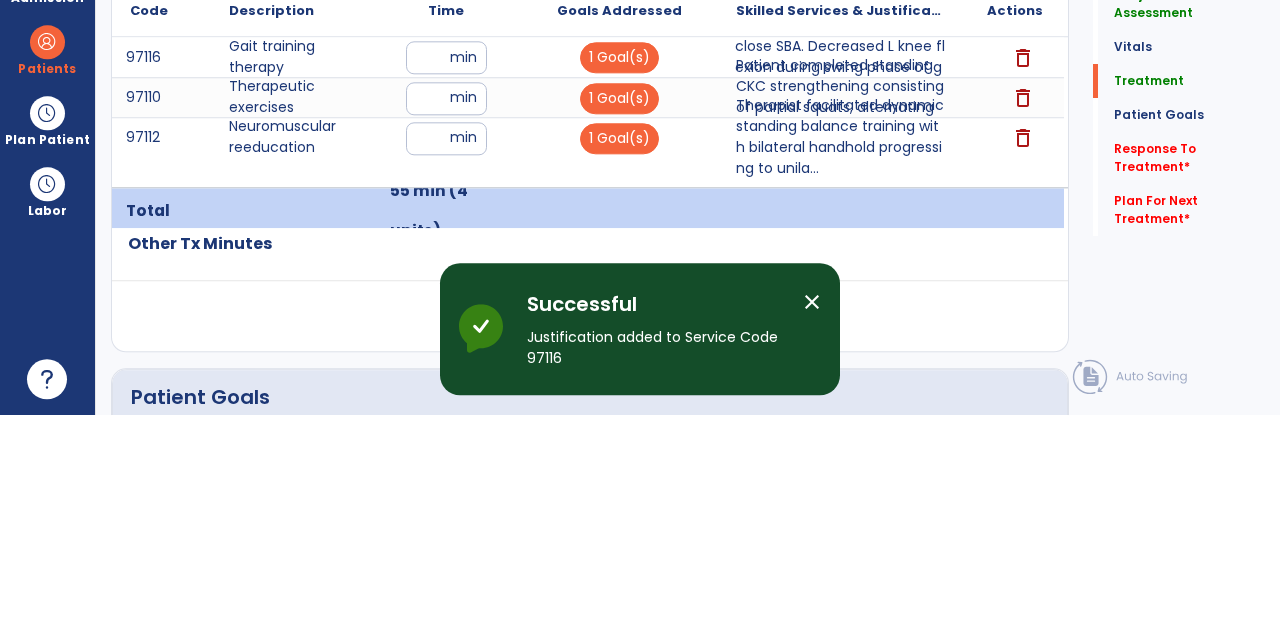 click on "Response To Treatment   *" 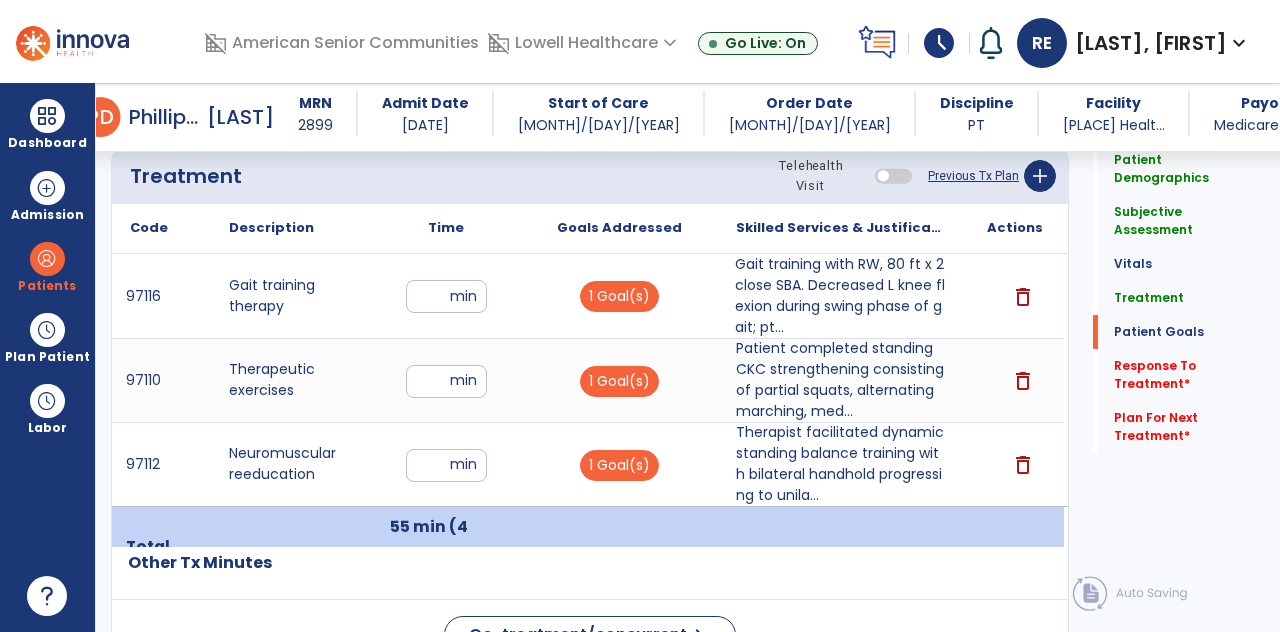 scroll, scrollTop: 3116, scrollLeft: 0, axis: vertical 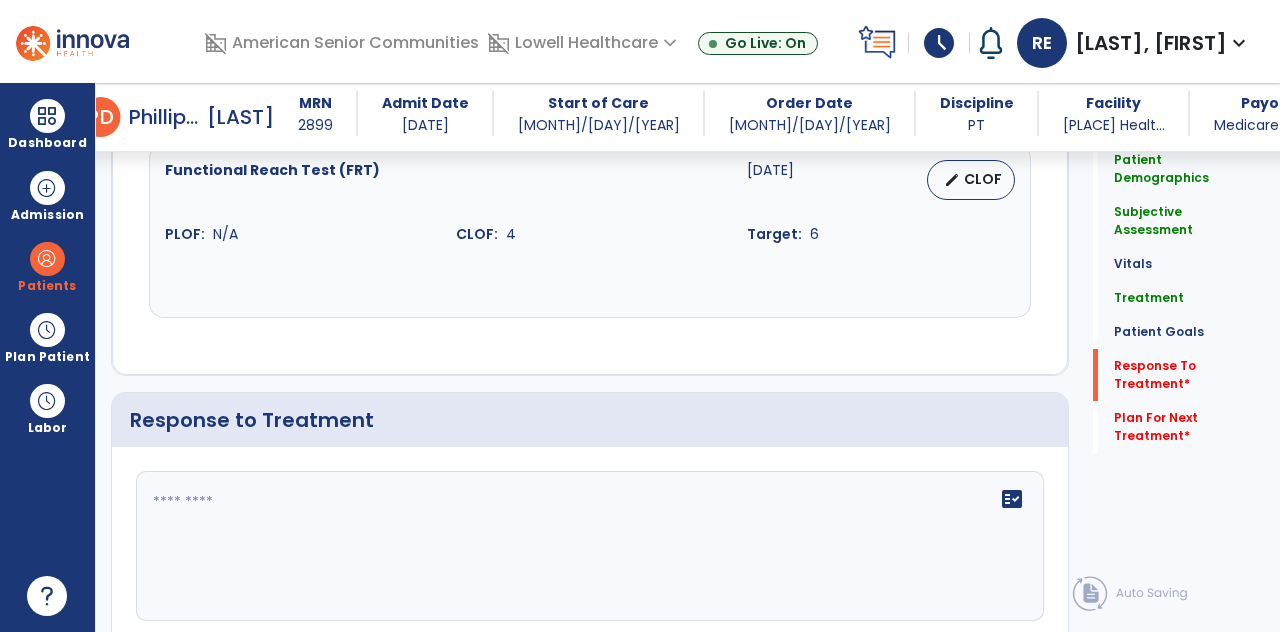 click on "fact_check" 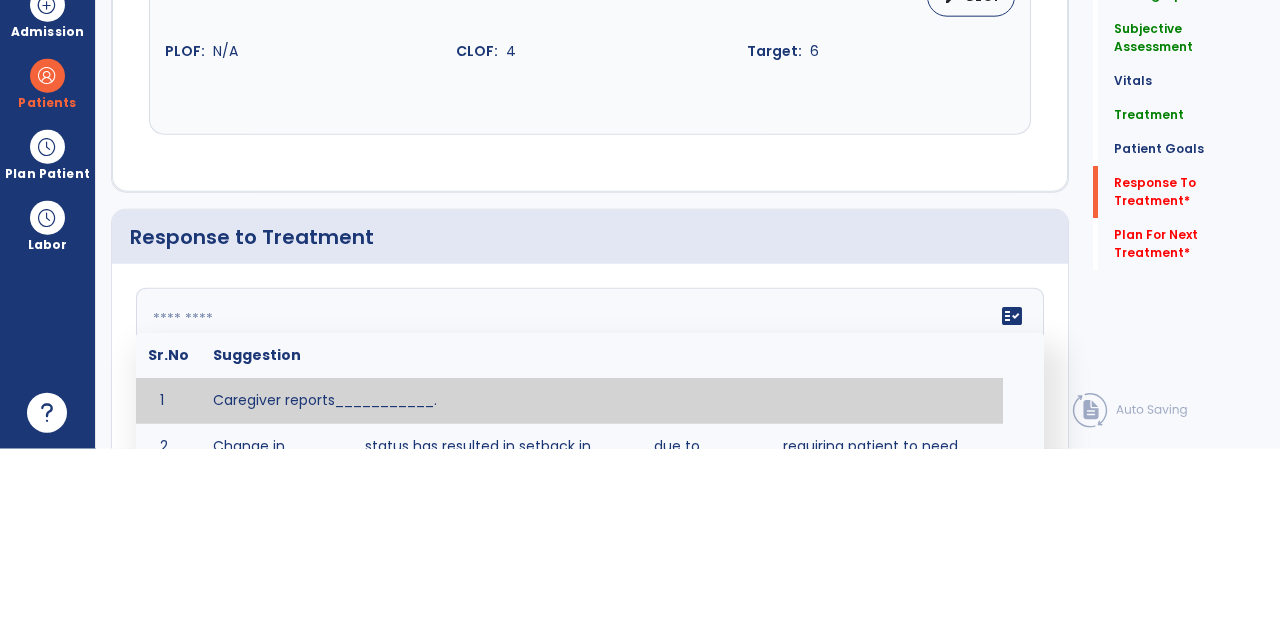 scroll, scrollTop: 89, scrollLeft: 0, axis: vertical 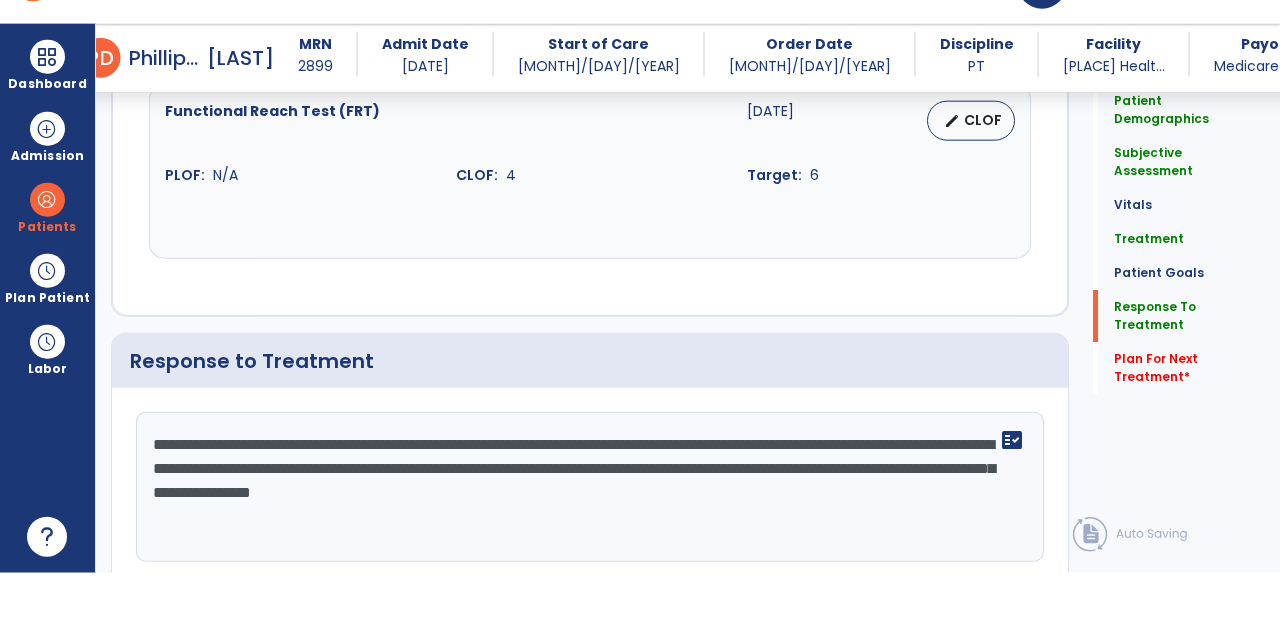 click on "**********" 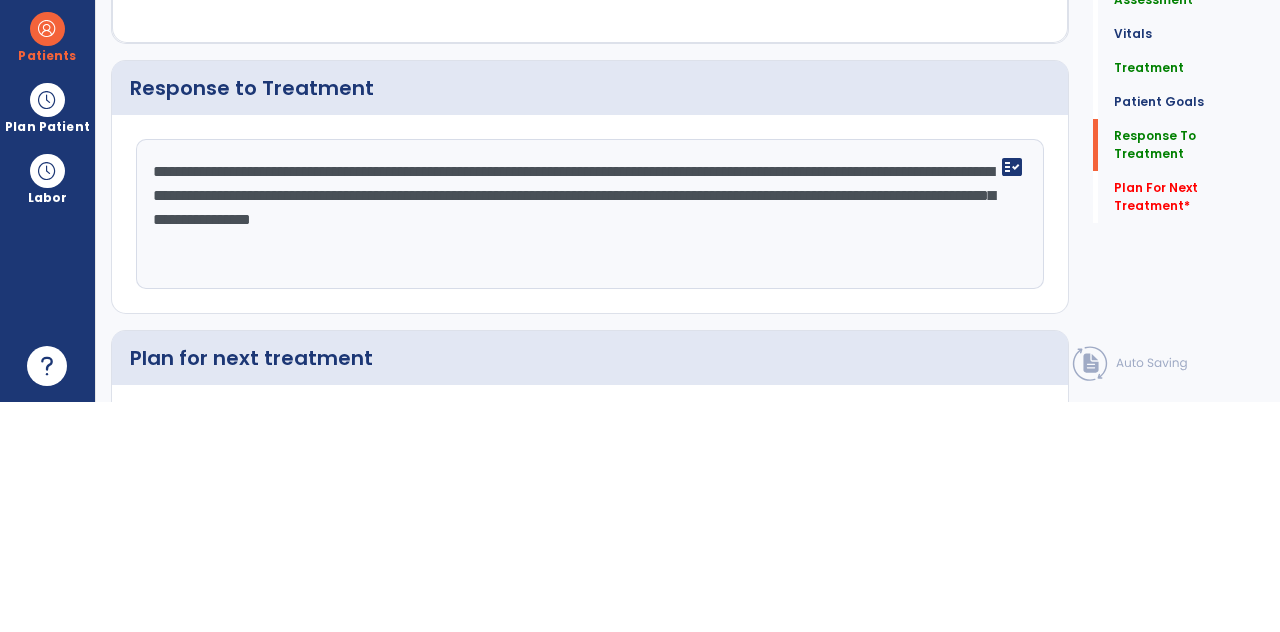 scroll, scrollTop: 89, scrollLeft: 0, axis: vertical 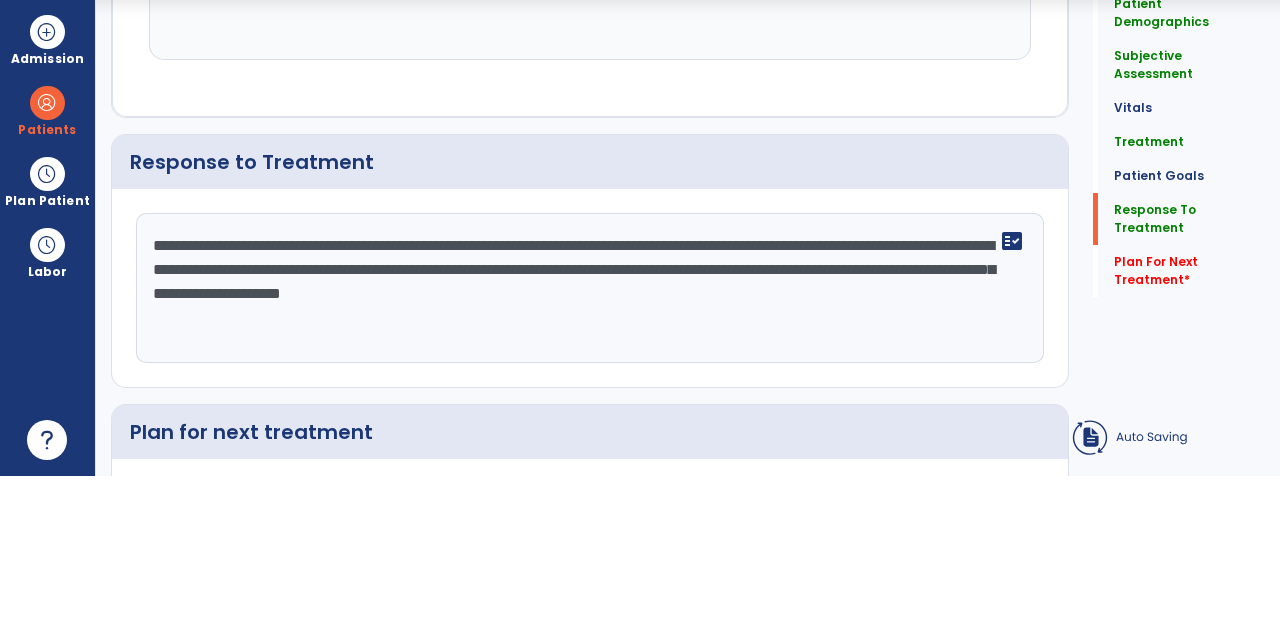 click on "**********" 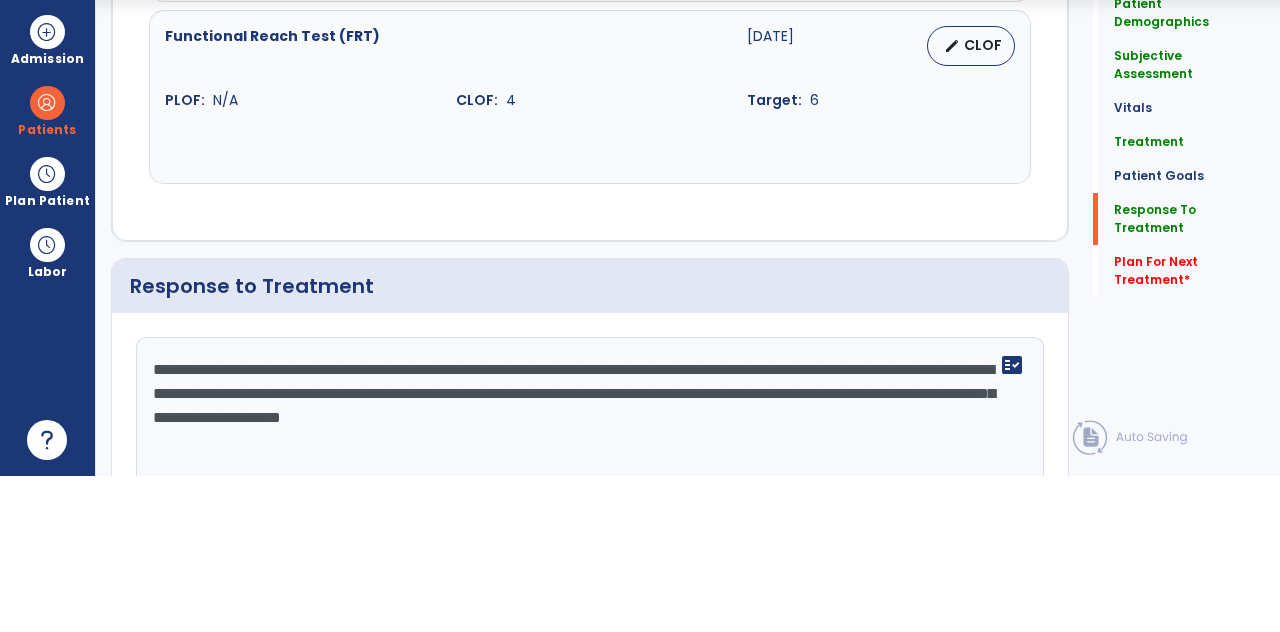 scroll, scrollTop: 3205, scrollLeft: 0, axis: vertical 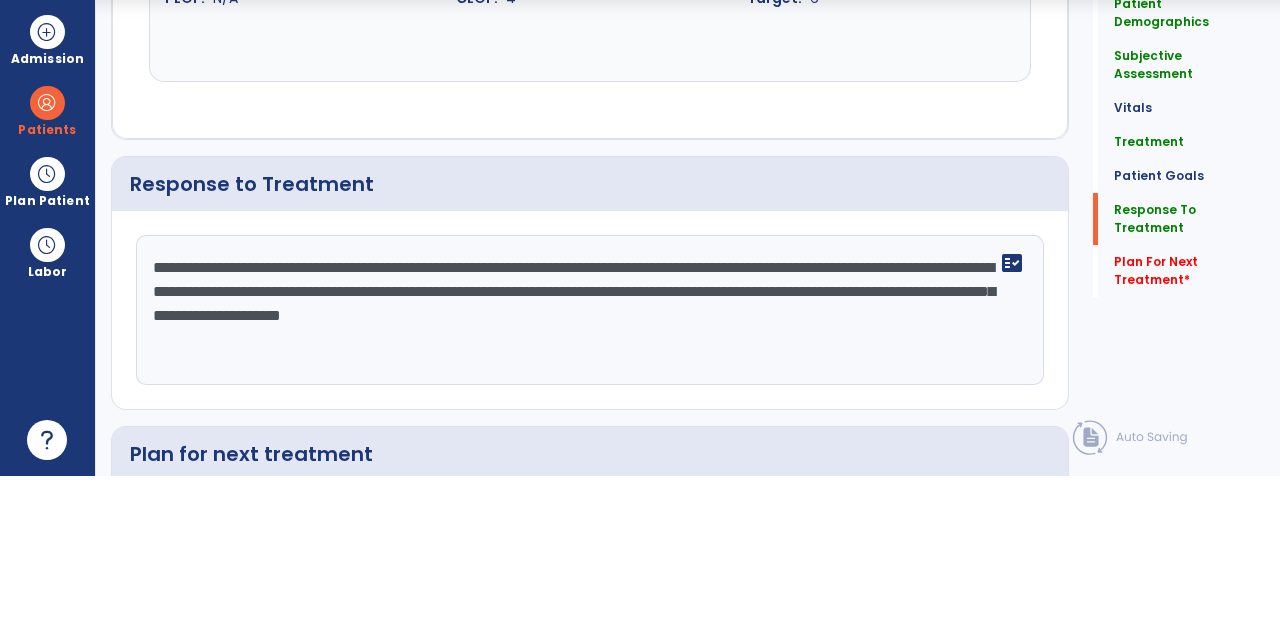click on "**********" 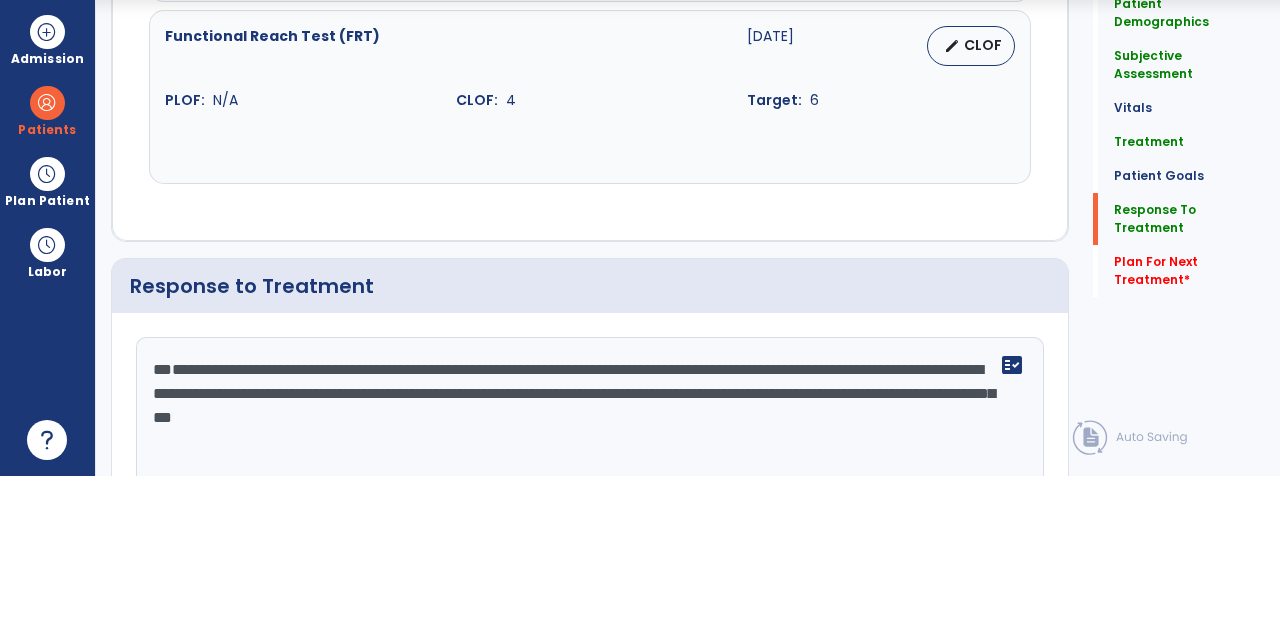 scroll, scrollTop: 3205, scrollLeft: 0, axis: vertical 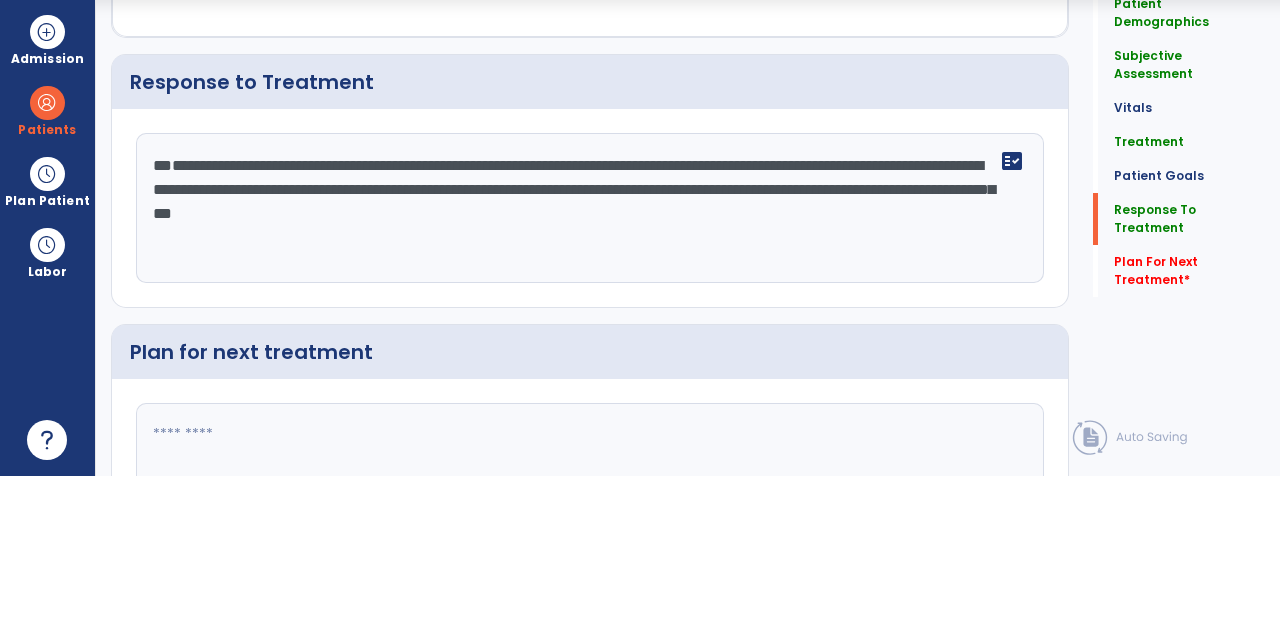 type on "**********" 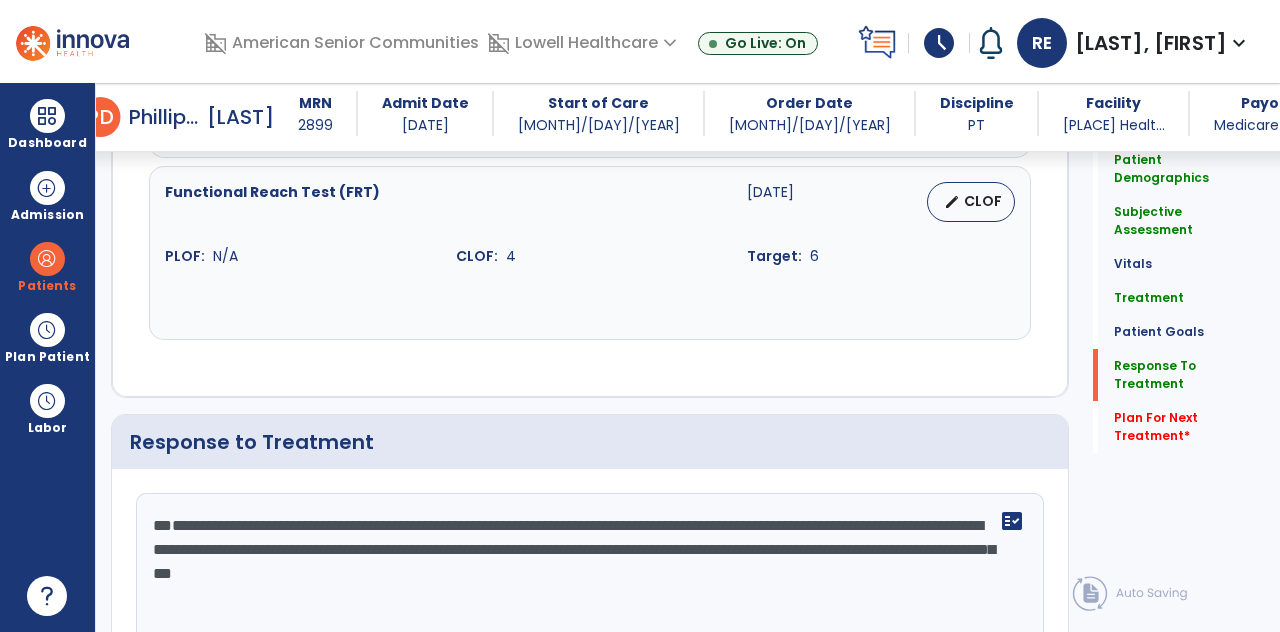 scroll, scrollTop: 3205, scrollLeft: 0, axis: vertical 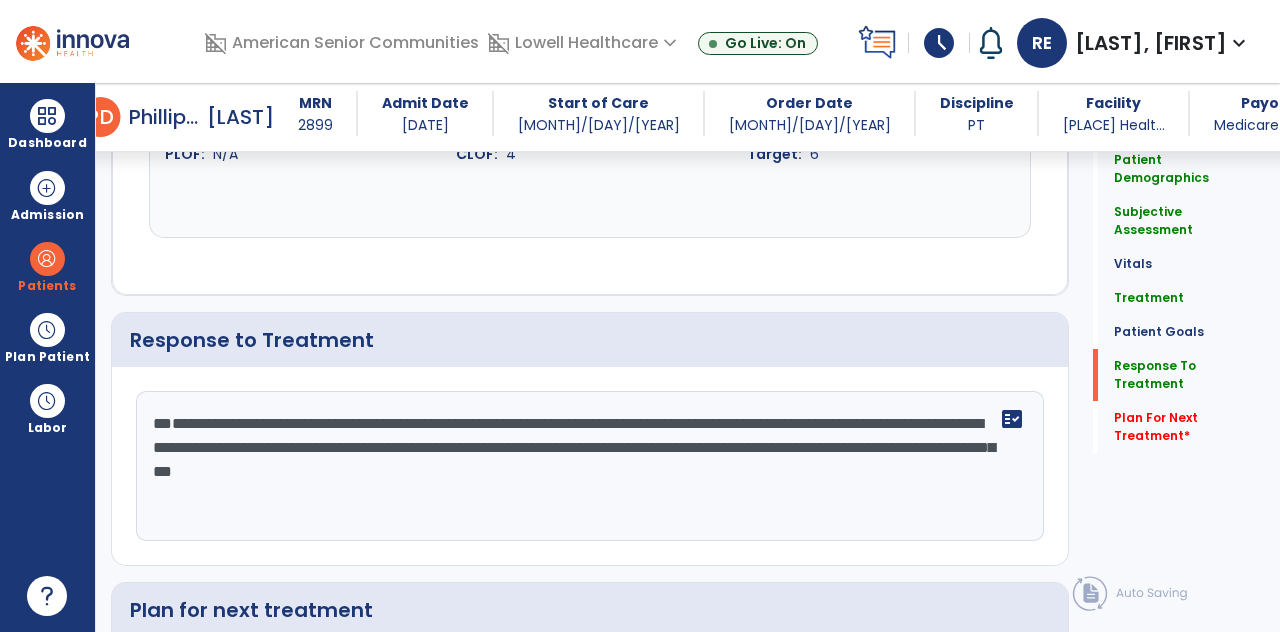 click 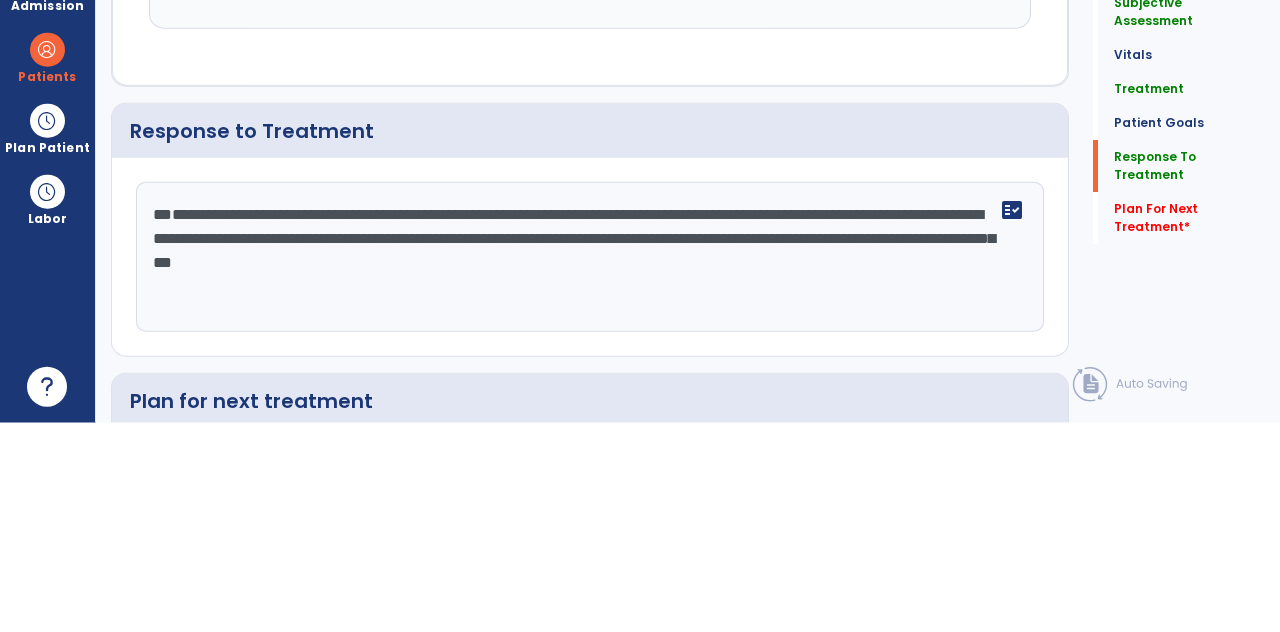 scroll, scrollTop: 89, scrollLeft: 0, axis: vertical 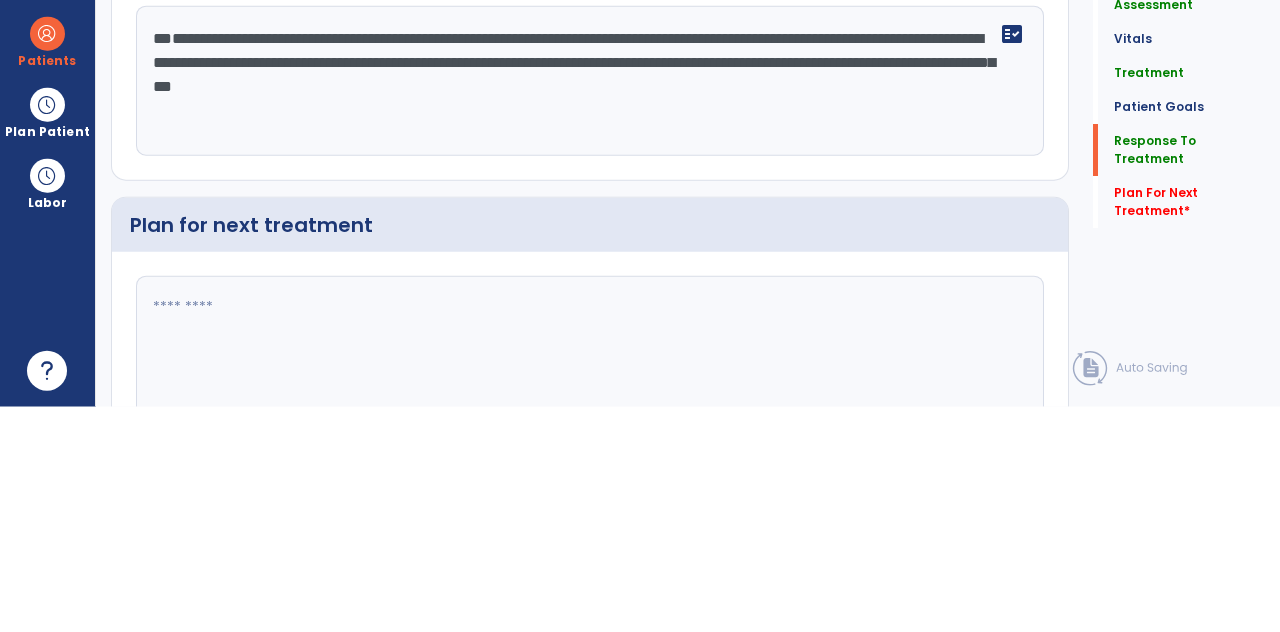 click 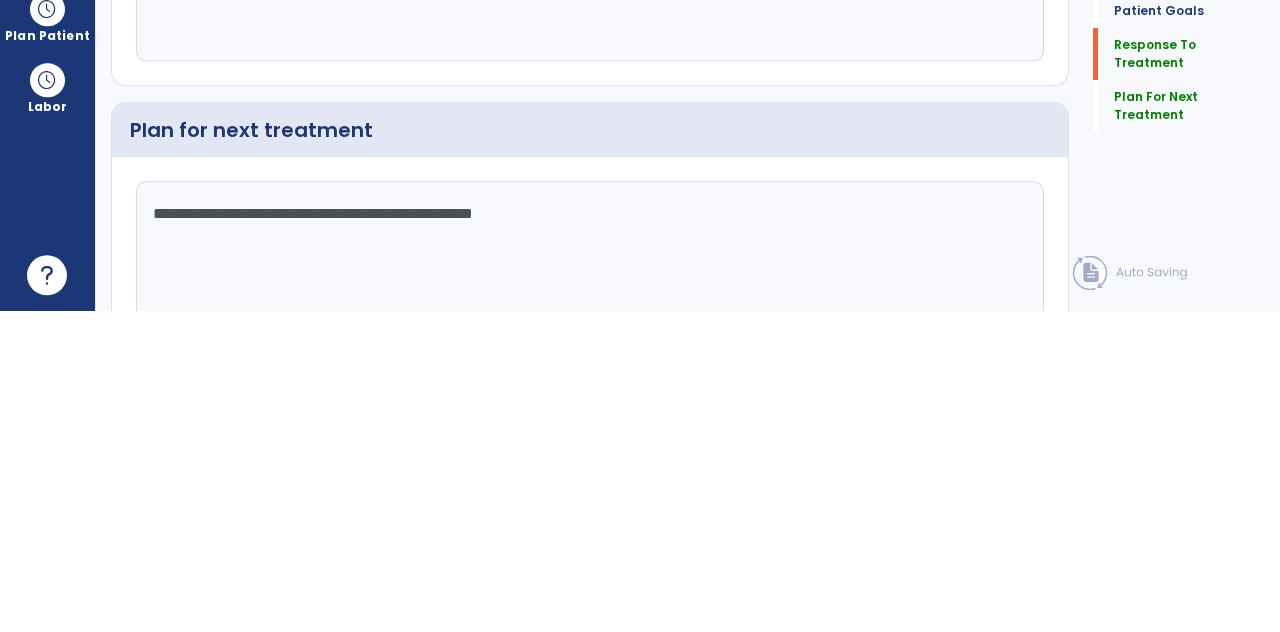 scroll, scrollTop: 3365, scrollLeft: 0, axis: vertical 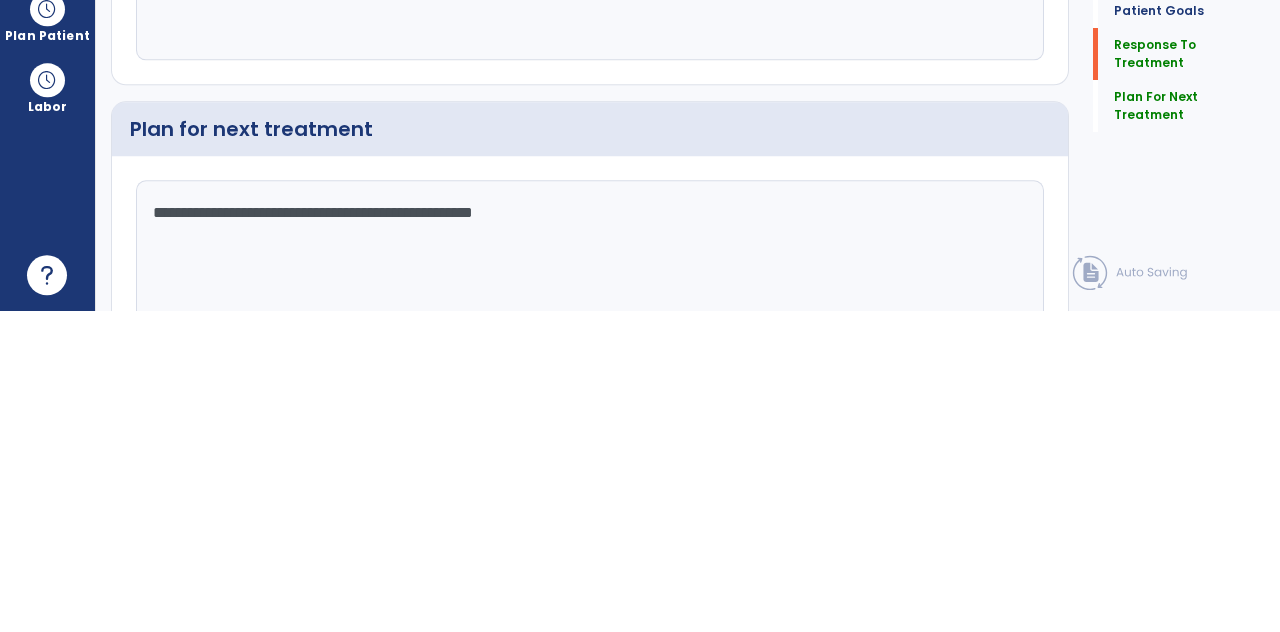 type on "**********" 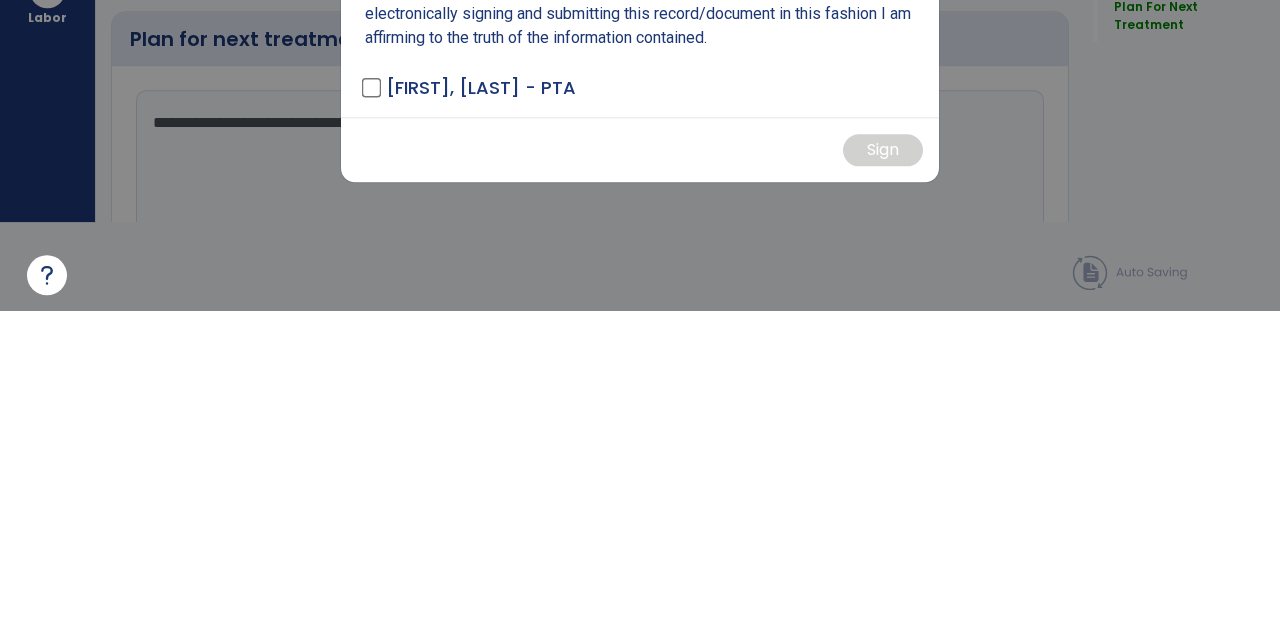 scroll, scrollTop: 0, scrollLeft: 0, axis: both 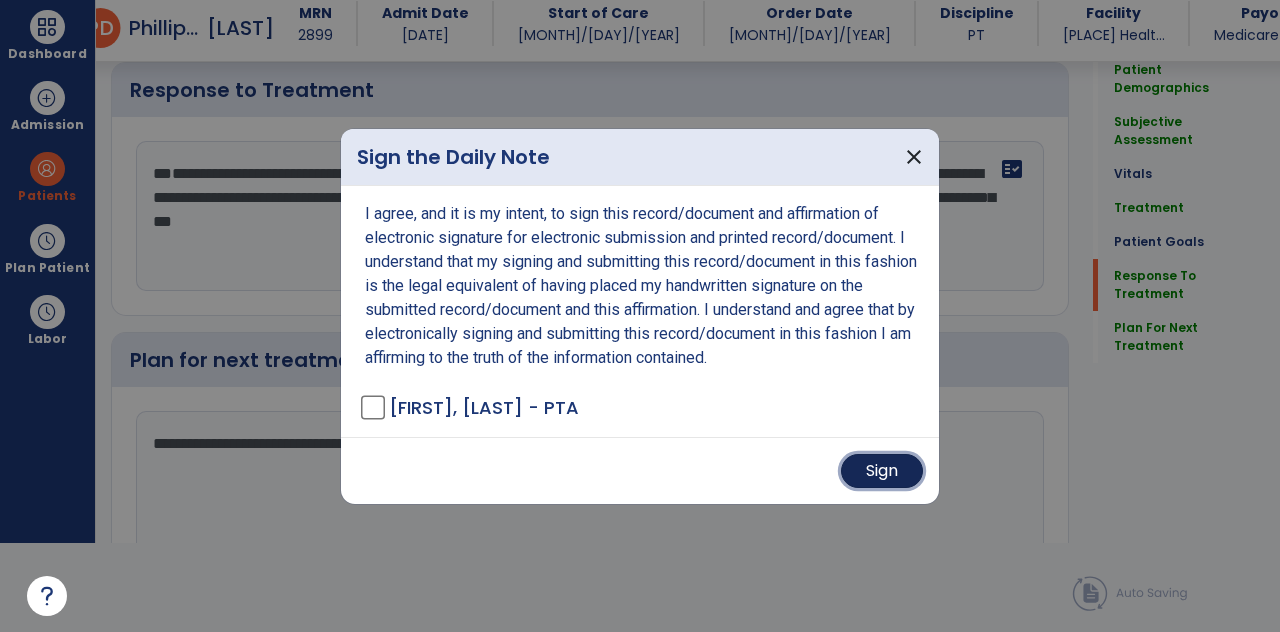click on "Sign" at bounding box center (882, 471) 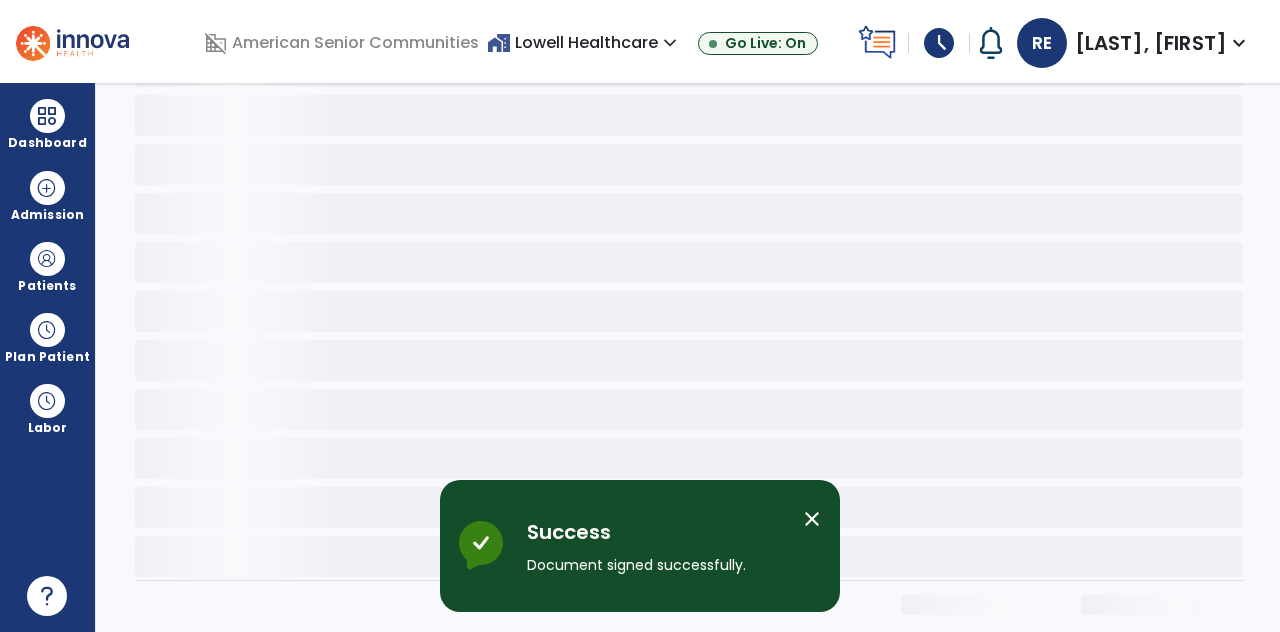 scroll, scrollTop: 0, scrollLeft: 0, axis: both 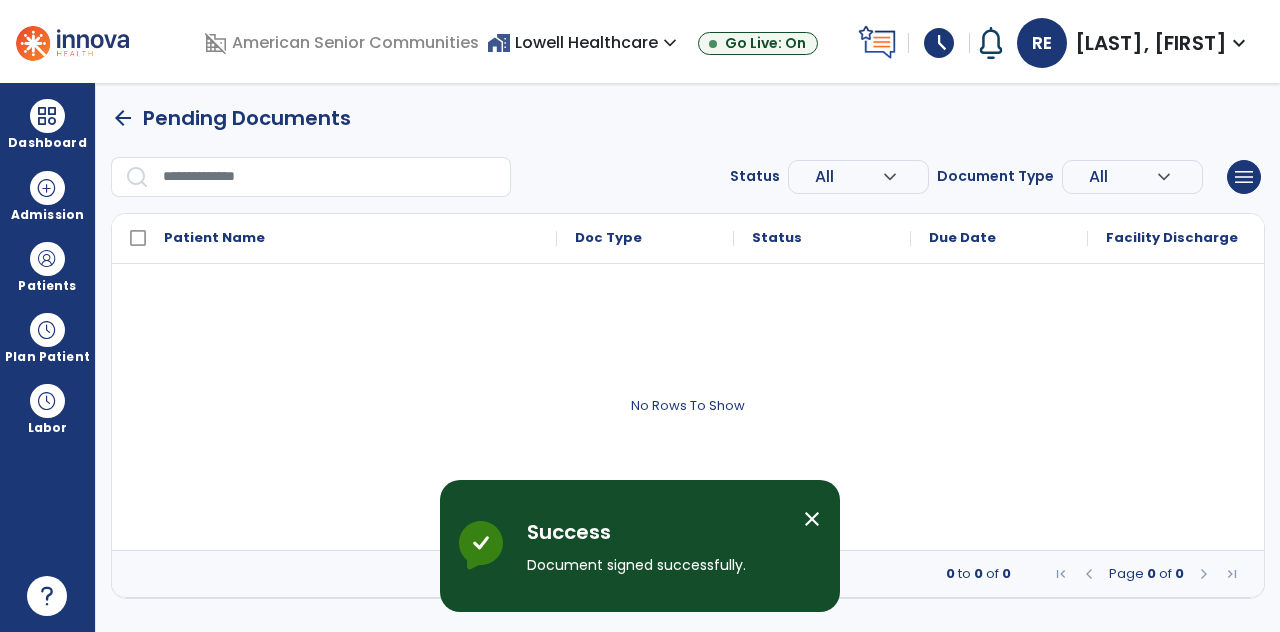 click at bounding box center (47, 330) 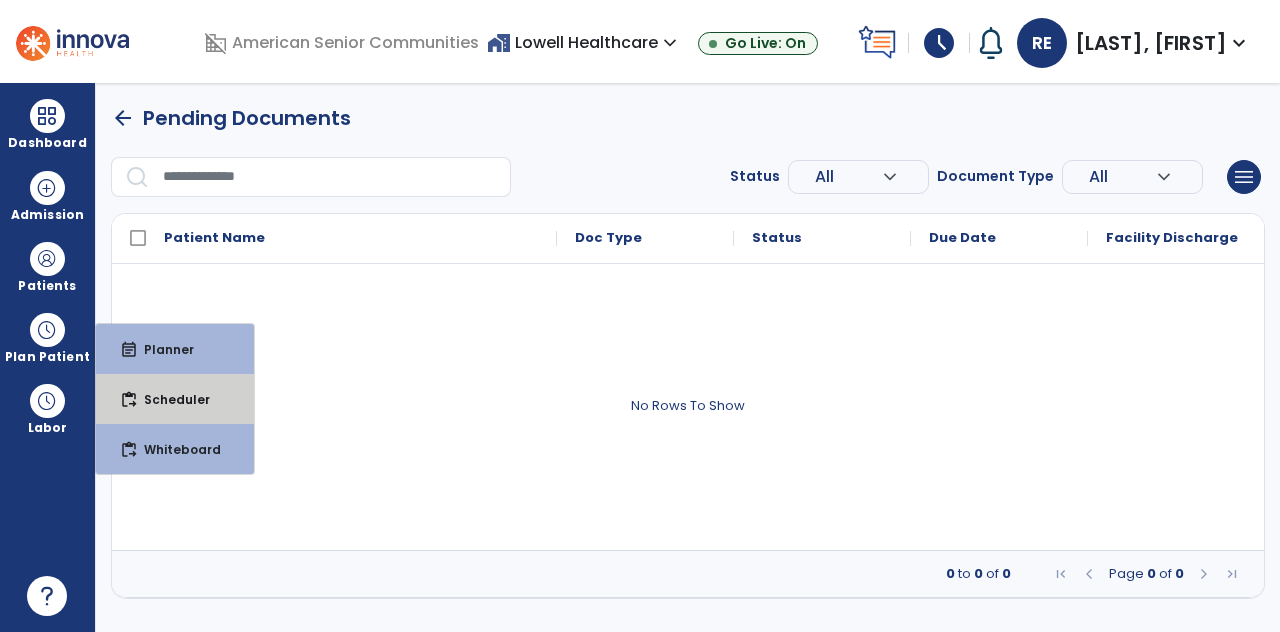 click on "Scheduler" at bounding box center [169, 399] 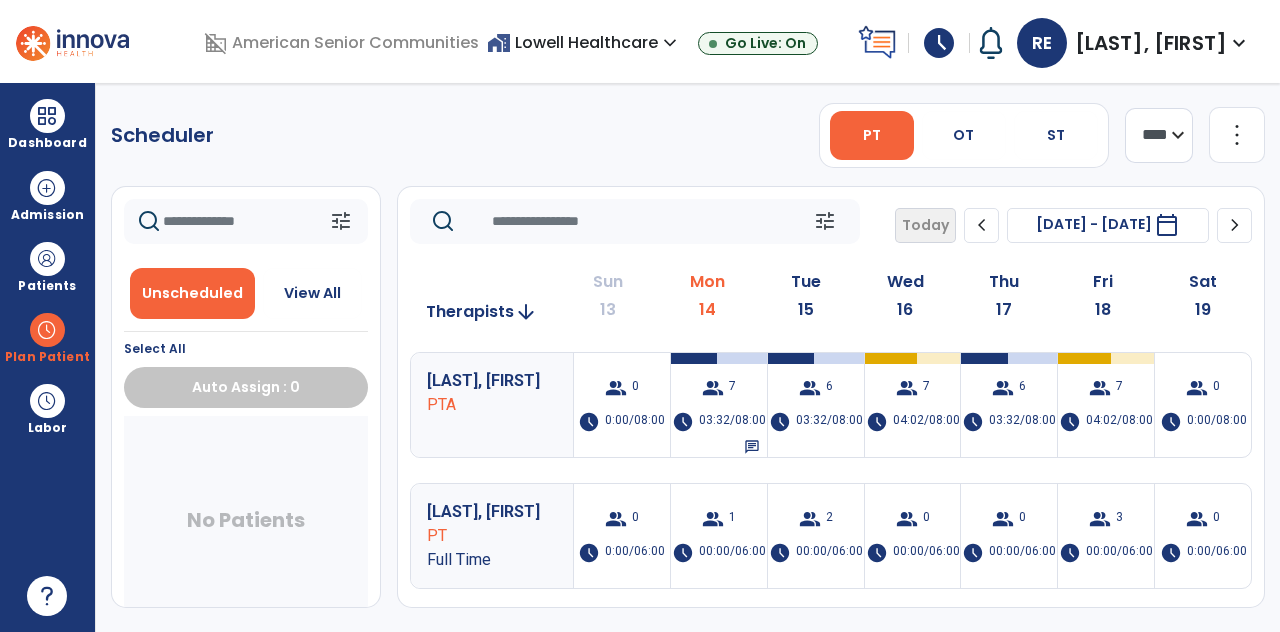 click on "group" at bounding box center (810, 388) 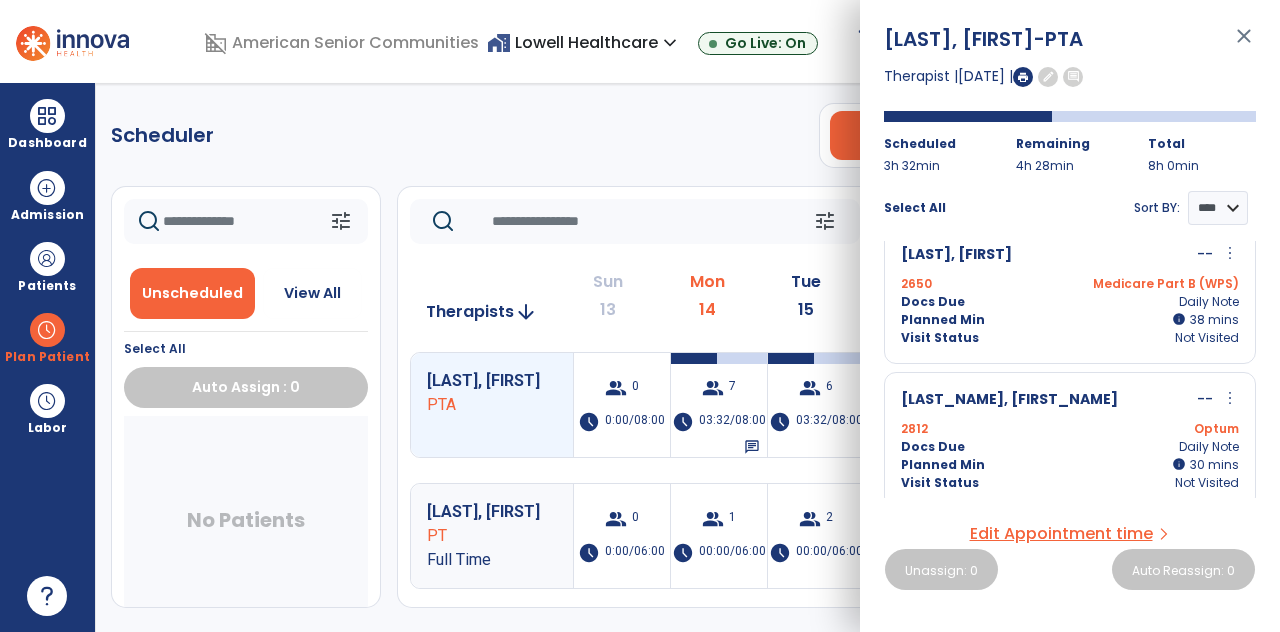 scroll, scrollTop: 514, scrollLeft: 0, axis: vertical 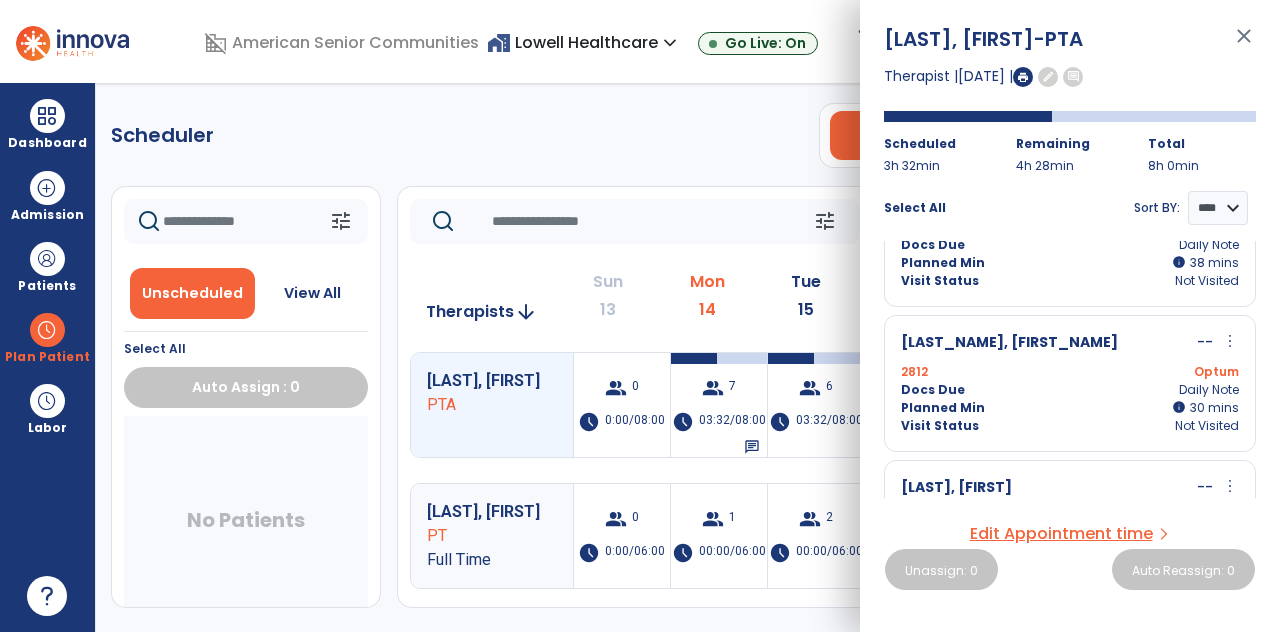 click on "close" at bounding box center [1244, 45] 